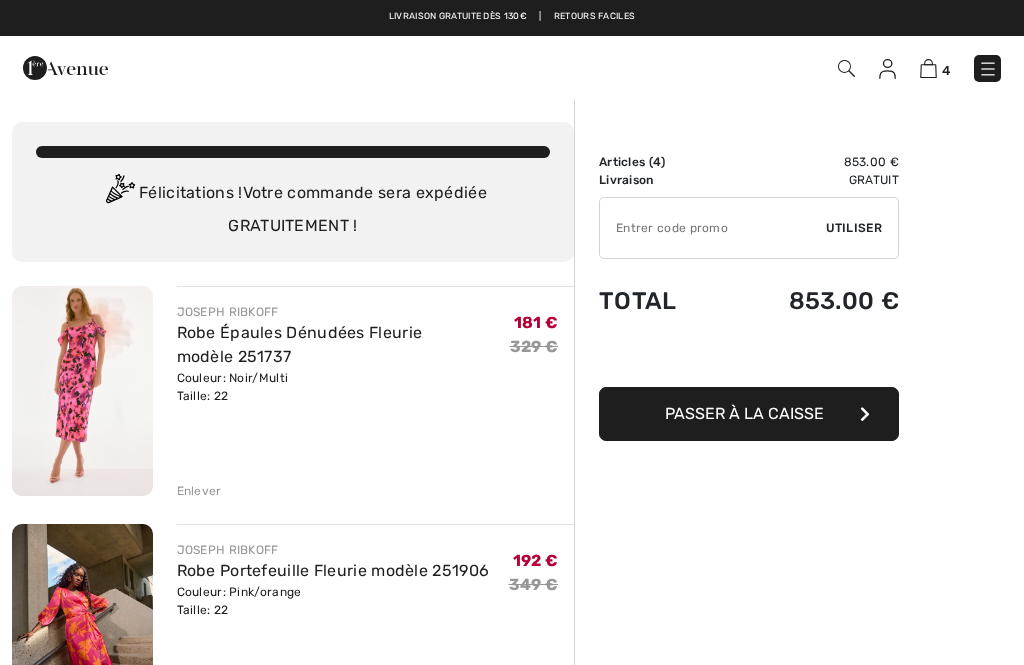 scroll, scrollTop: 294, scrollLeft: 0, axis: vertical 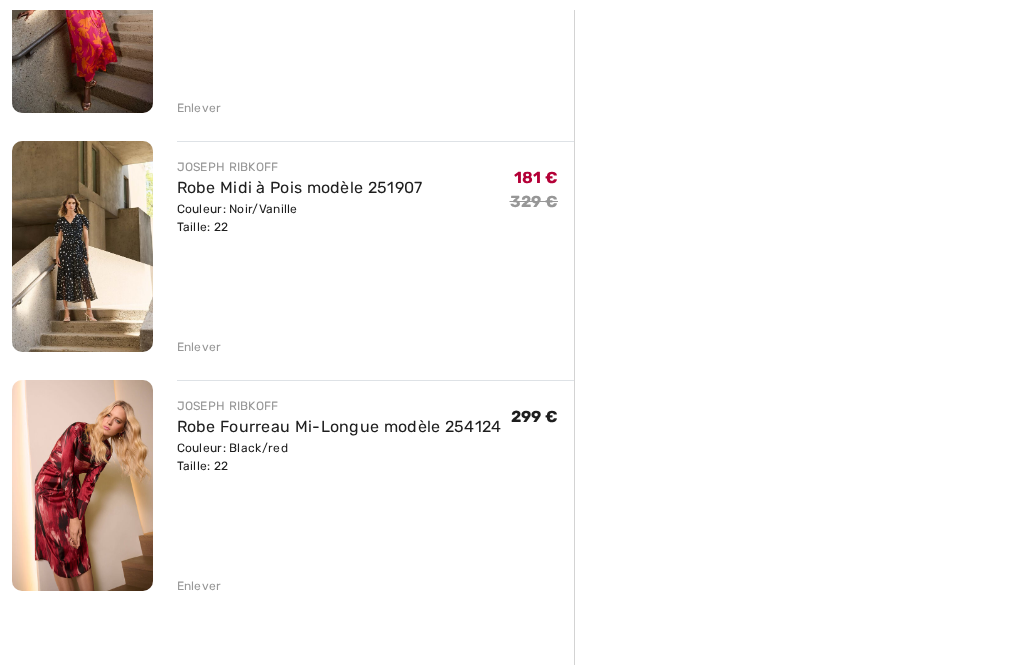 click on "Enlever" at bounding box center (376, 345) 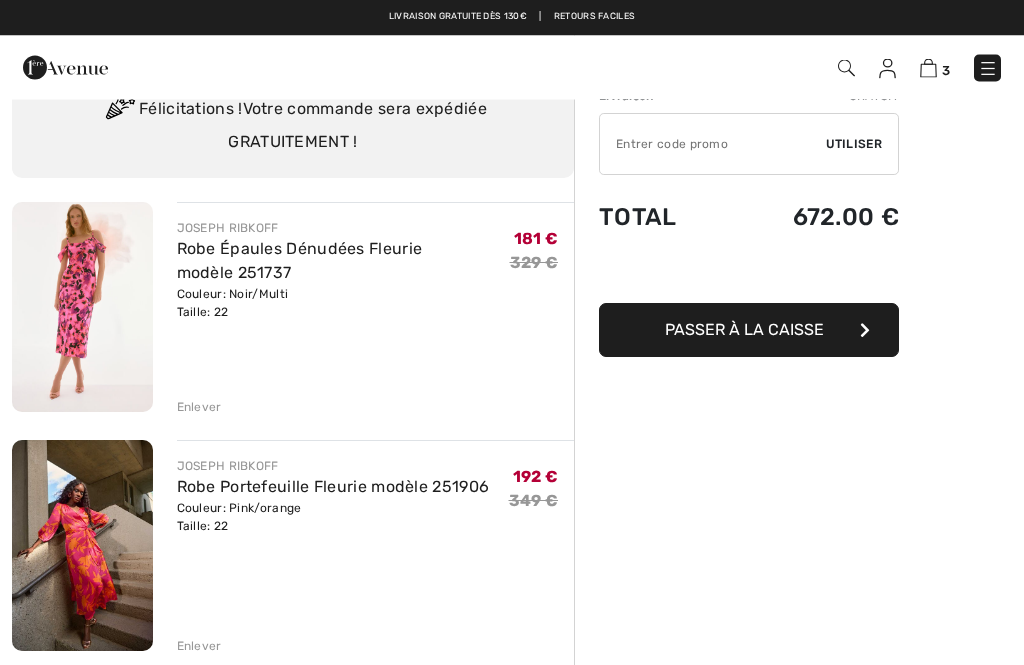scroll, scrollTop: 74, scrollLeft: 0, axis: vertical 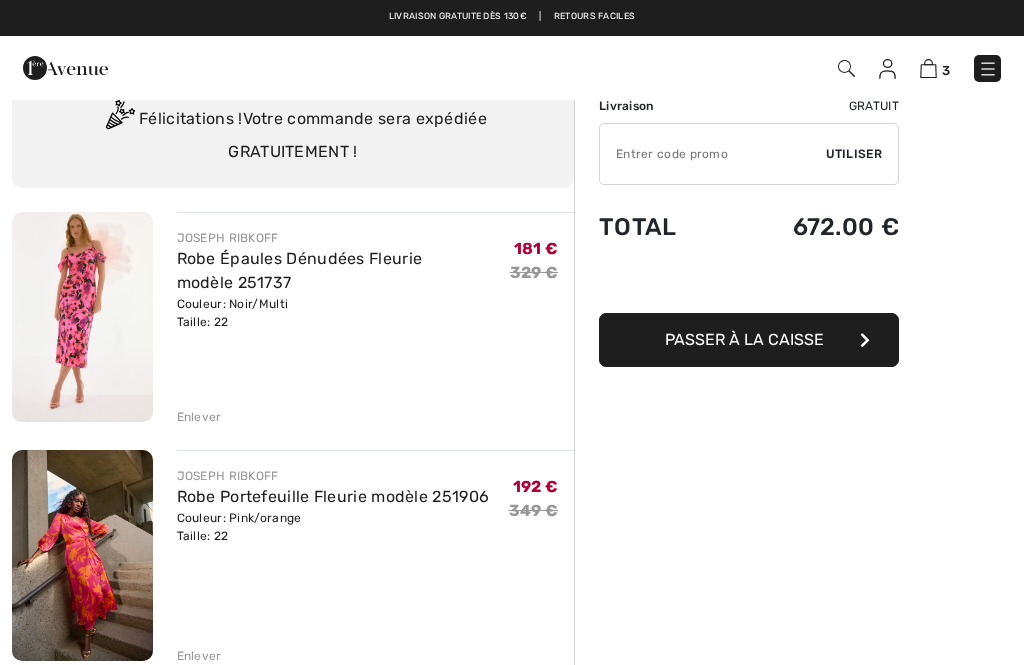 click on "Enlever" at bounding box center [199, 417] 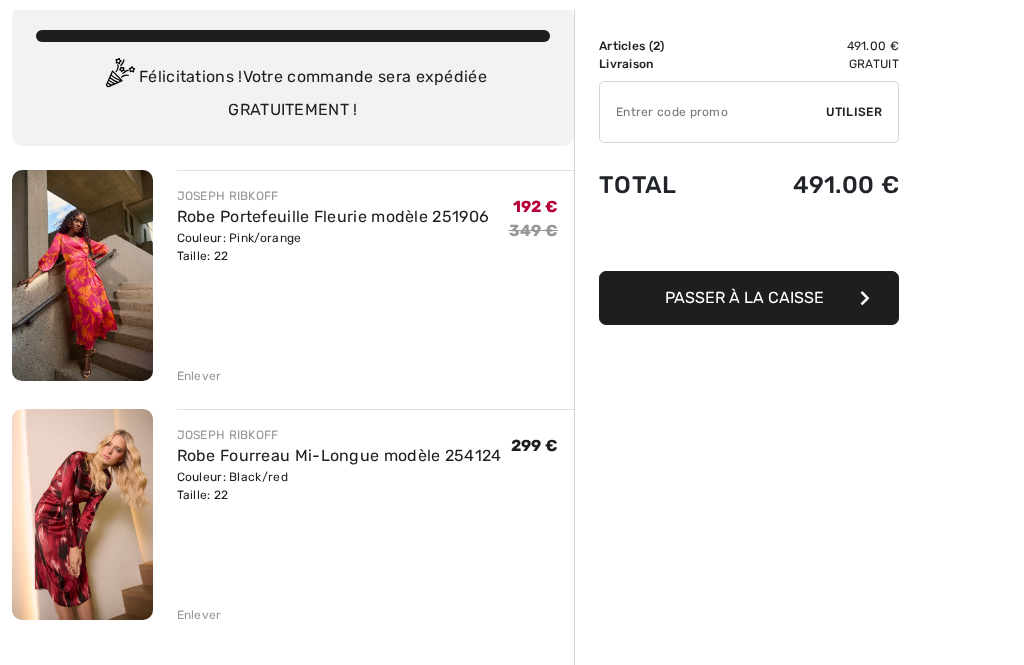 scroll, scrollTop: 131, scrollLeft: 0, axis: vertical 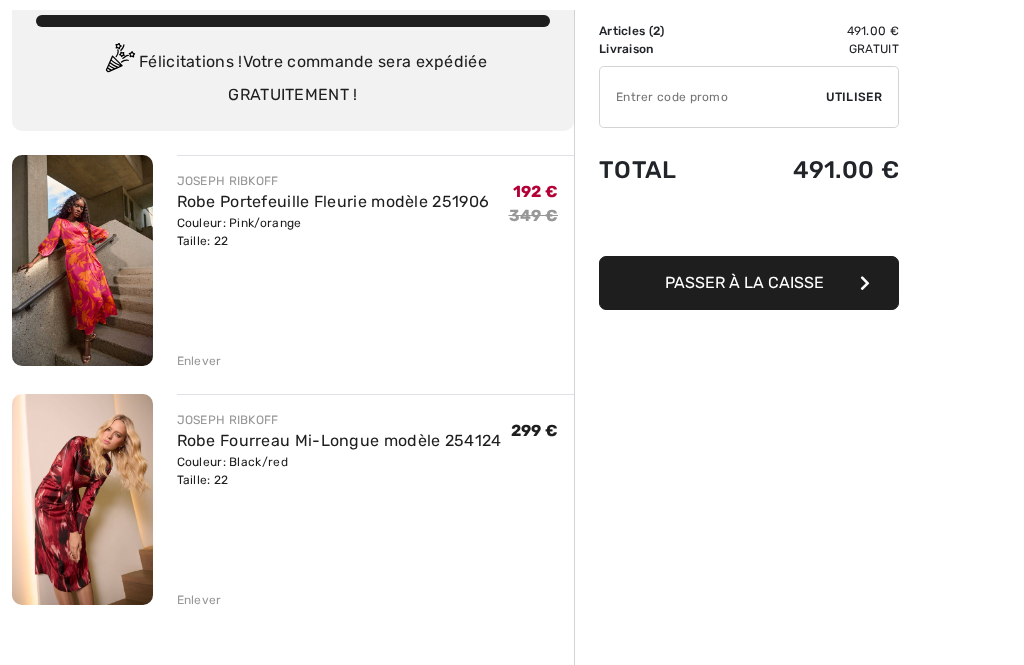 click on "Enlever" at bounding box center [199, 361] 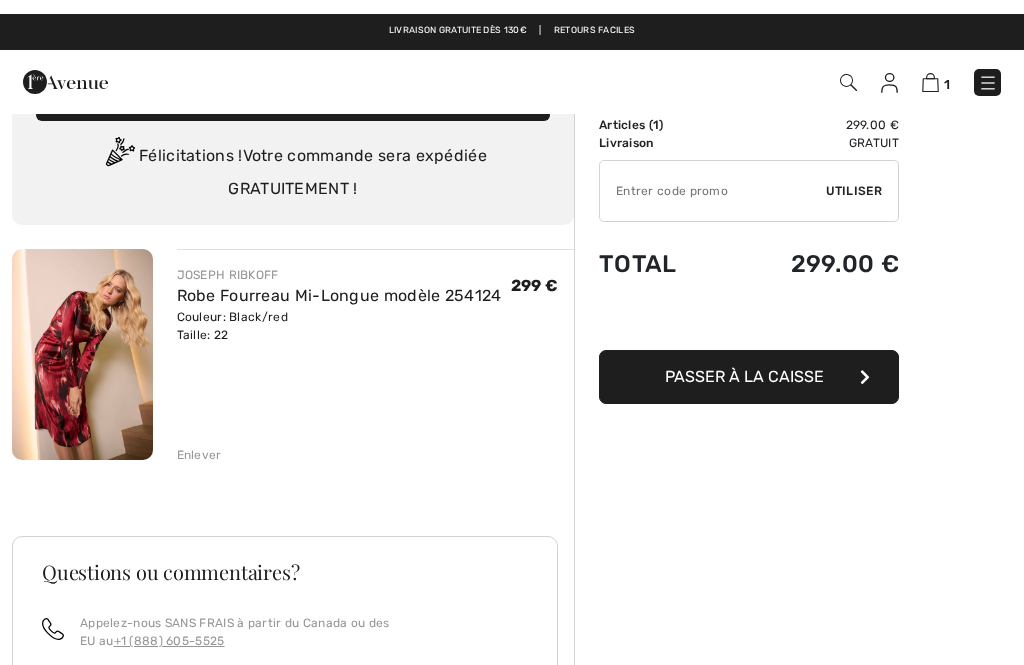 scroll, scrollTop: 0, scrollLeft: 0, axis: both 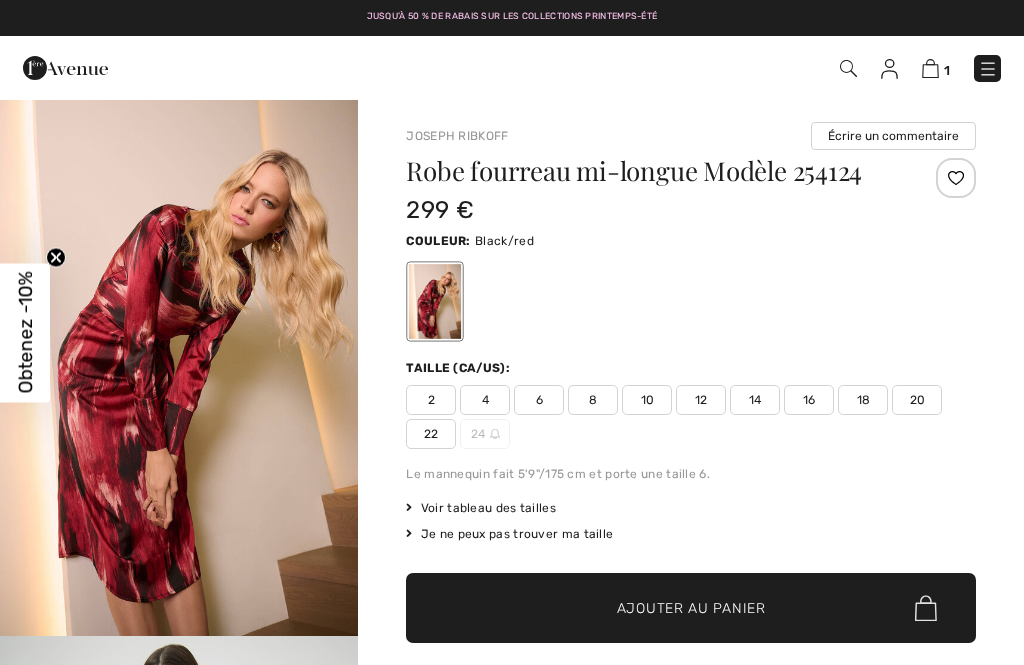 checkbox on "true" 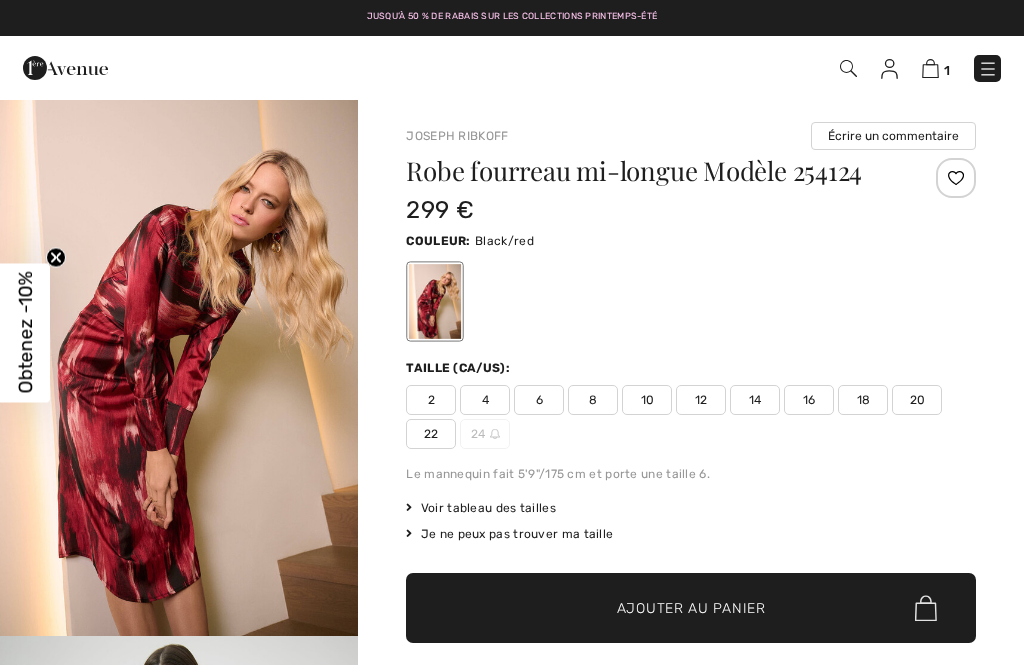 scroll, scrollTop: 352, scrollLeft: 0, axis: vertical 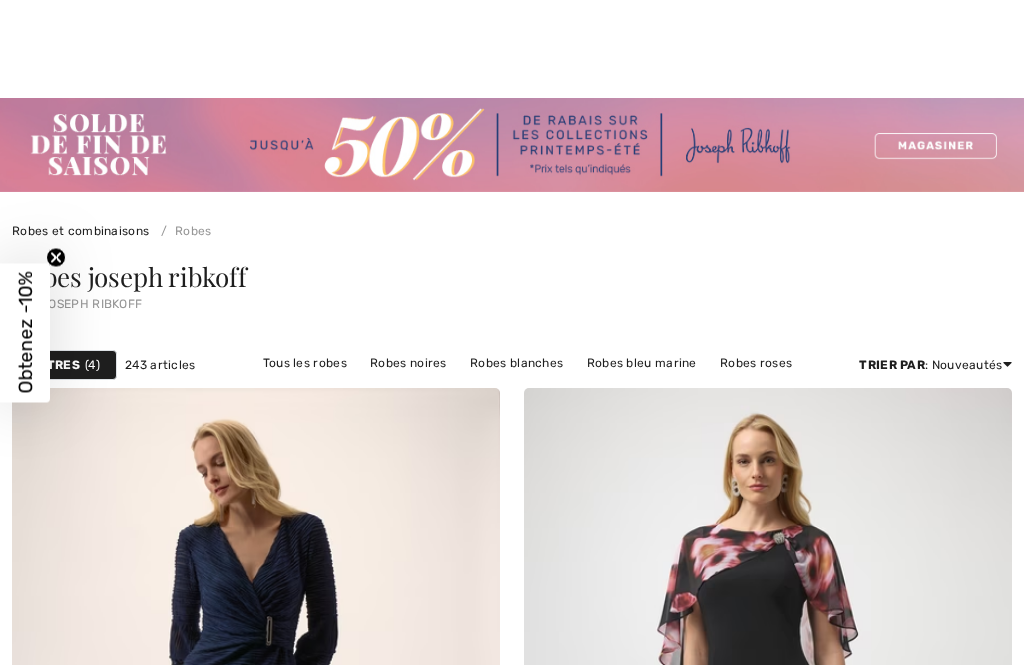 checkbox on "true" 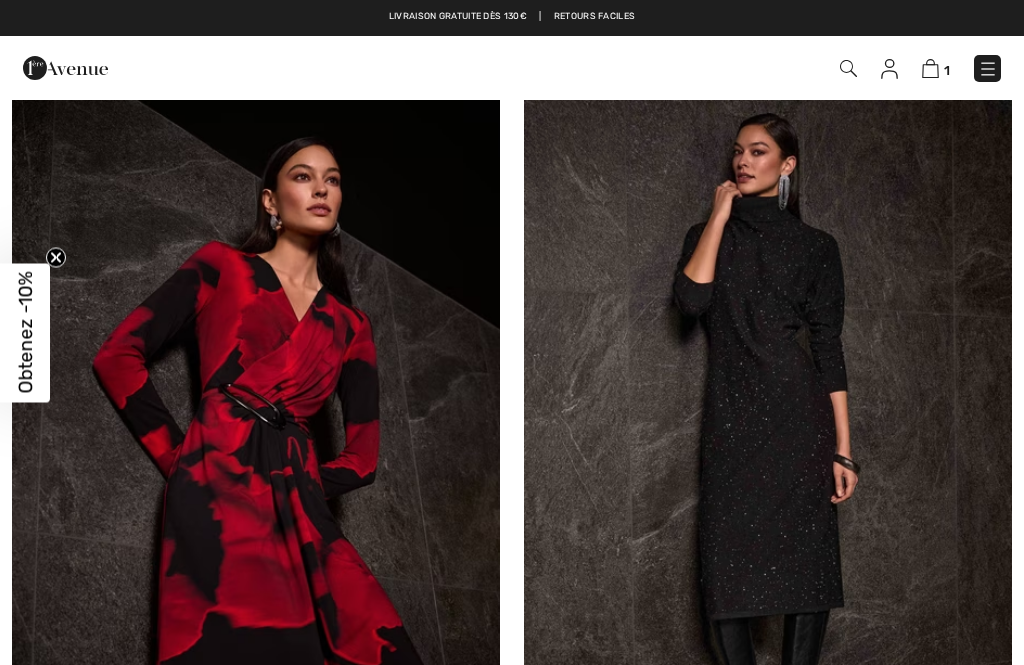 scroll, scrollTop: 0, scrollLeft: 0, axis: both 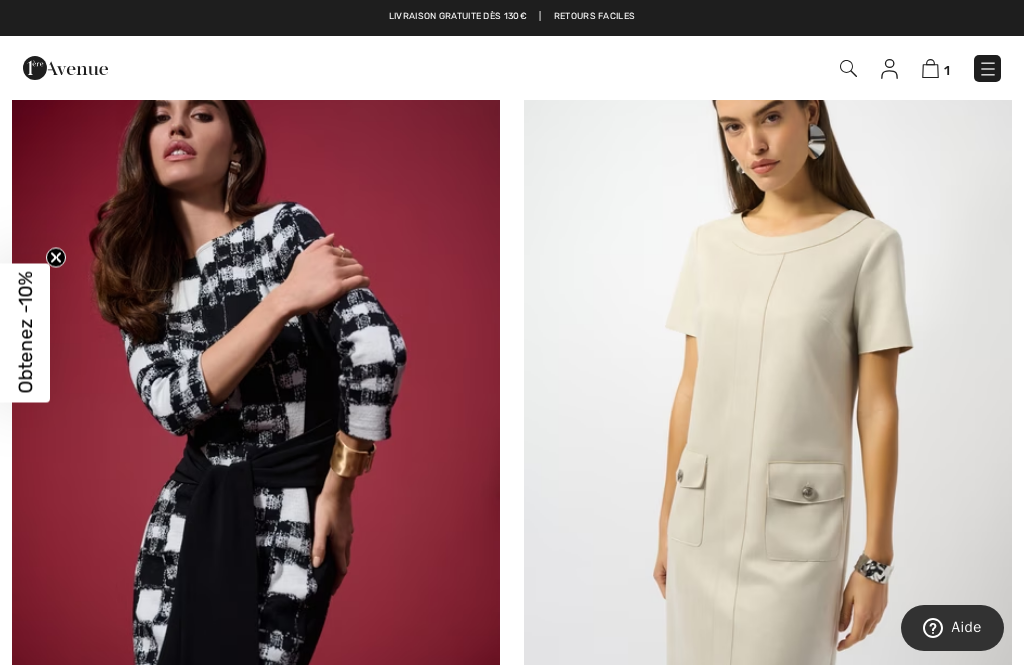 click at bounding box center (256, 412) 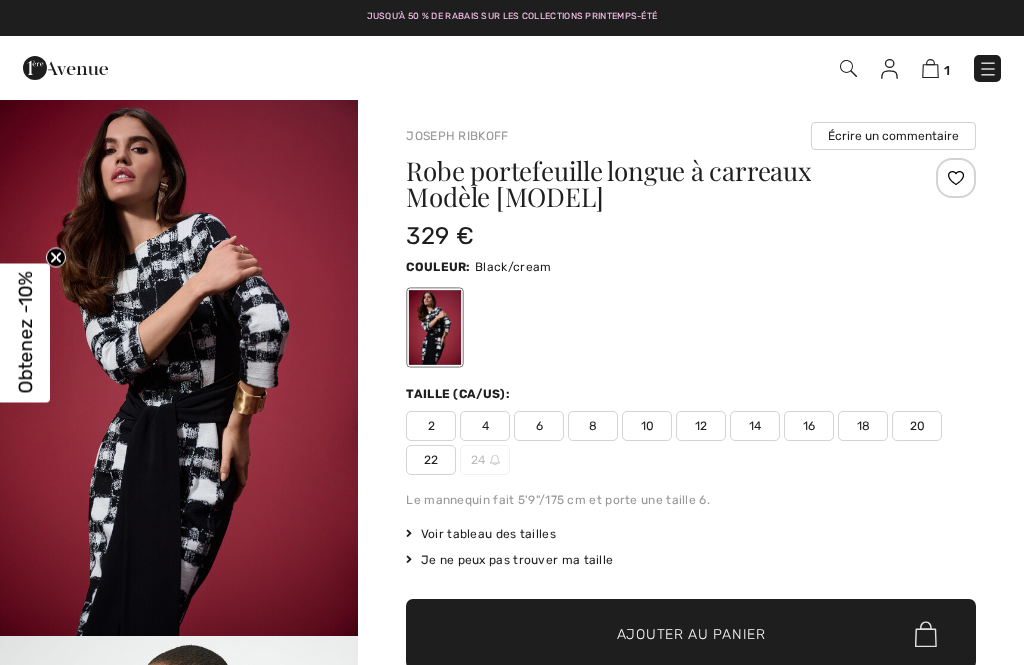 checkbox on "true" 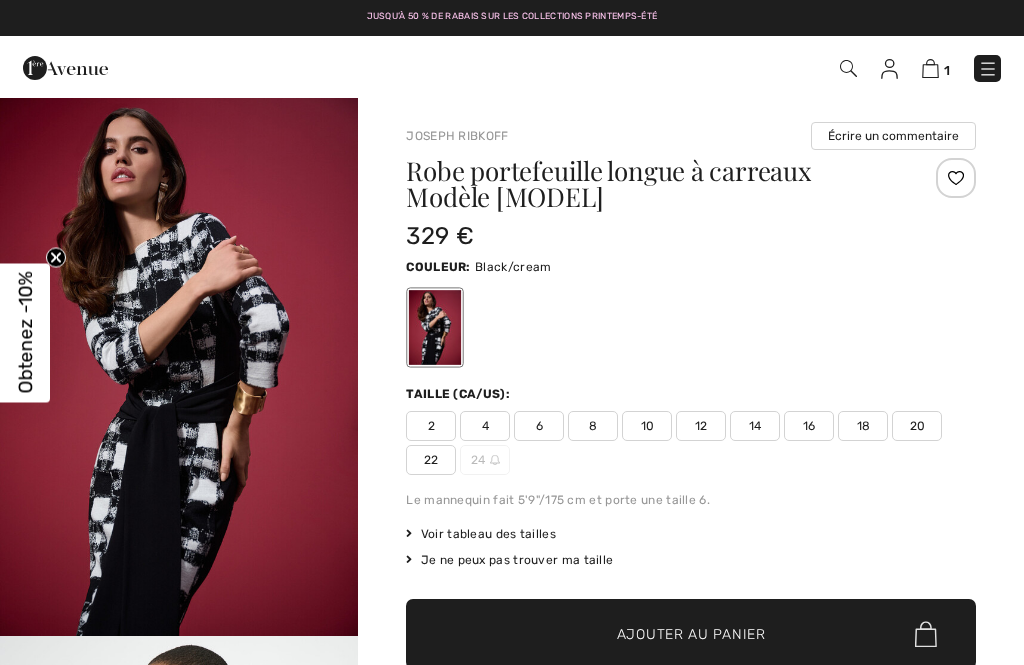scroll, scrollTop: 0, scrollLeft: 0, axis: both 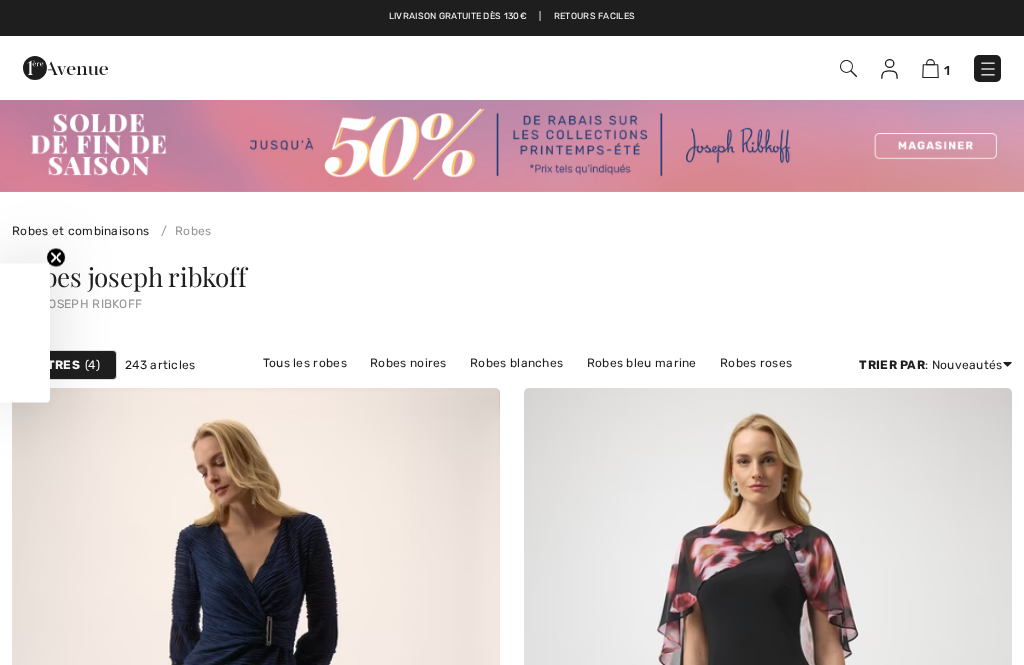 checkbox on "true" 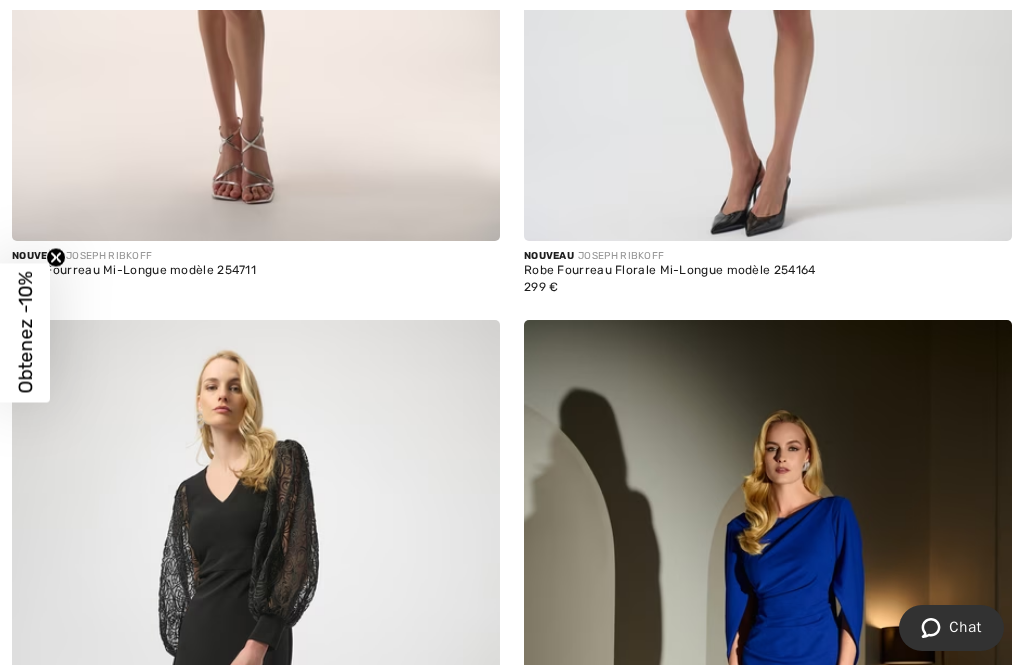 scroll, scrollTop: 879, scrollLeft: 0, axis: vertical 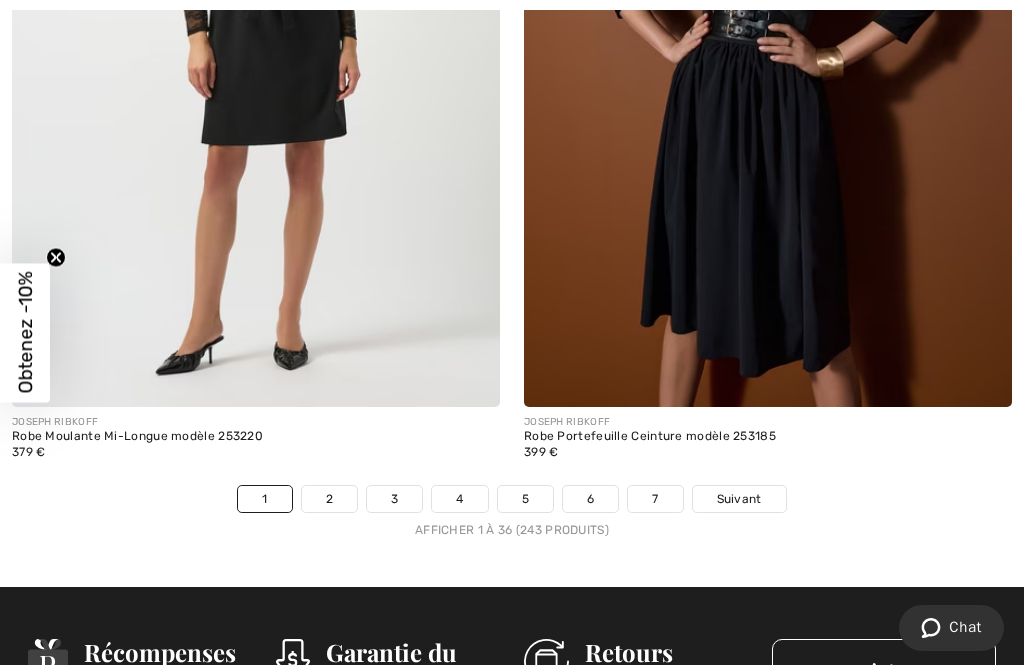 click on "Restez à jour
Dernières nouvelles
Promotions
Concours
Inscrivez vous" at bounding box center (884, 789) 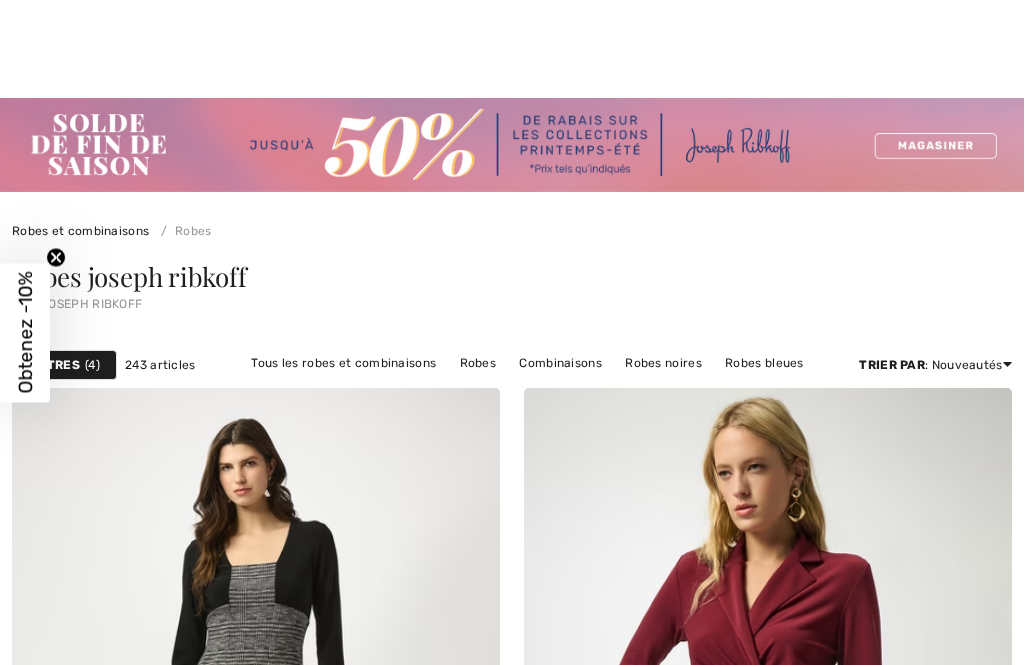 checkbox on "true" 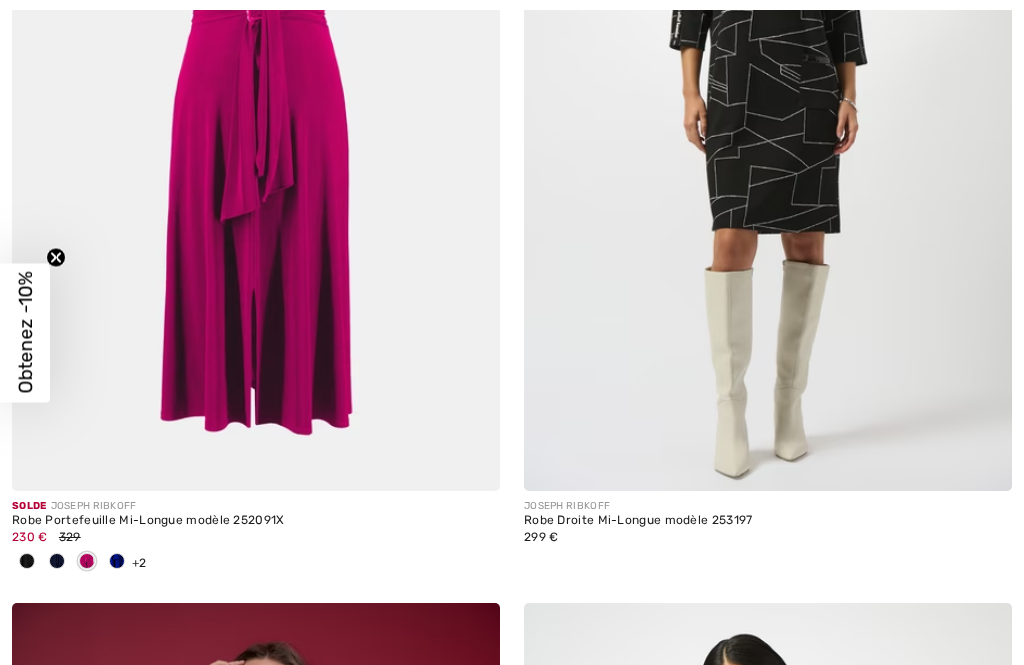 scroll, scrollTop: 2320, scrollLeft: 0, axis: vertical 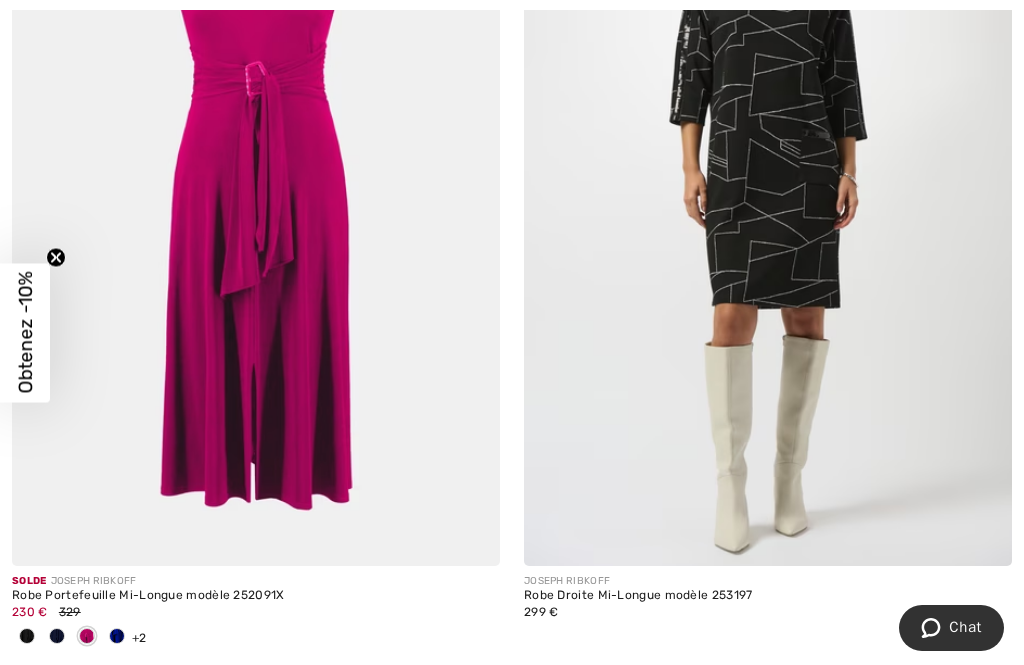 click at bounding box center (256, 200) 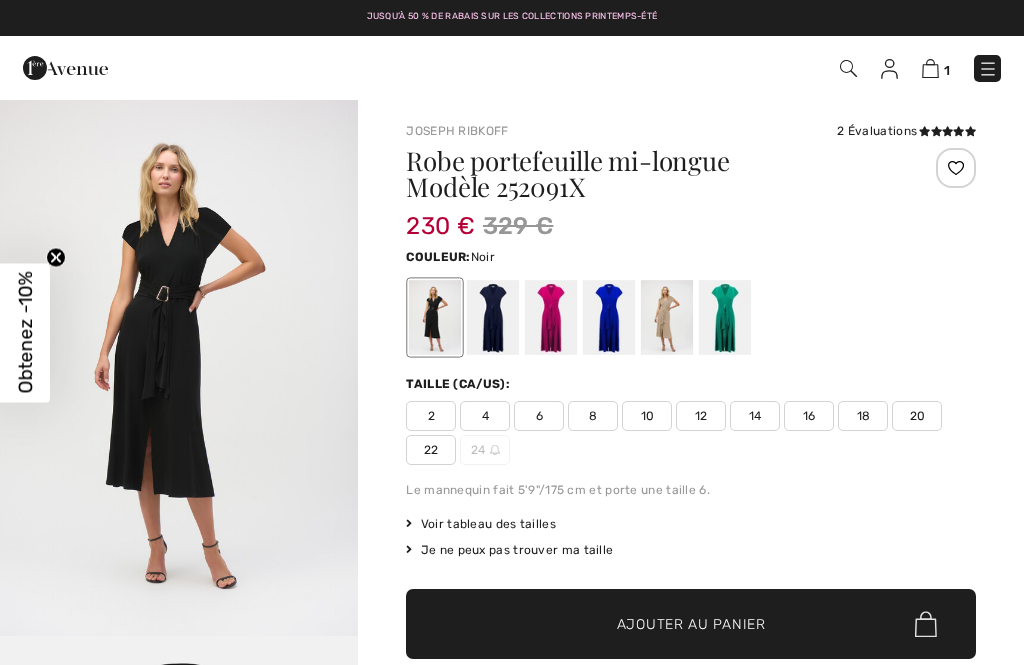 checkbox on "true" 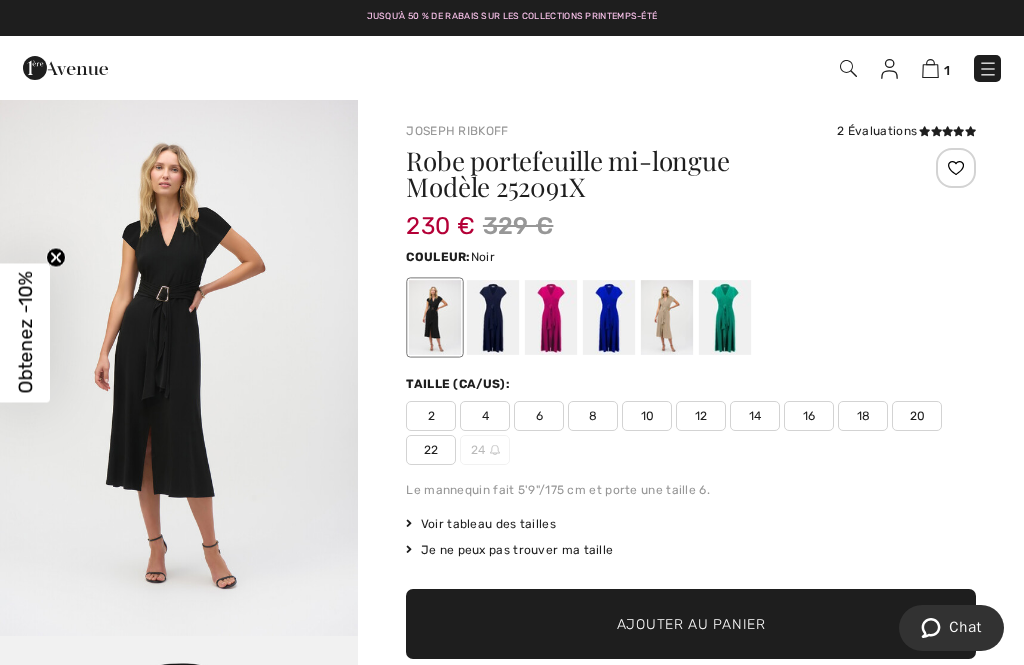scroll, scrollTop: 0, scrollLeft: 0, axis: both 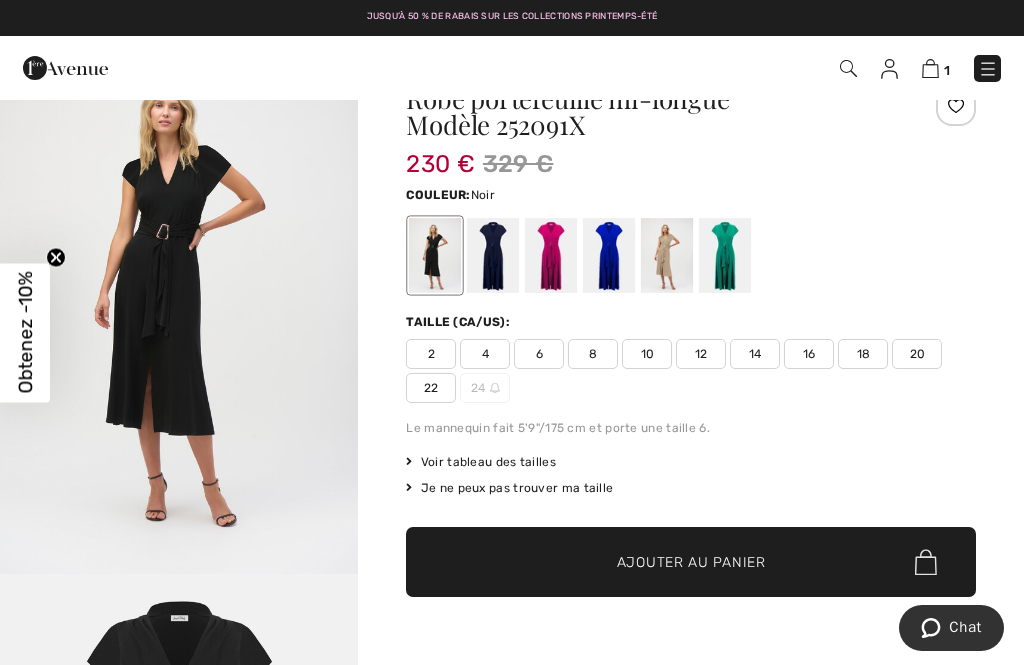 click at bounding box center (551, 255) 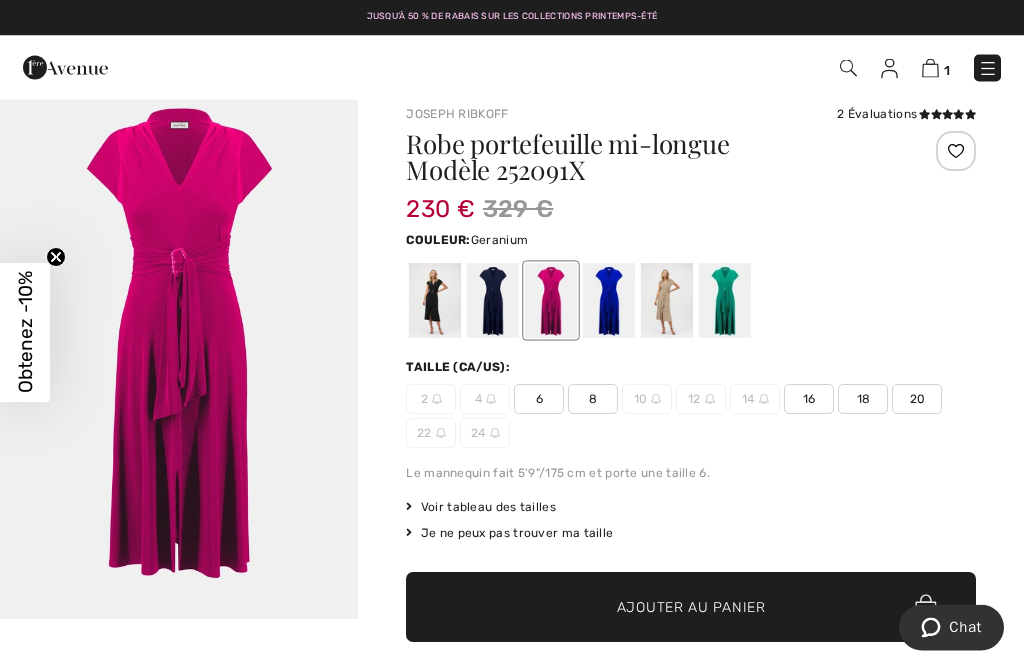 scroll, scrollTop: 9, scrollLeft: 0, axis: vertical 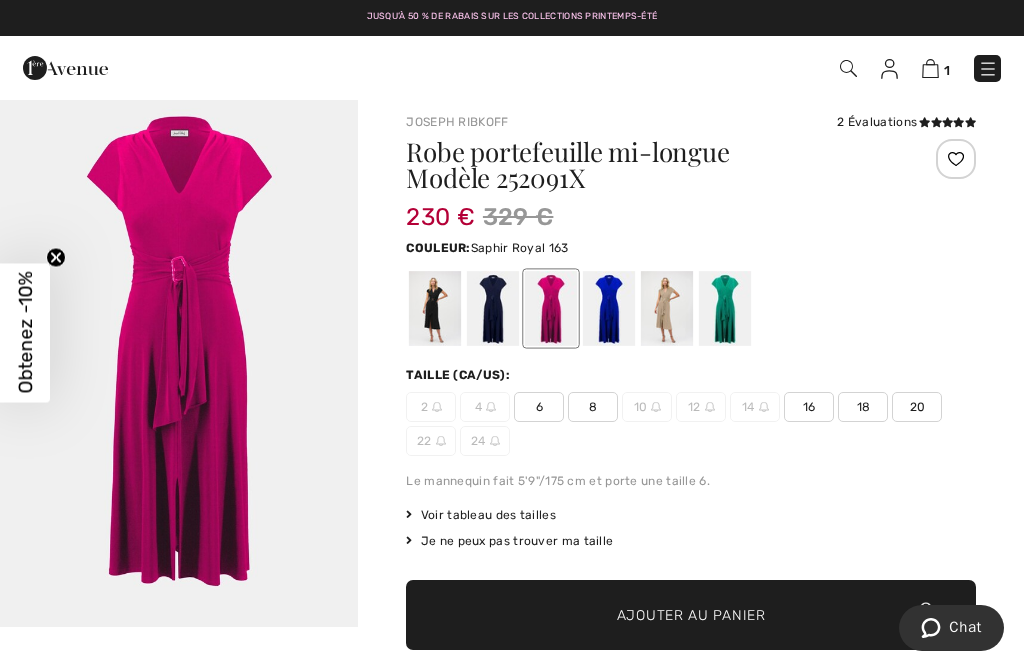 click at bounding box center (609, 308) 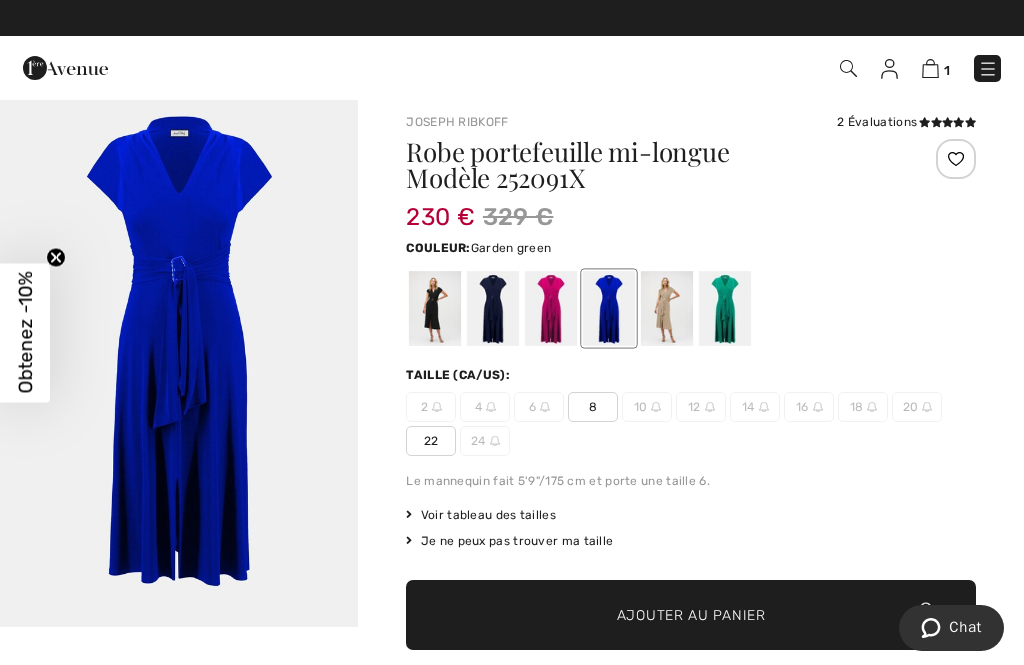 click at bounding box center [725, 308] 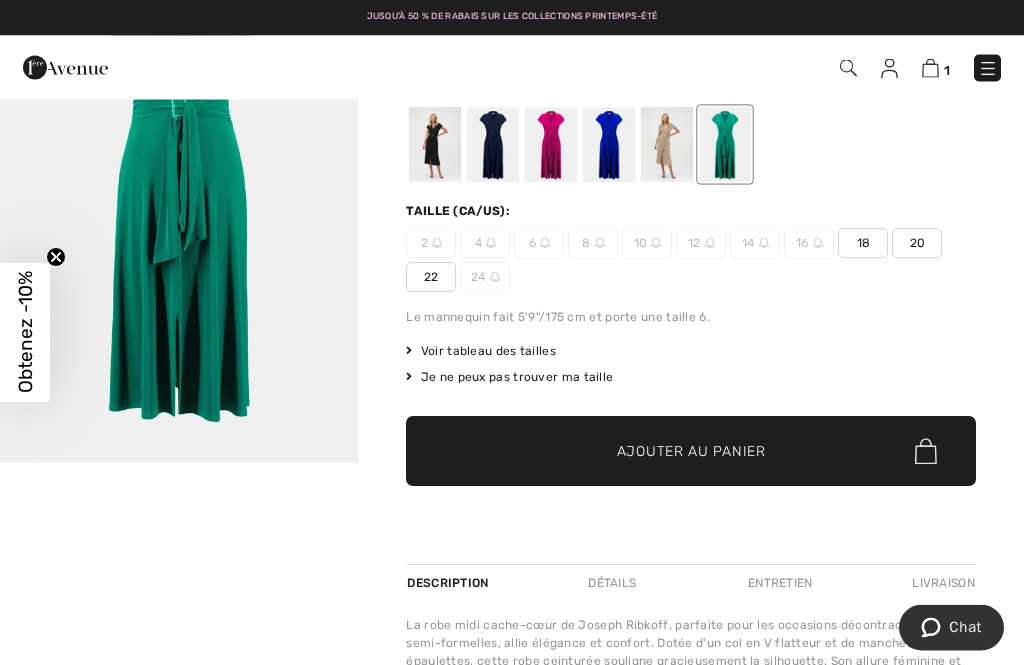 scroll, scrollTop: 0, scrollLeft: 0, axis: both 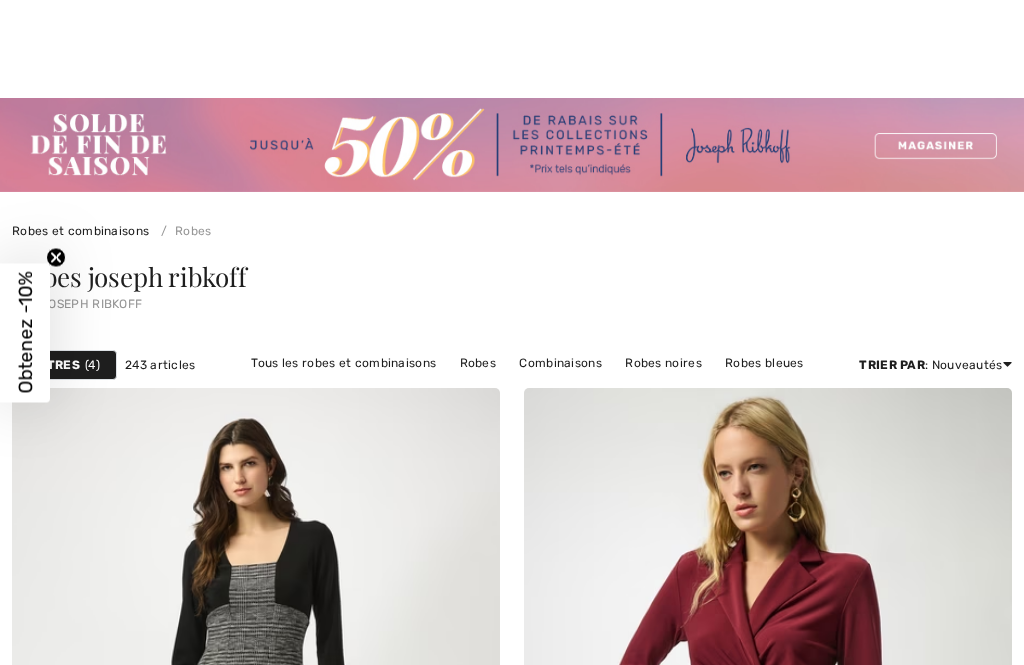 checkbox on "true" 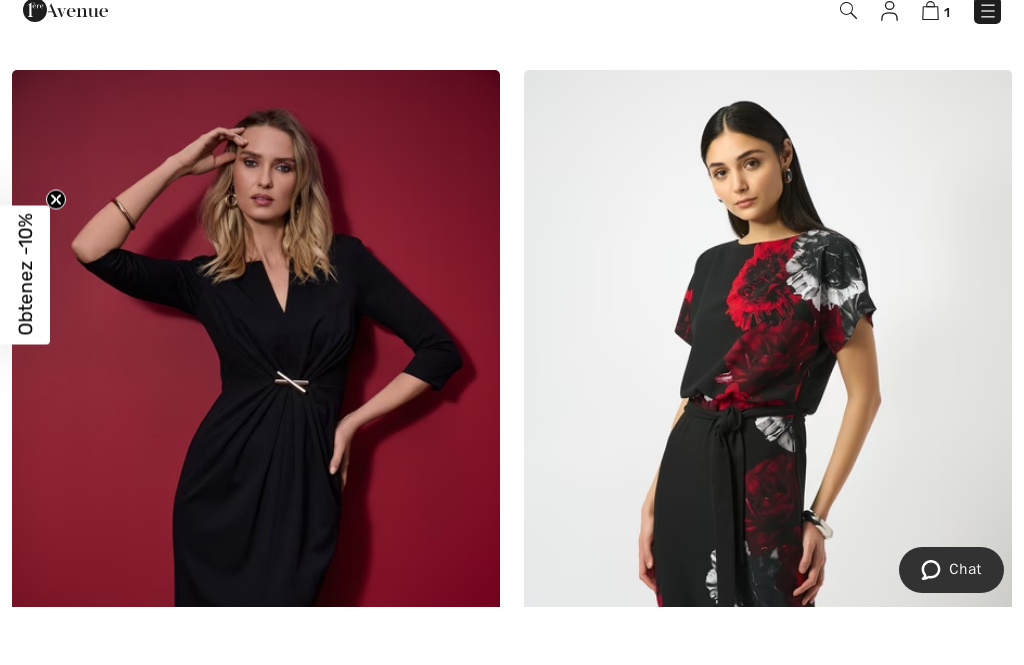 scroll, scrollTop: 3123, scrollLeft: 0, axis: vertical 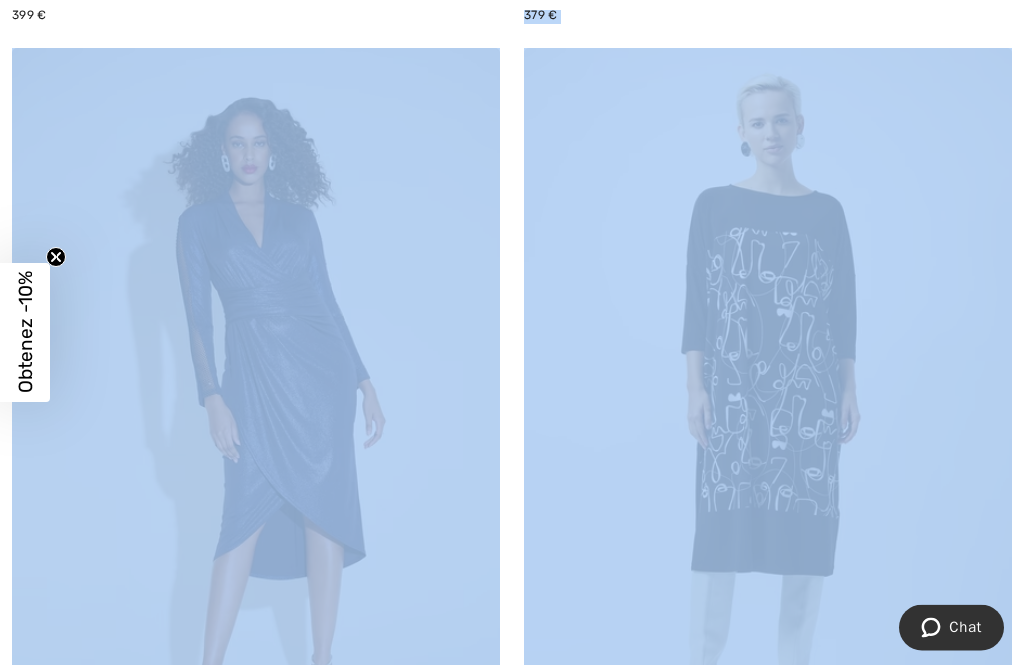 click at bounding box center (970, 90) 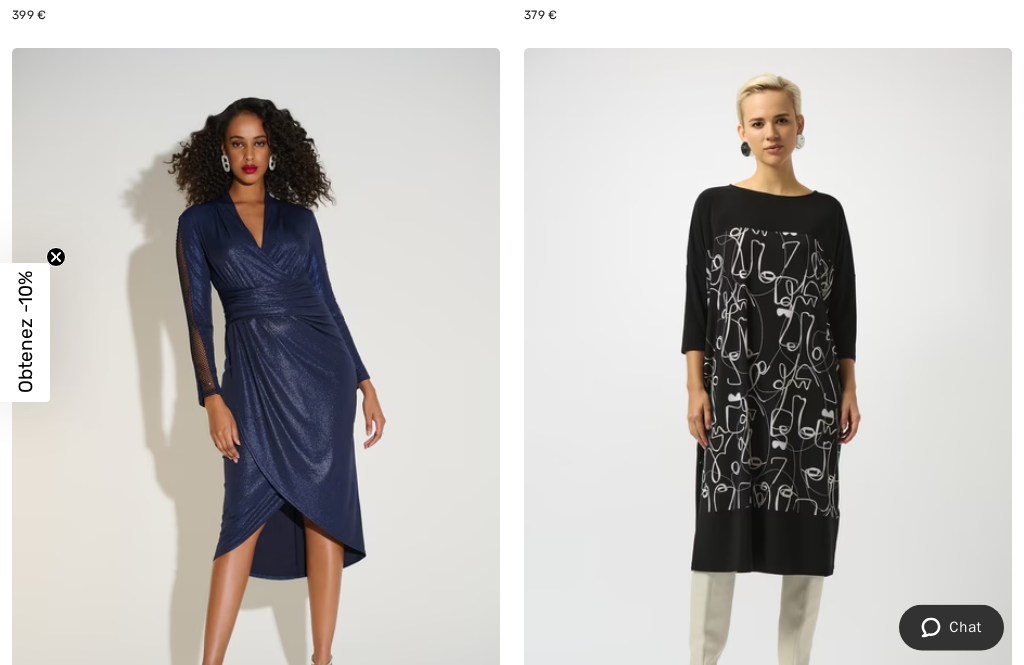 scroll, scrollTop: 9621, scrollLeft: 0, axis: vertical 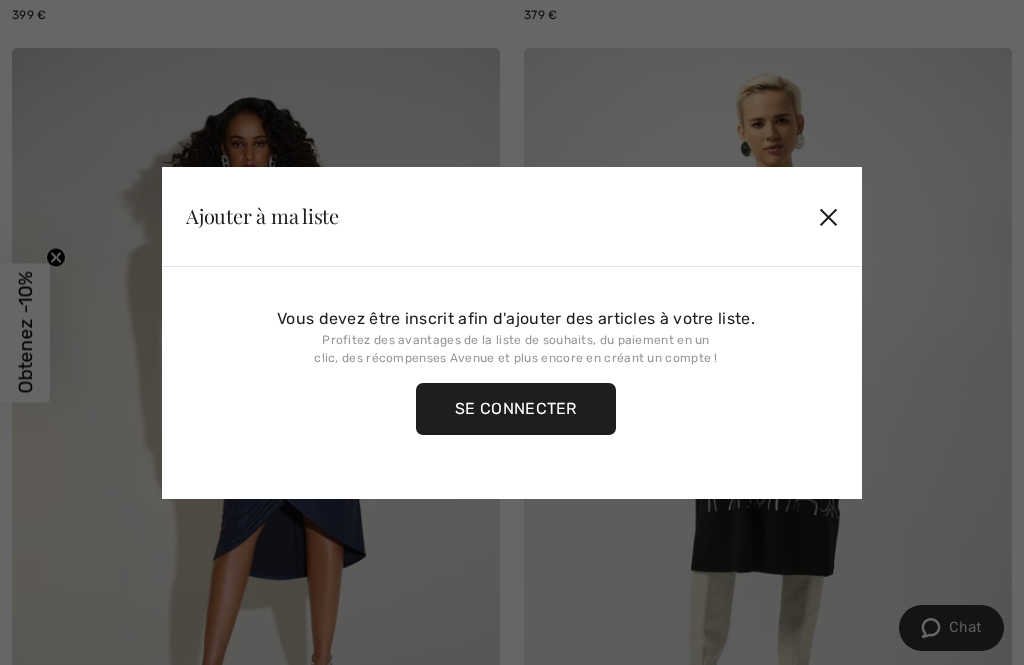 click on "✕" at bounding box center (828, 216) 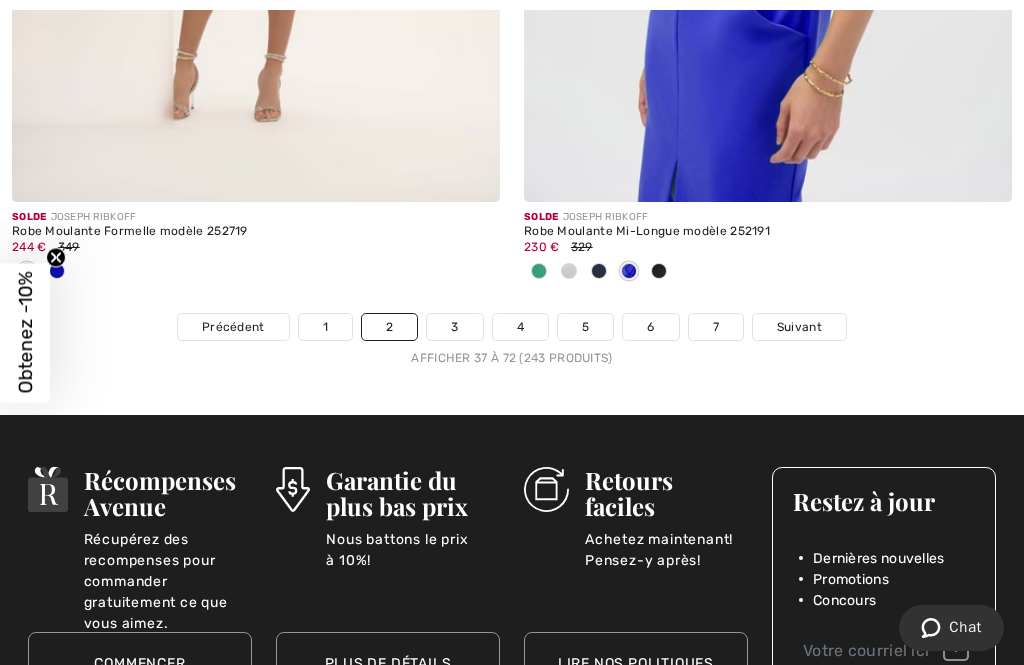 scroll, scrollTop: 15300, scrollLeft: 0, axis: vertical 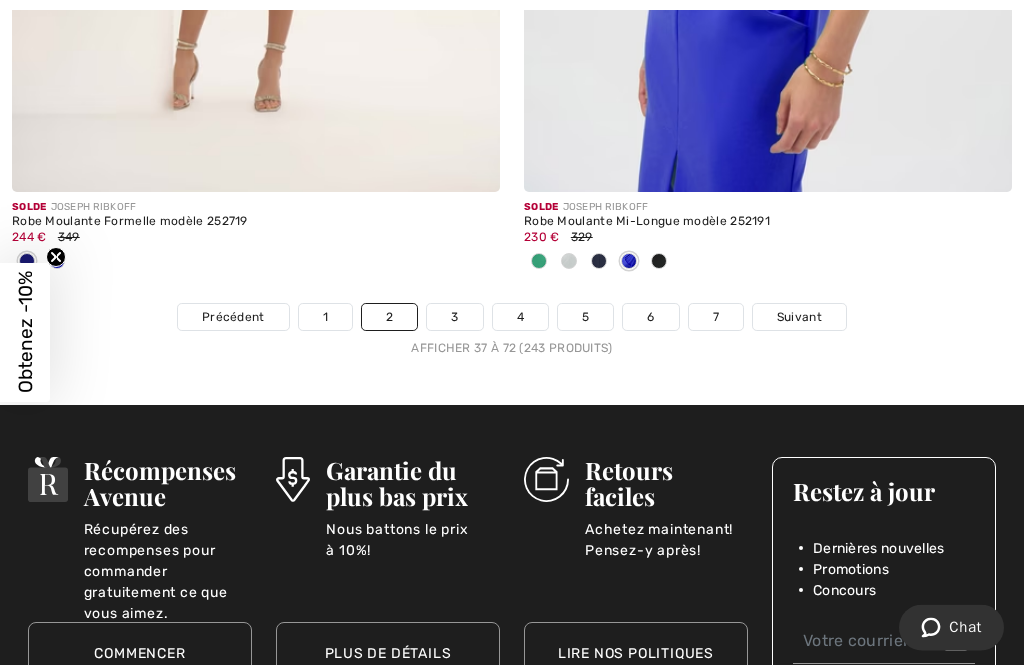 click on "Solde JOSEPH RIBKOFF
Robe Moulante Mi-Longue modèle 252191
230 €
329" at bounding box center [768, 249] 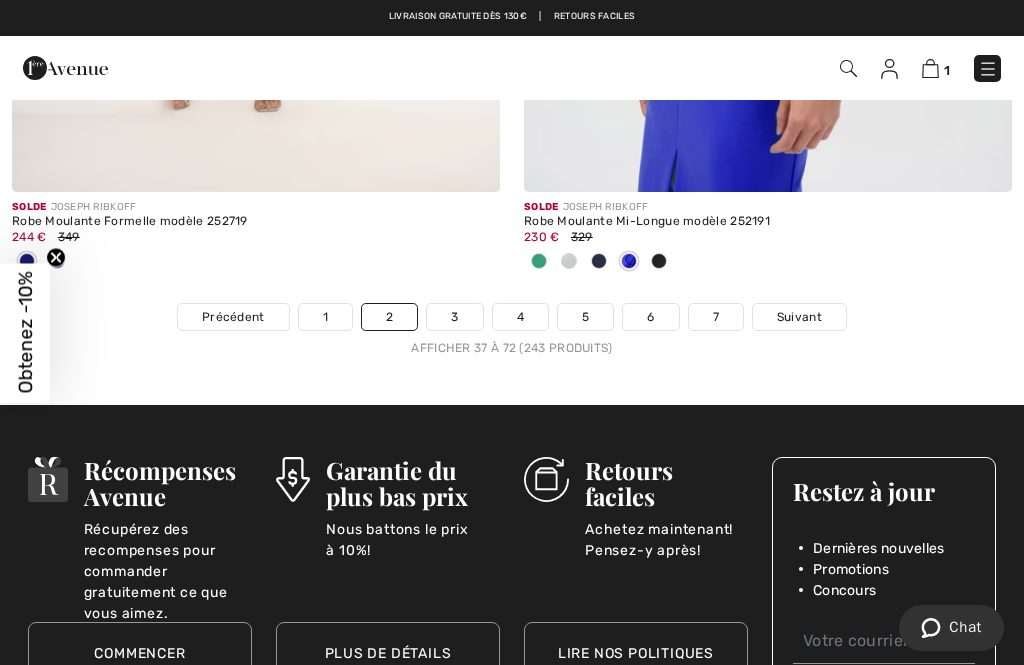 click on "Suivant" at bounding box center (799, 317) 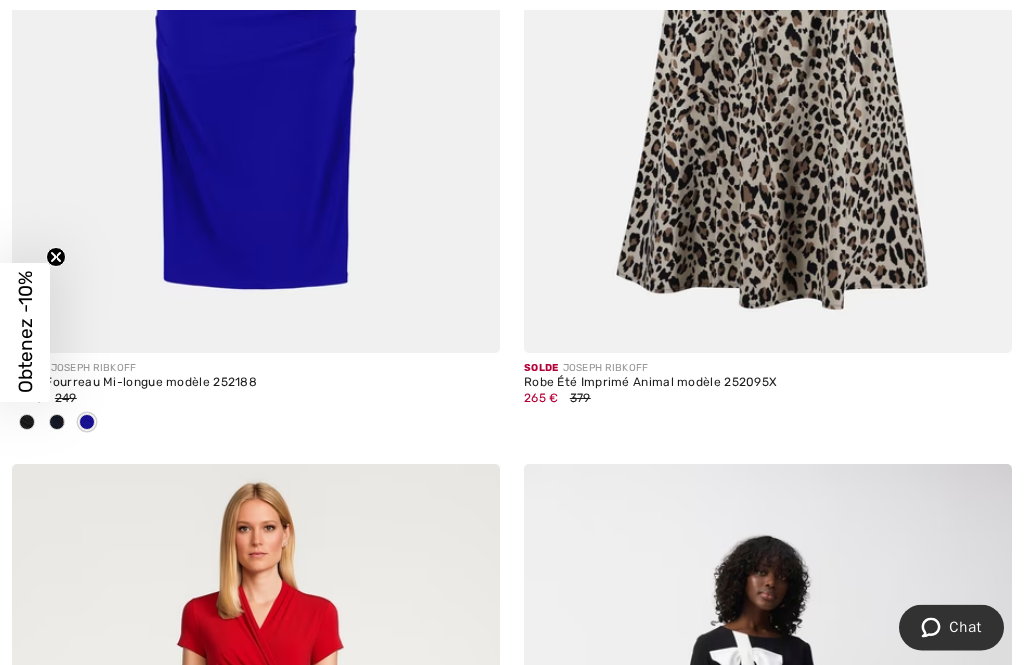 scroll, scrollTop: 1510, scrollLeft: 0, axis: vertical 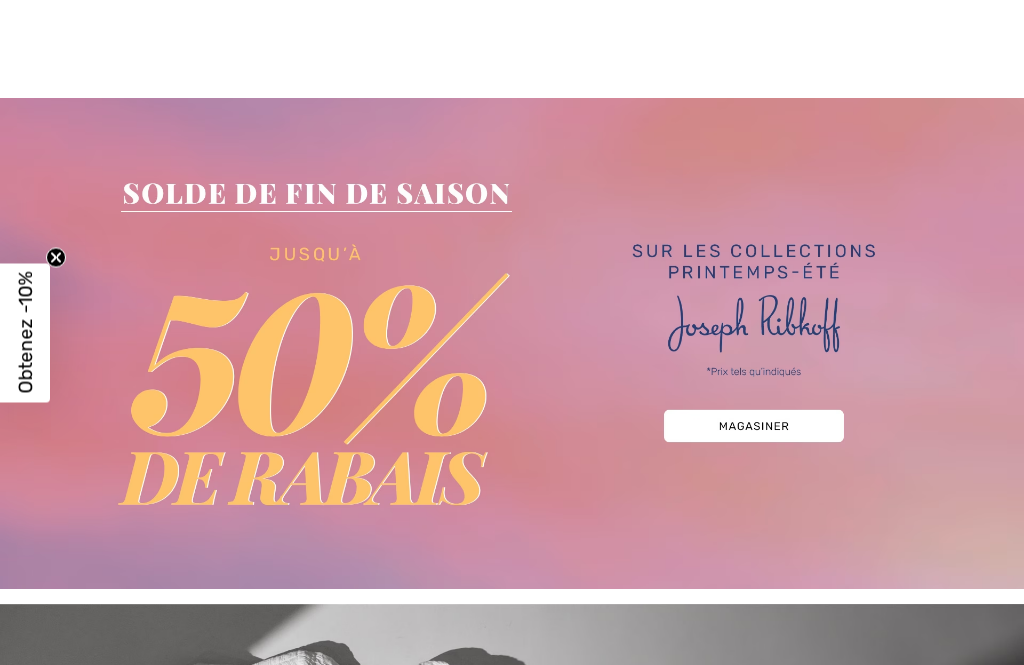 checkbox on "true" 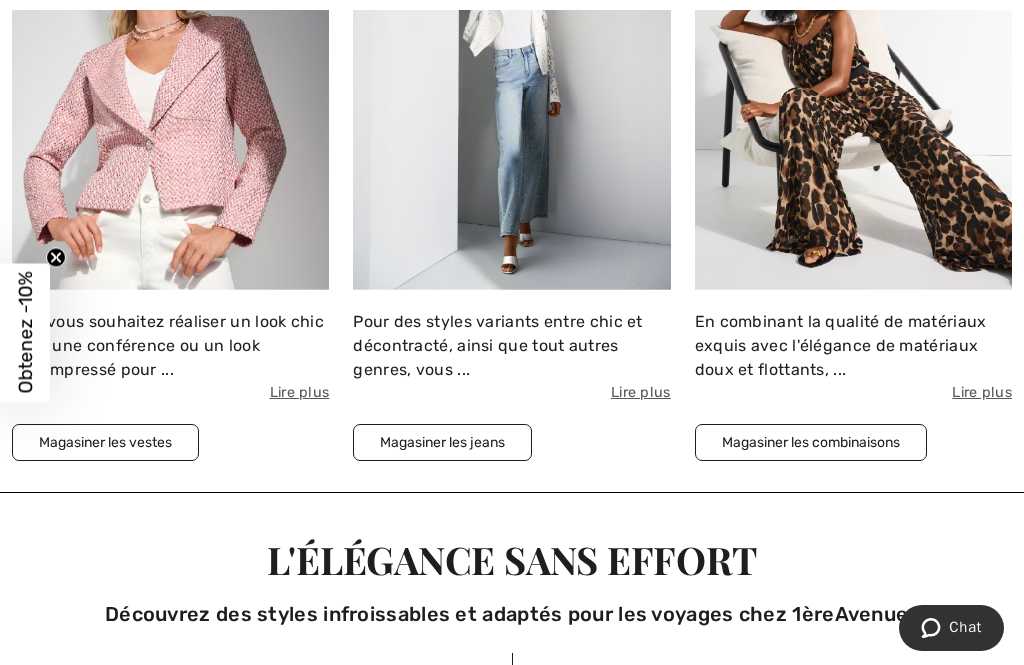scroll, scrollTop: 2201, scrollLeft: 0, axis: vertical 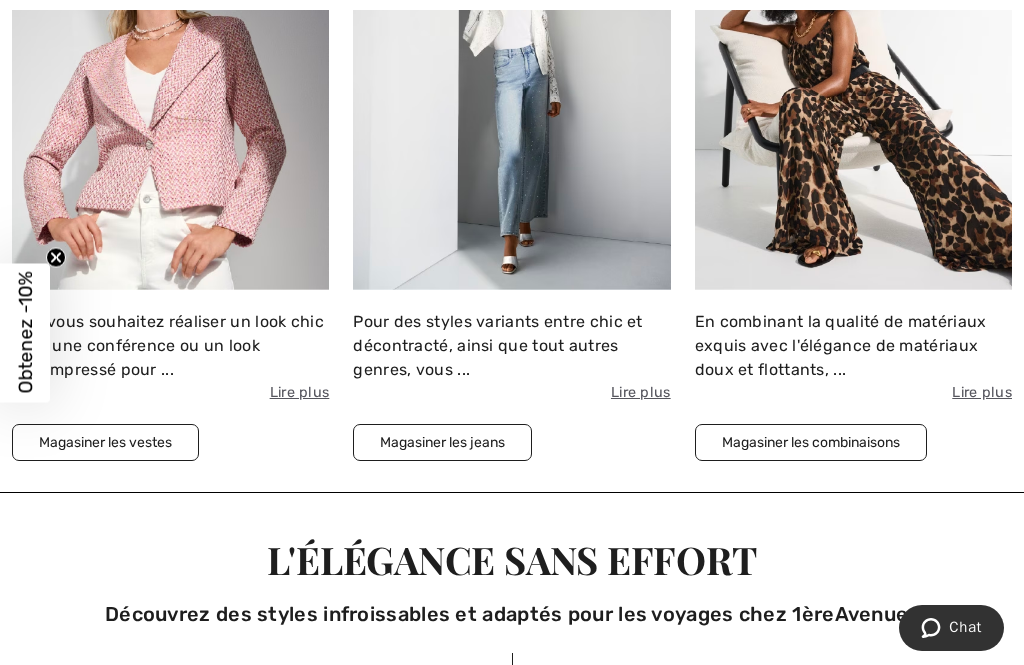 click on "Magasiner les vestes" at bounding box center [105, 442] 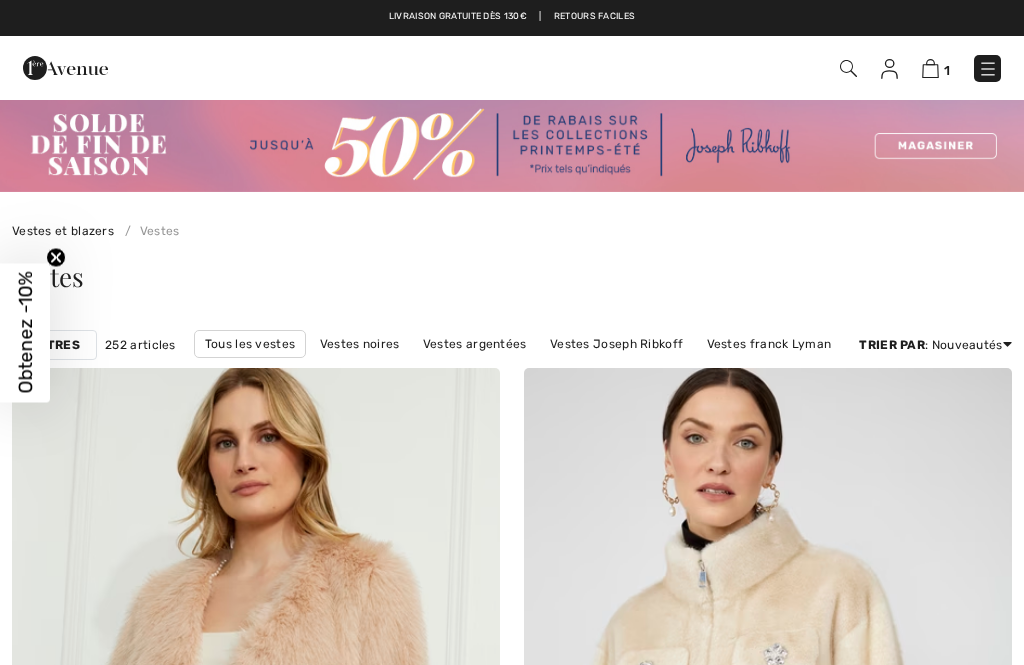 checkbox on "true" 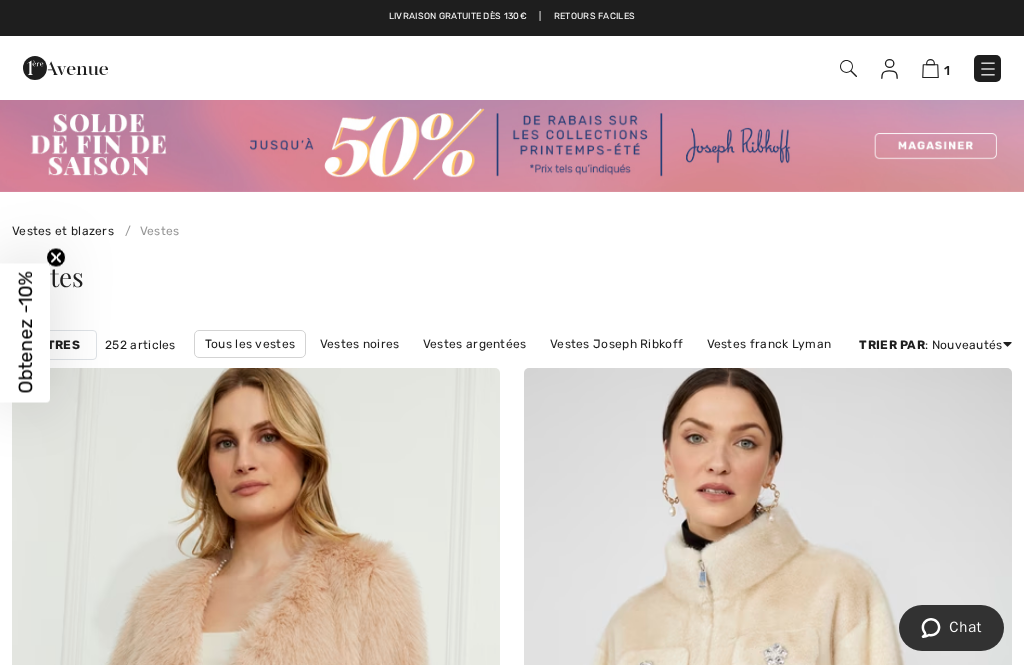 click on "Filtres" at bounding box center (54, 345) 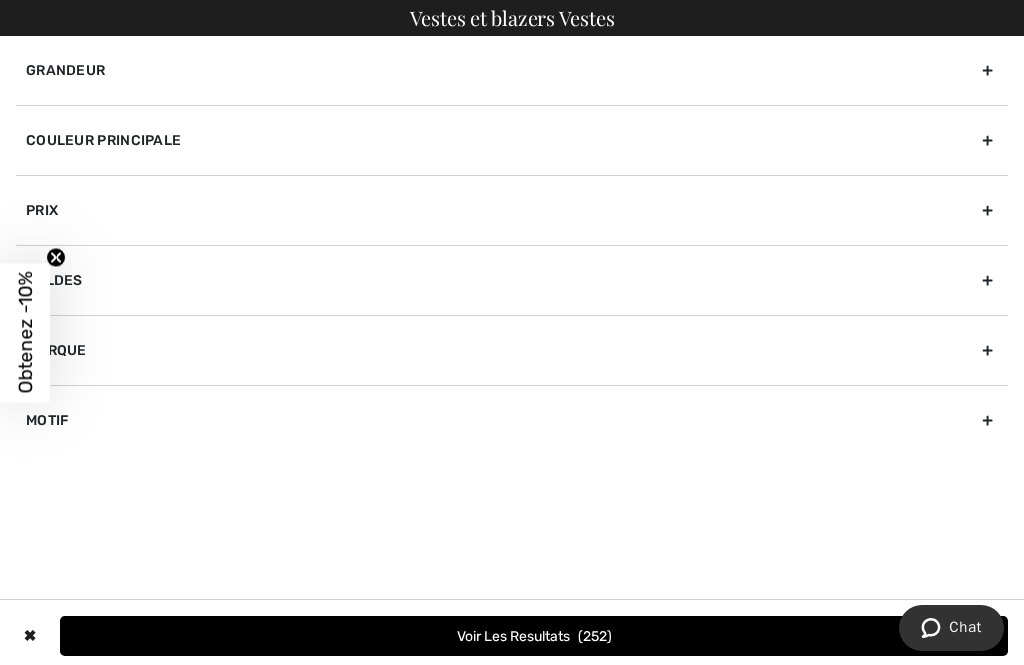 click on "Marque" at bounding box center (512, 350) 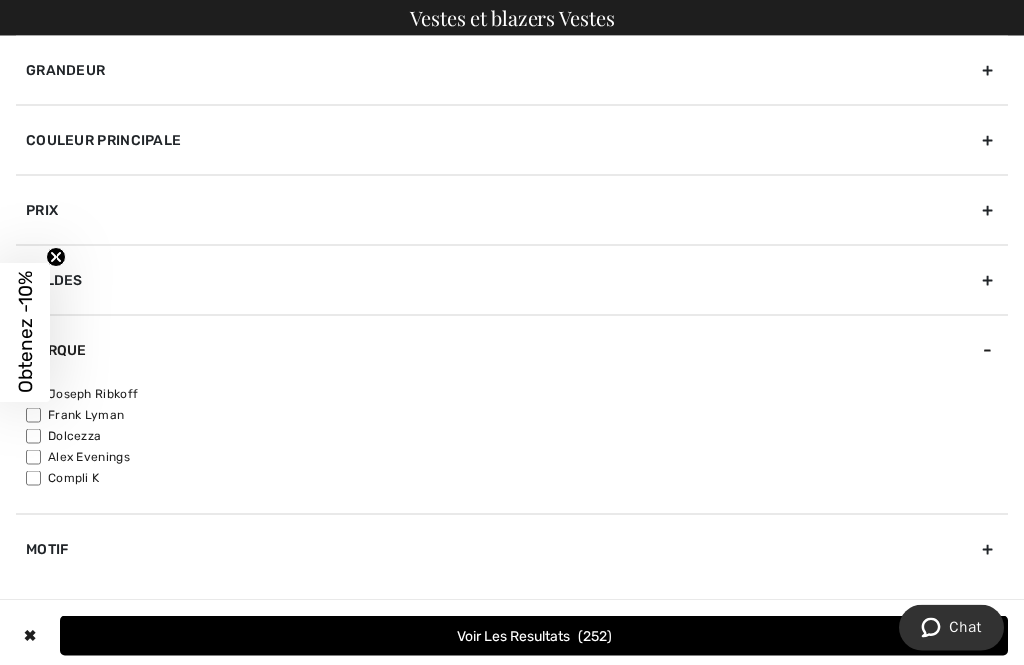 scroll, scrollTop: 0, scrollLeft: 0, axis: both 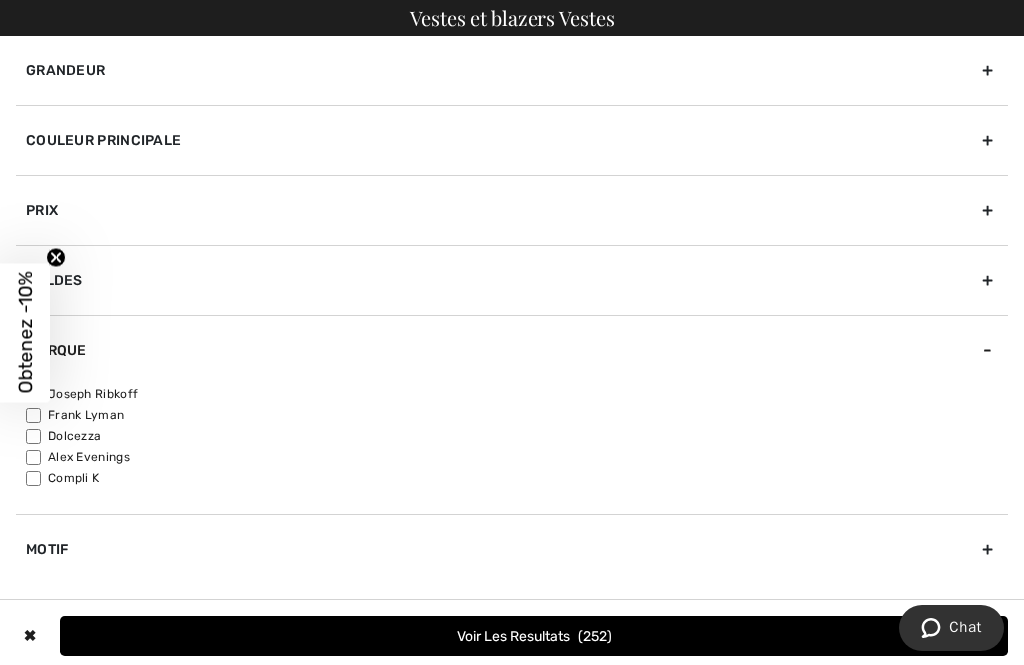 click on "Soldes" at bounding box center (512, 280) 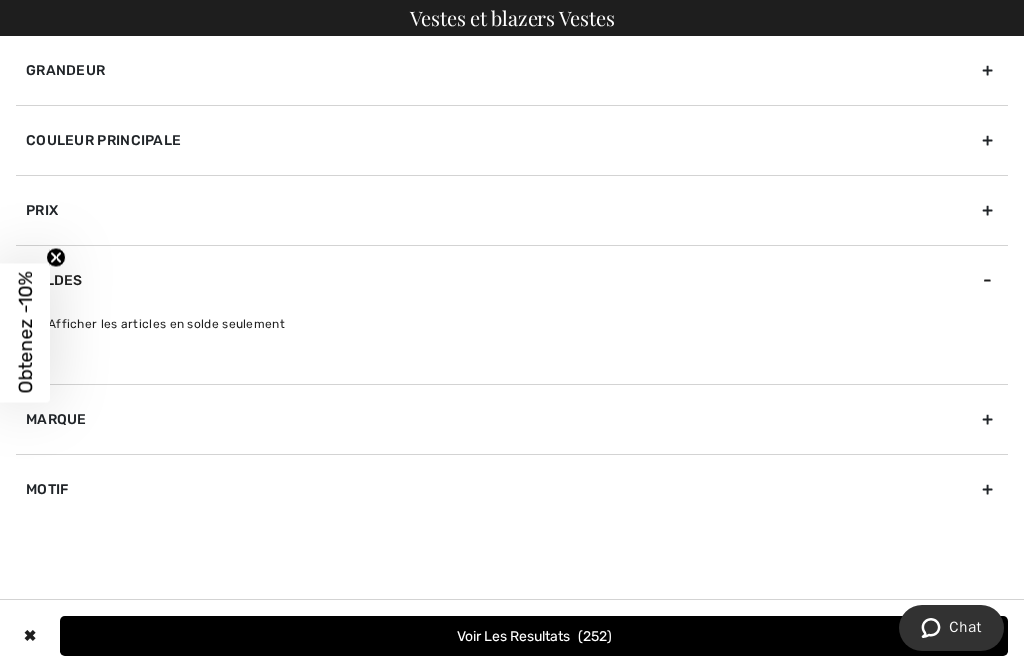click on "Marque" at bounding box center (512, 419) 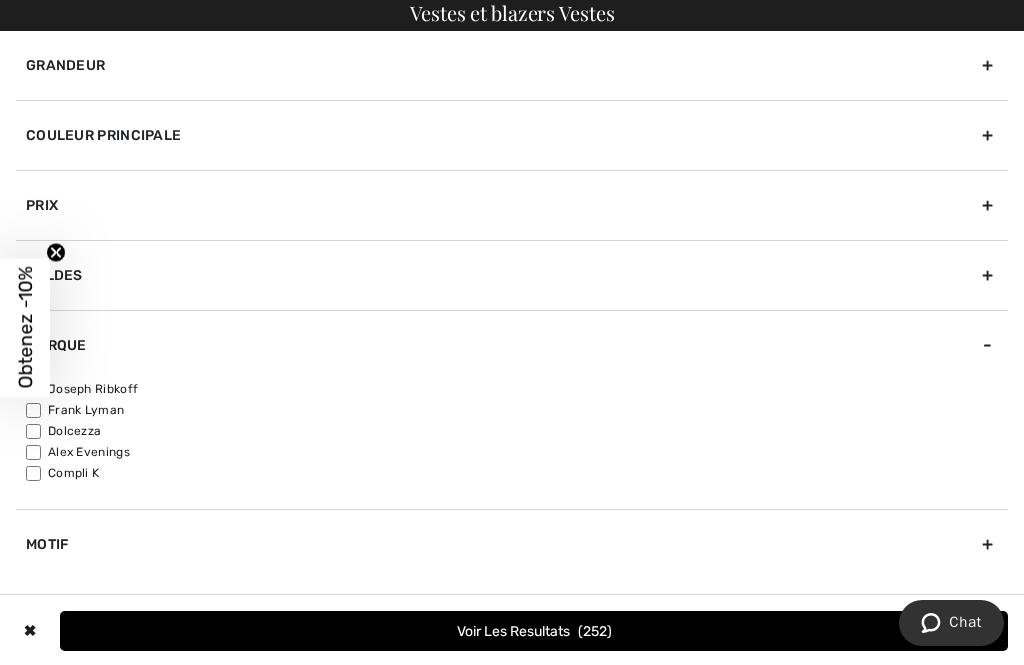 scroll, scrollTop: 5, scrollLeft: 0, axis: vertical 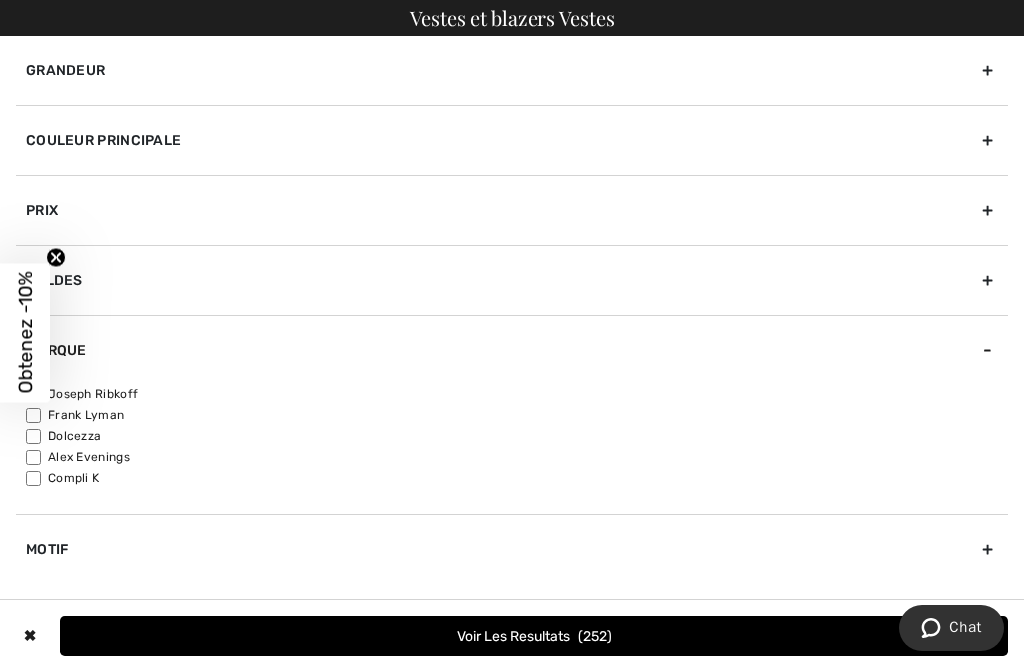click on "Close teaser" 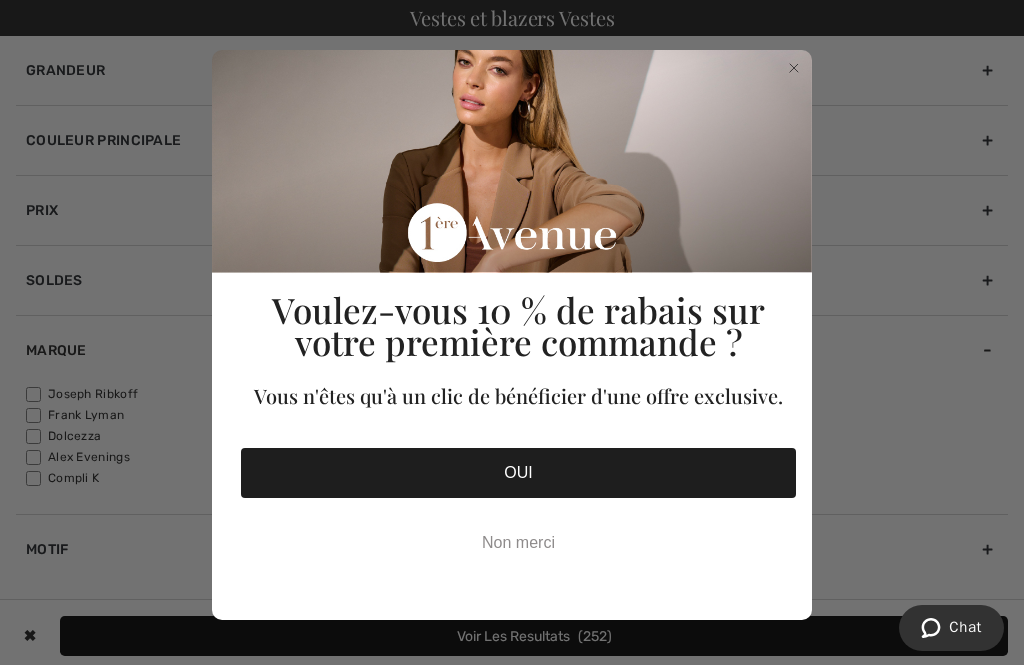 click on "Close dialog
Voulez-vous 10 % de rabais sur votre première commande ?
Vous n'êtes qu'à un clic de bénéficier d'une offre exclusive. OUI Non merci Submit" at bounding box center [512, 332] 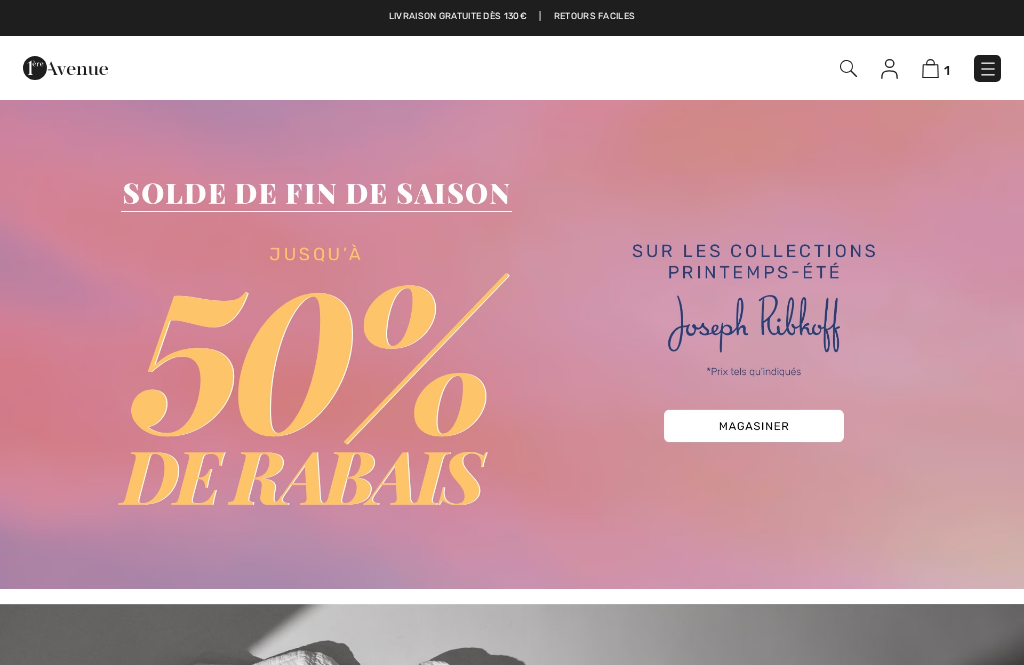 checkbox on "true" 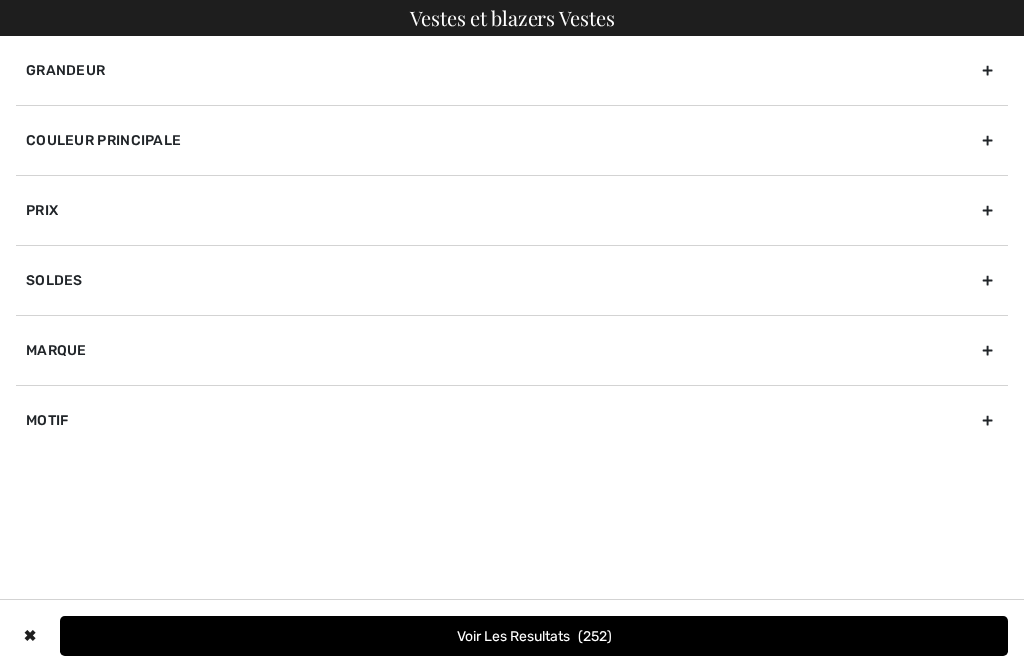 click on "Marque" at bounding box center (512, 350) 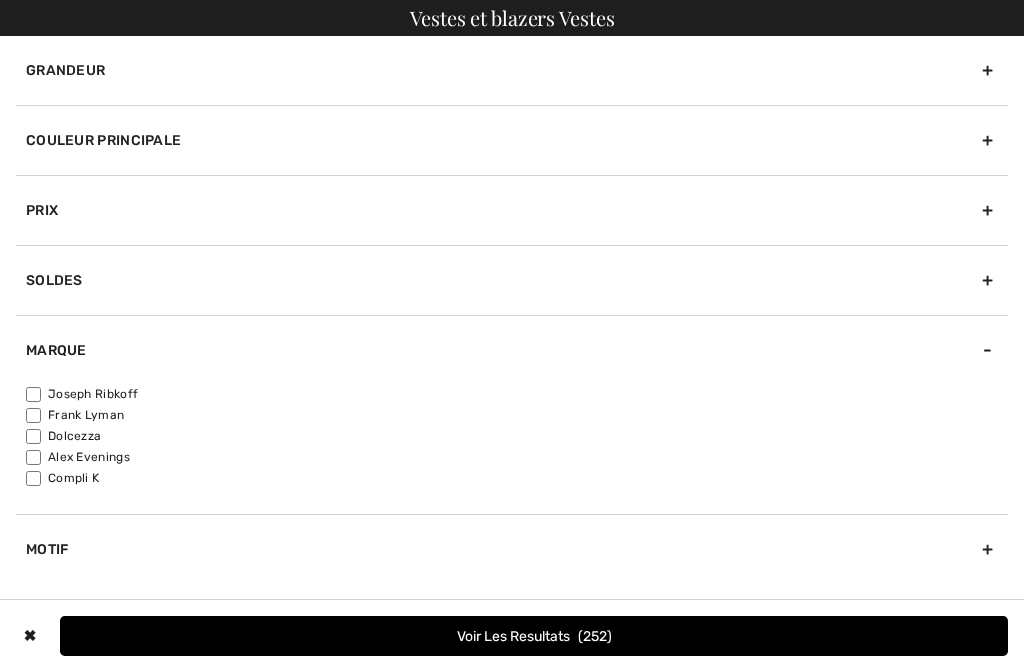 scroll, scrollTop: 0, scrollLeft: 0, axis: both 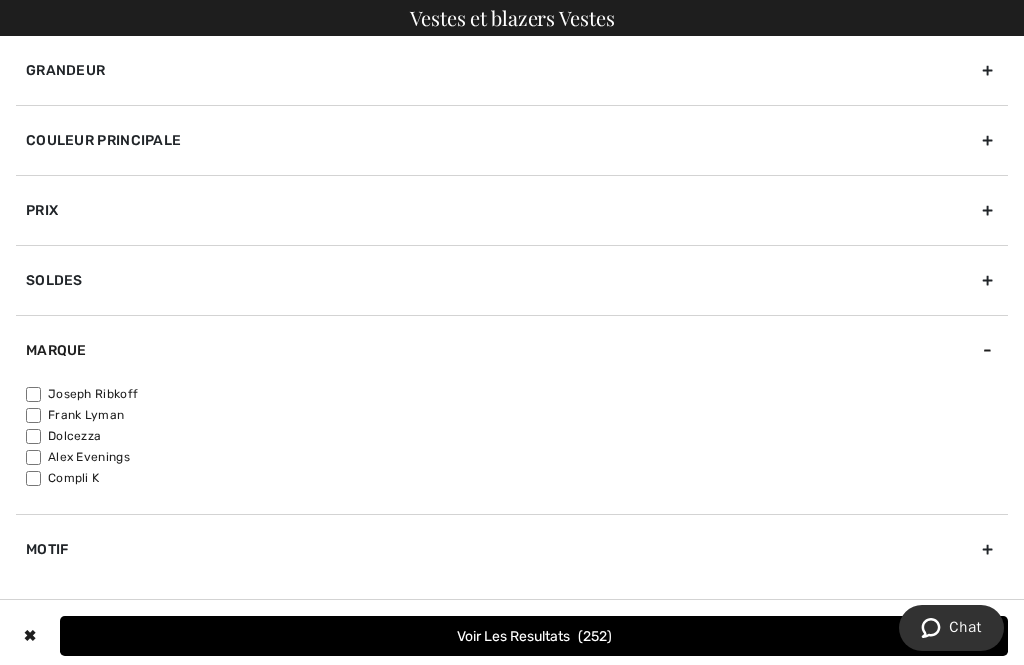 click on "Joseph Ribkoff" at bounding box center [33, 394] 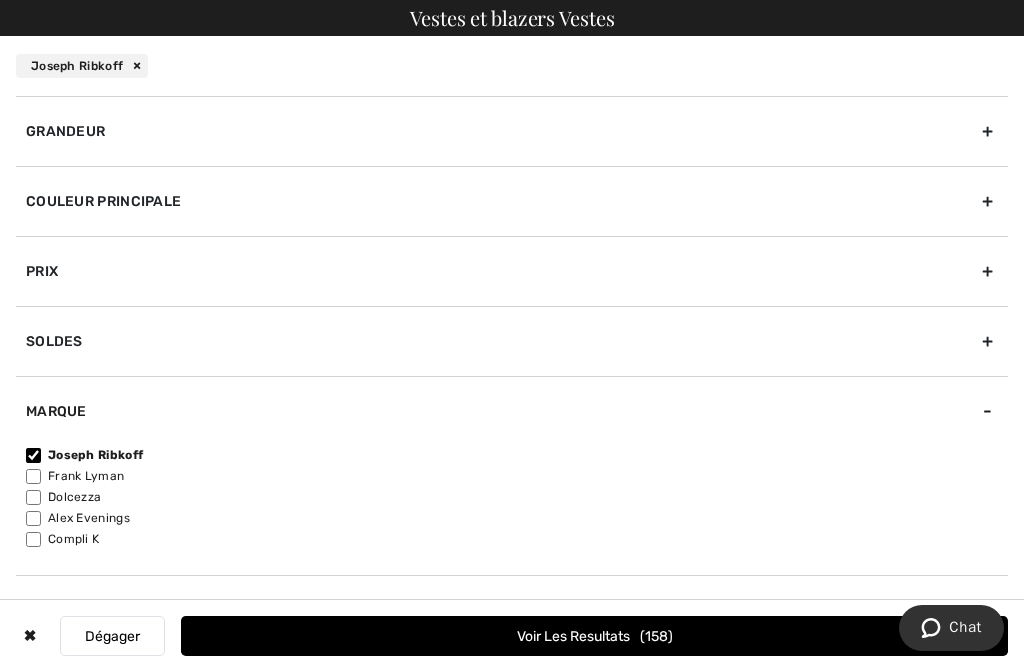 click on "Grandeur" at bounding box center [512, 131] 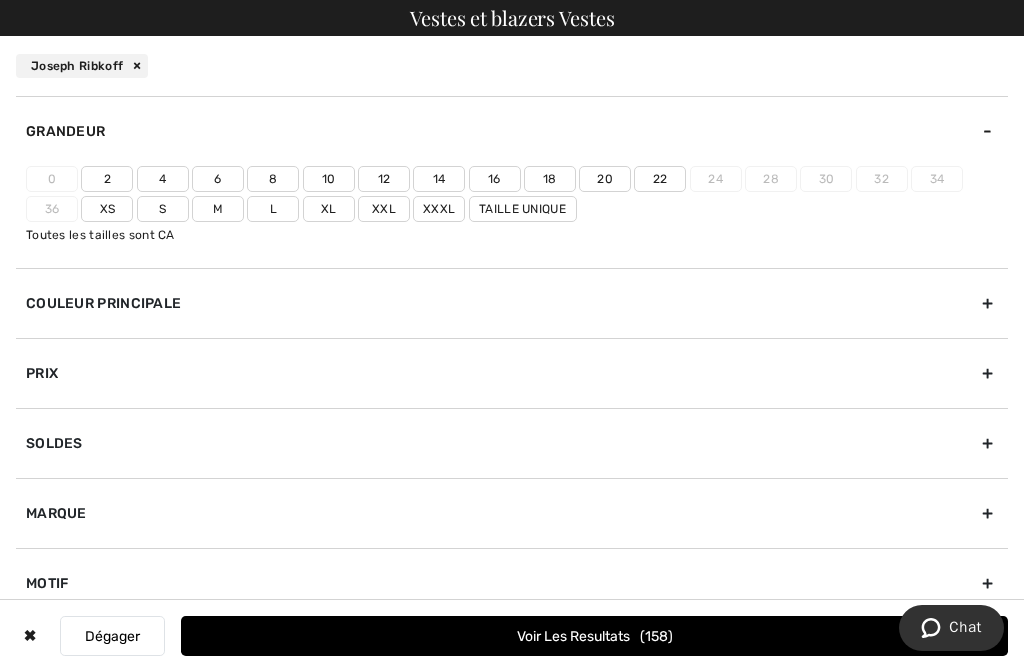 click on "Xxl" at bounding box center (384, 209) 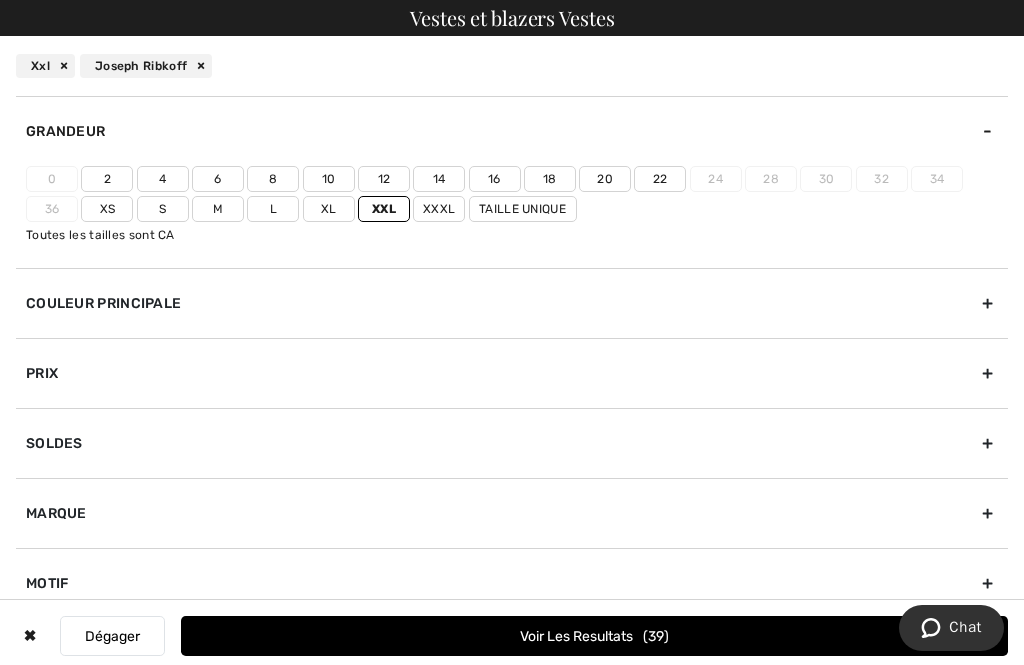 click on "22" at bounding box center [660, 179] 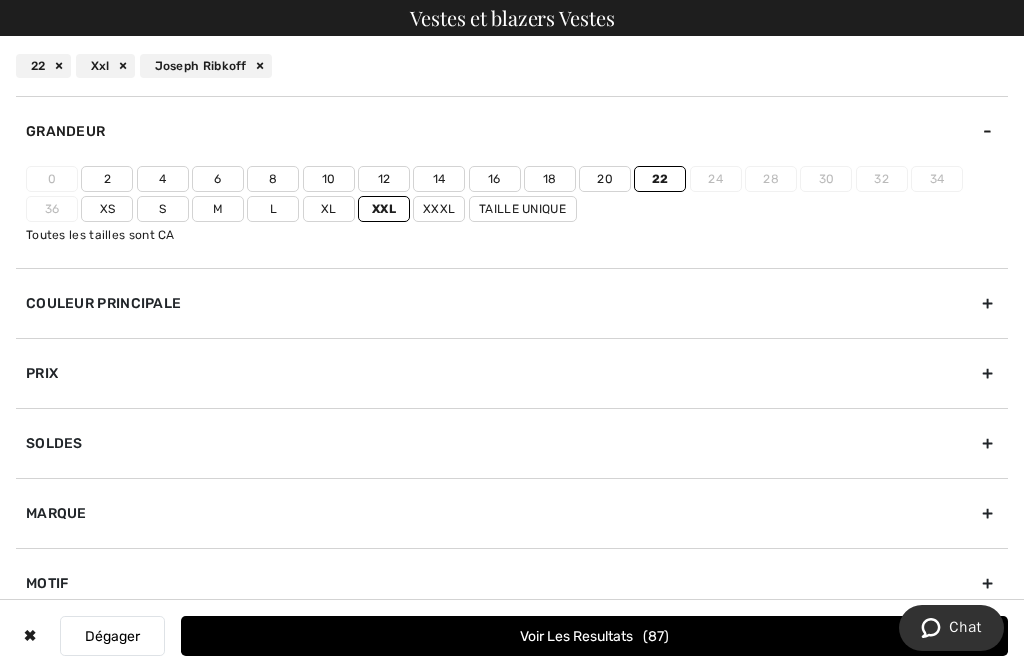 click on "Voir les resultats 87" at bounding box center (594, 636) 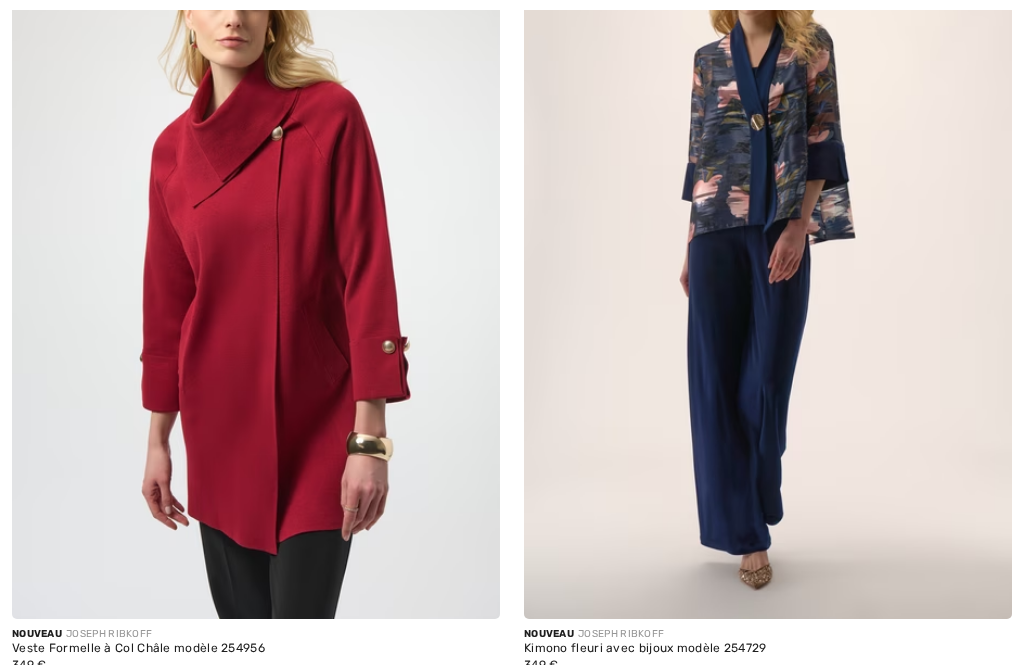 checkbox on "true" 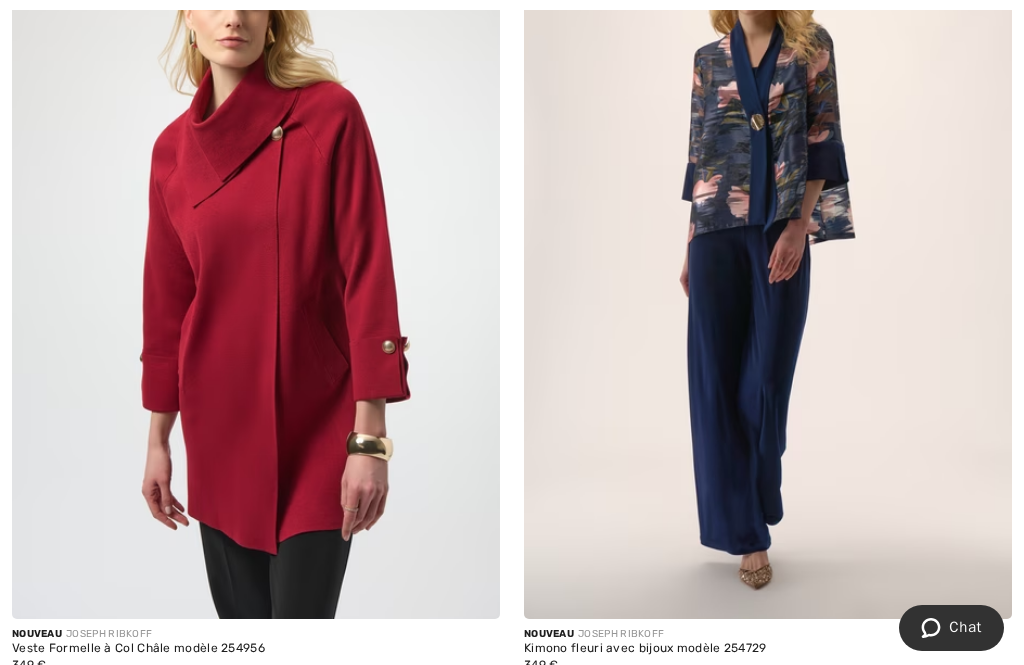 scroll, scrollTop: 0, scrollLeft: 0, axis: both 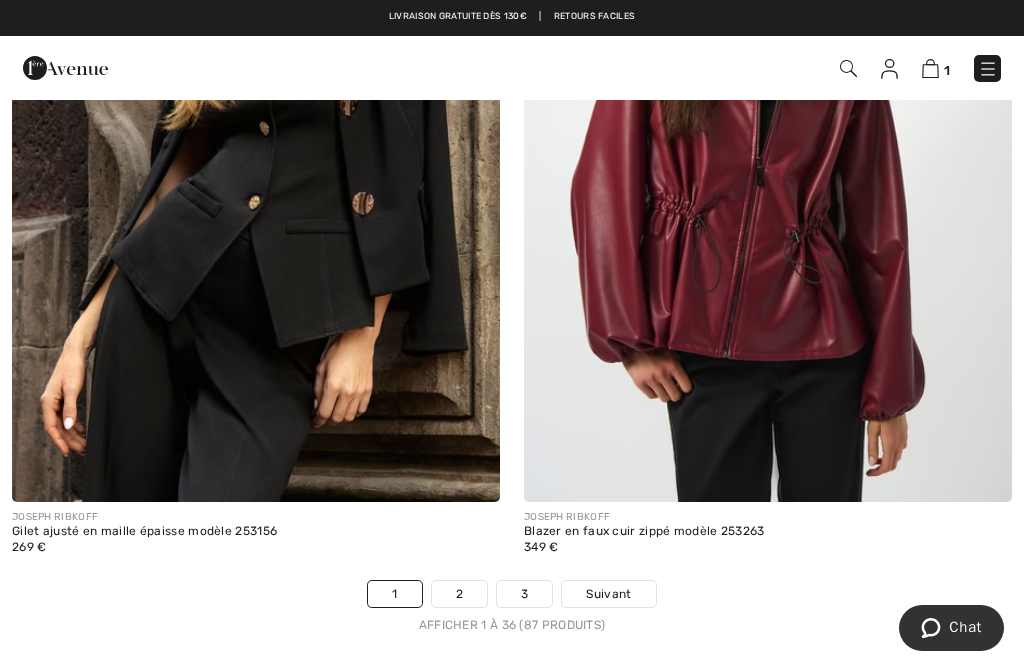 click on "Suivant" at bounding box center [608, 594] 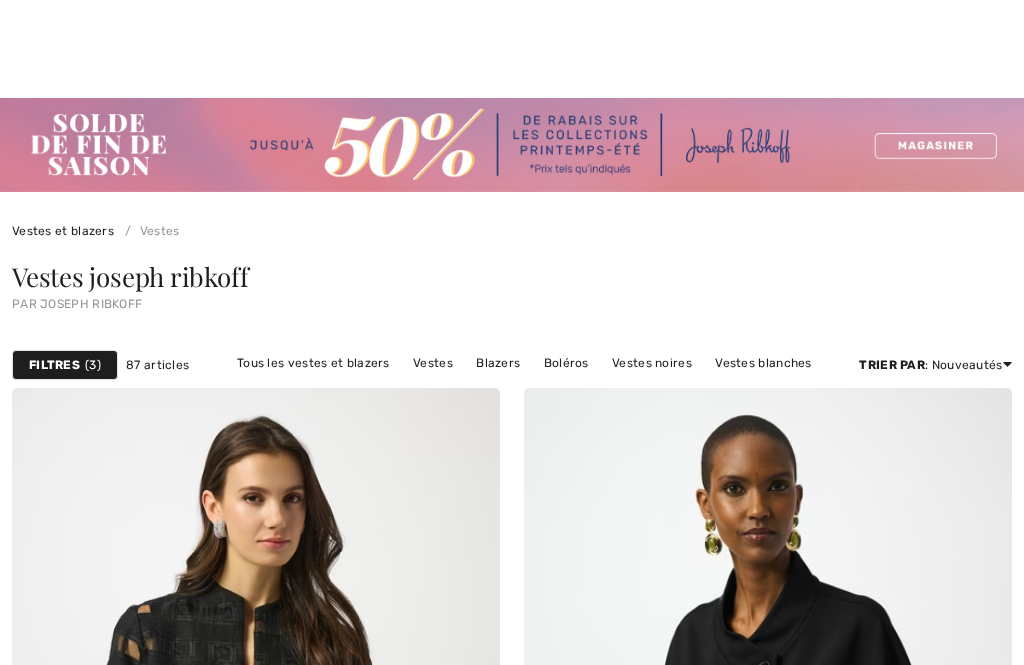 checkbox on "true" 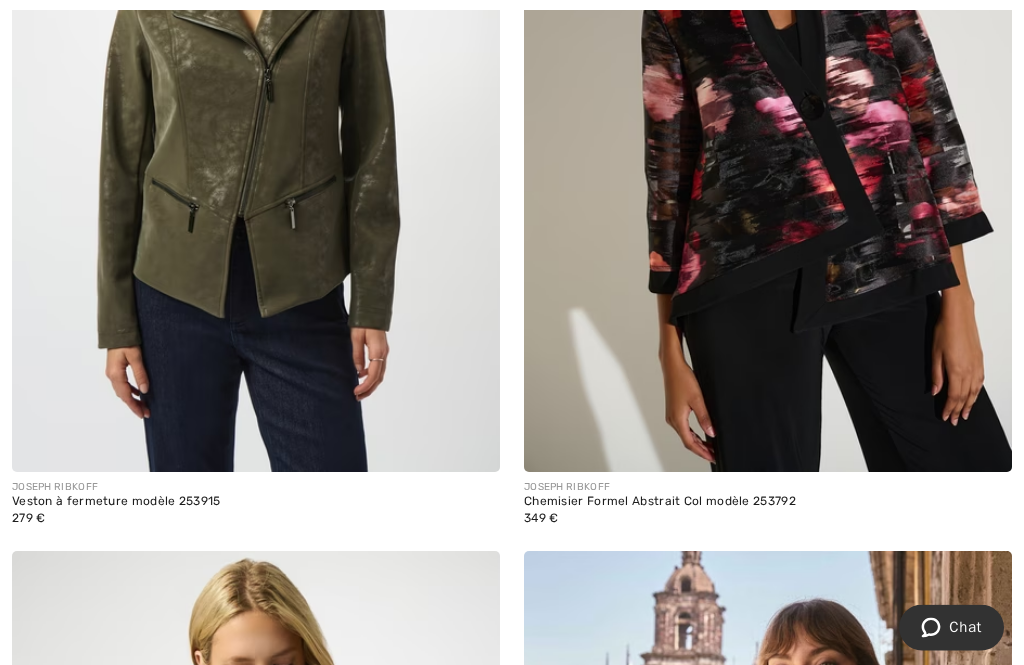 scroll, scrollTop: 2652, scrollLeft: 0, axis: vertical 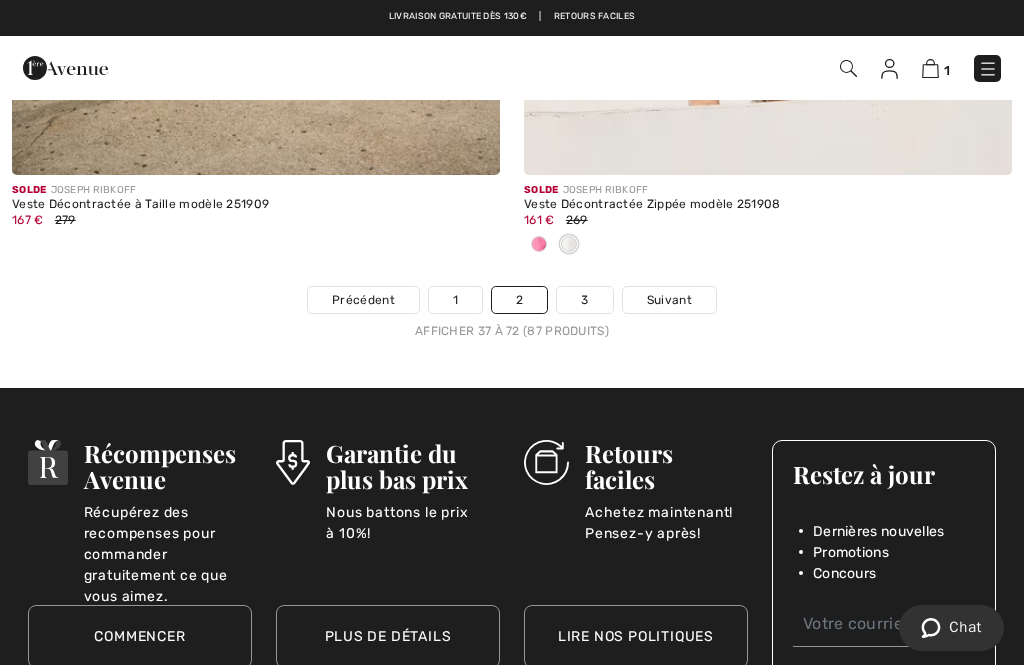 click on "Suivant" at bounding box center (669, 300) 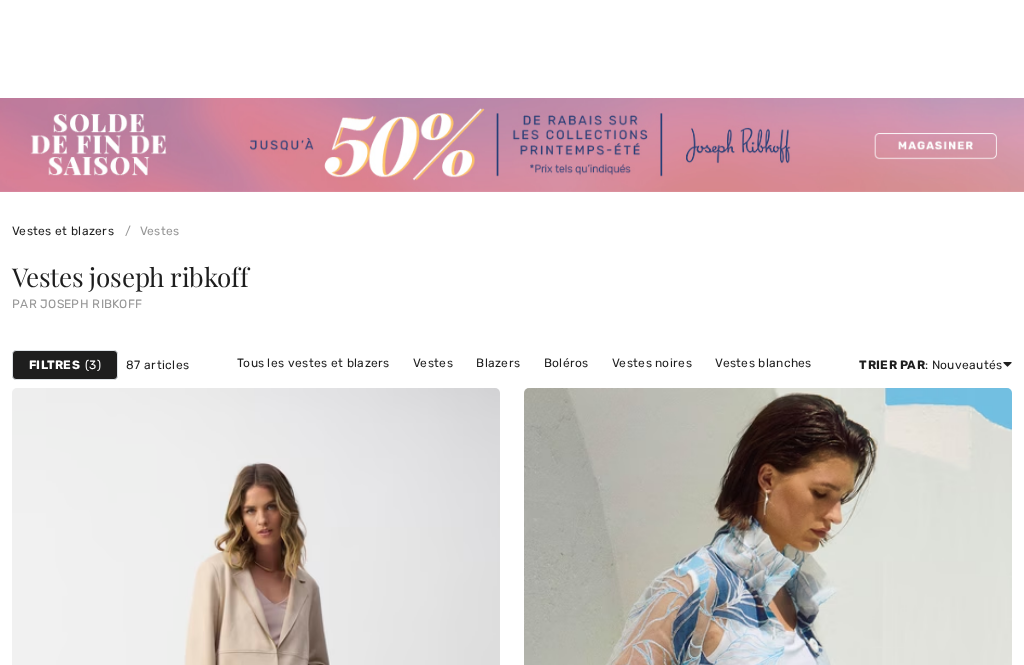 checkbox on "true" 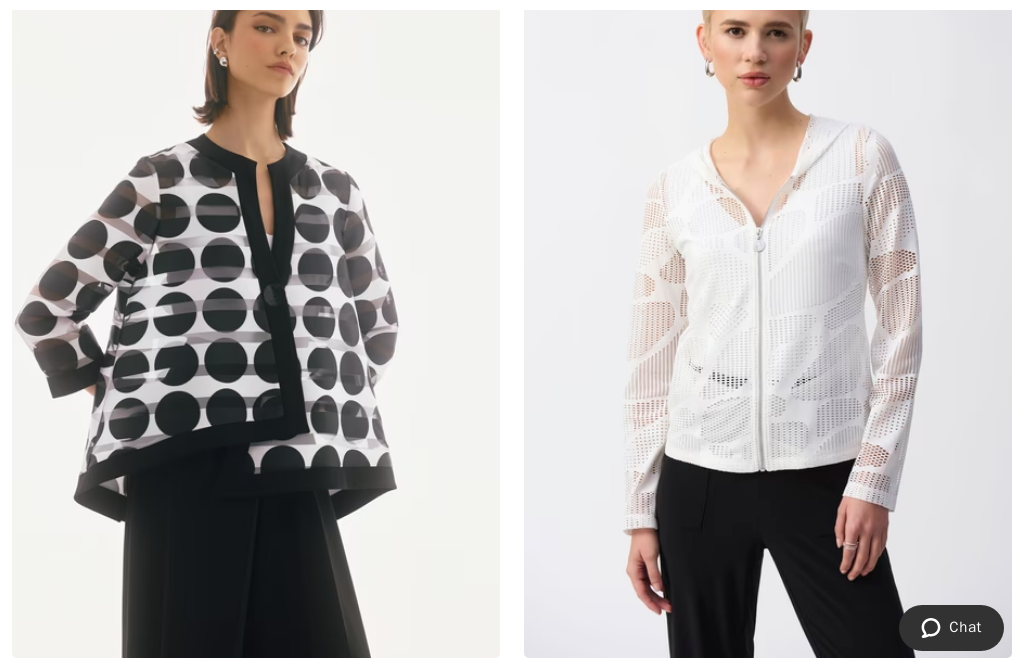 scroll, scrollTop: 0, scrollLeft: 0, axis: both 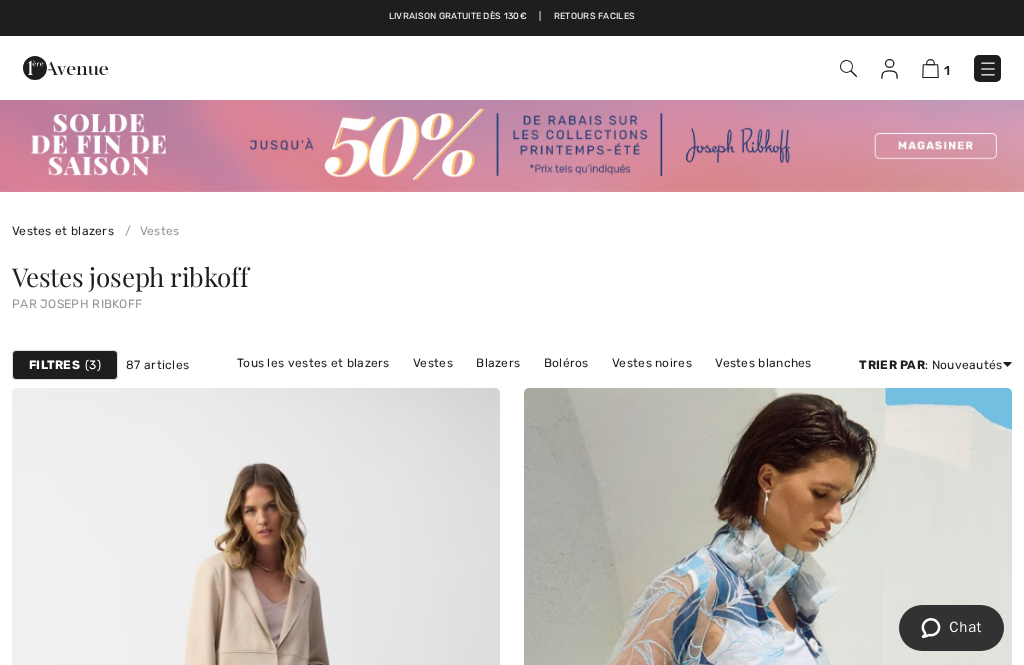click on "Vestes noires" at bounding box center (652, 363) 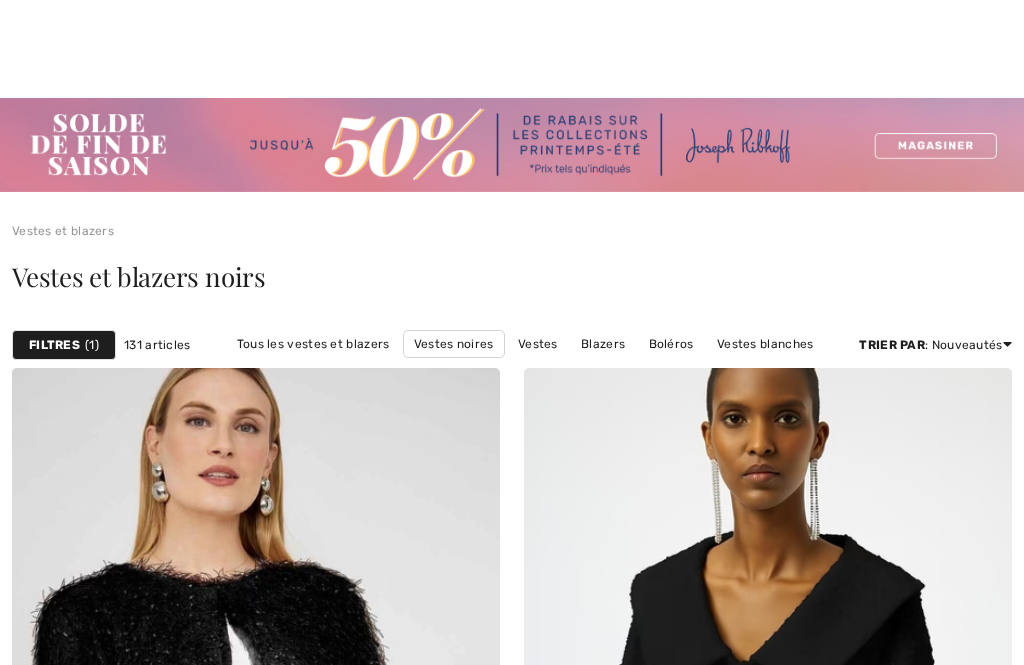 checkbox on "true" 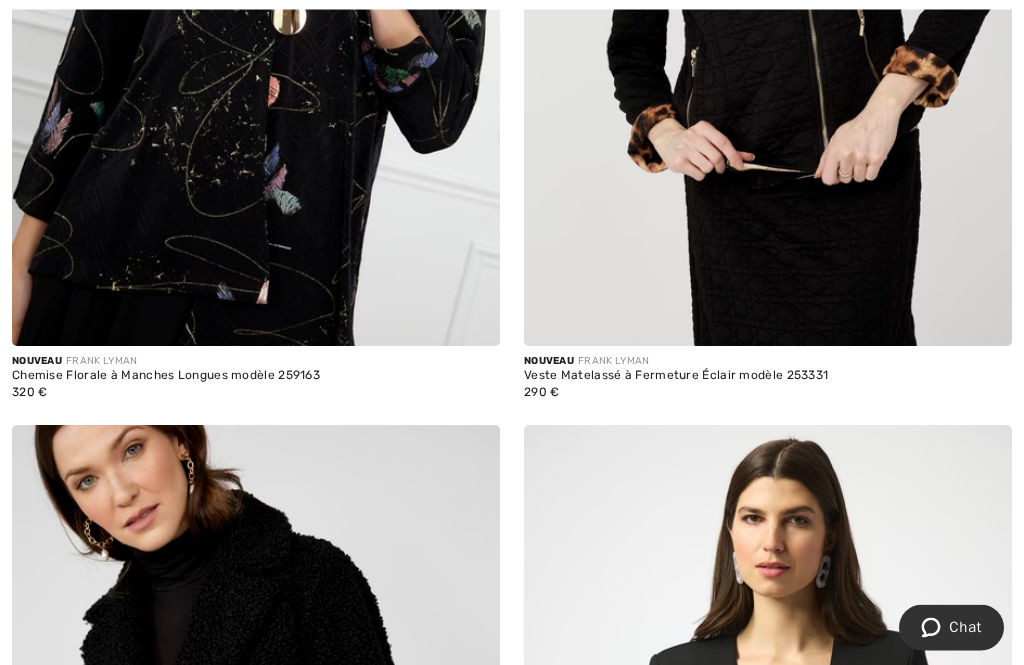 scroll, scrollTop: 2706, scrollLeft: 0, axis: vertical 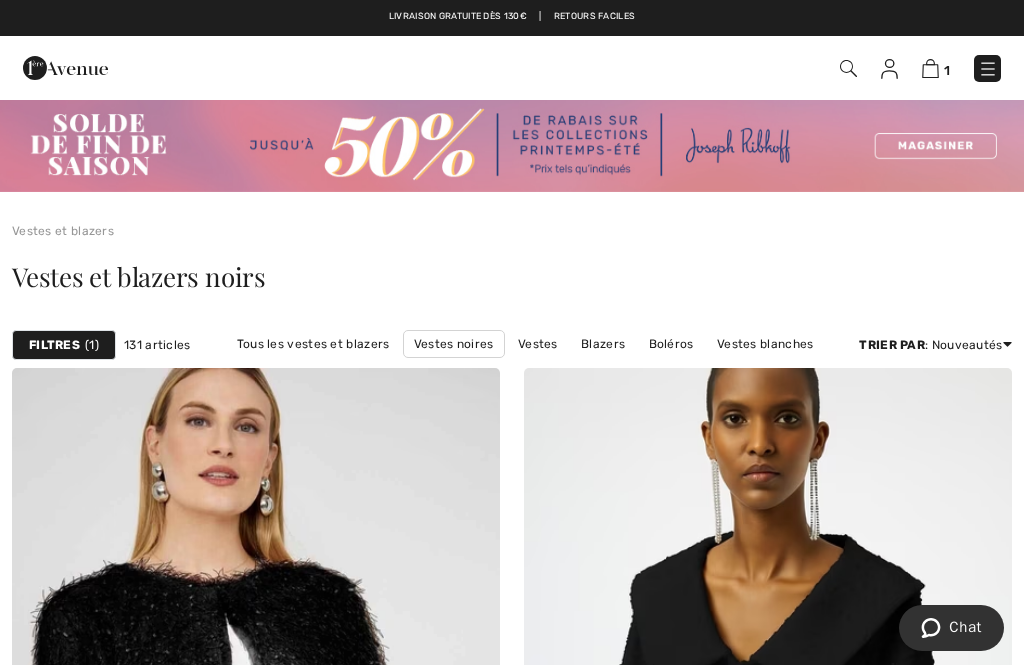 click on "Blazers" at bounding box center (603, 344) 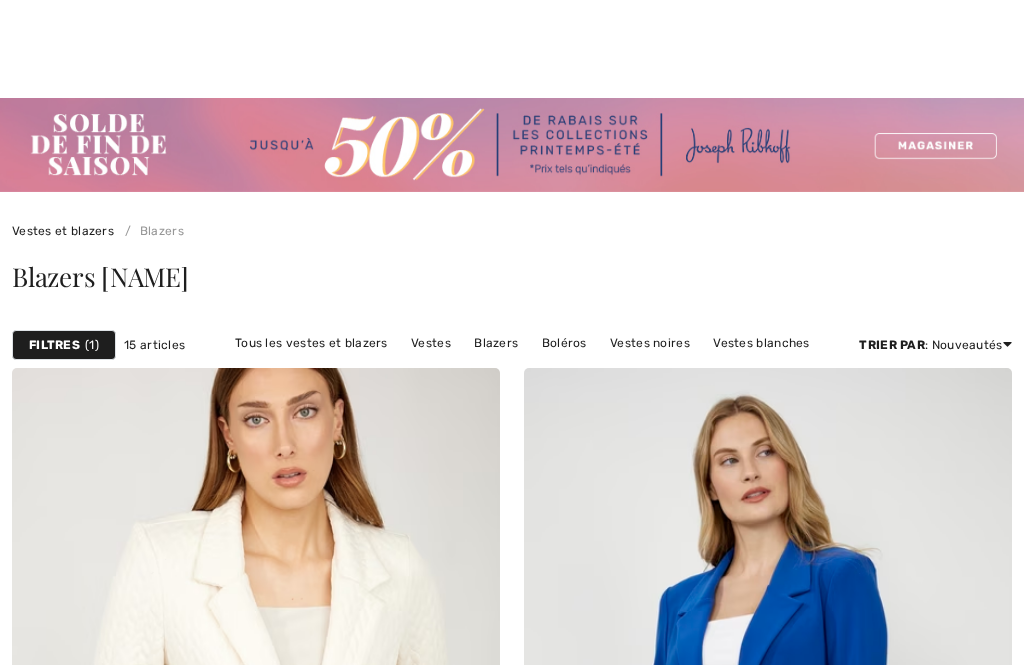 checkbox on "true" 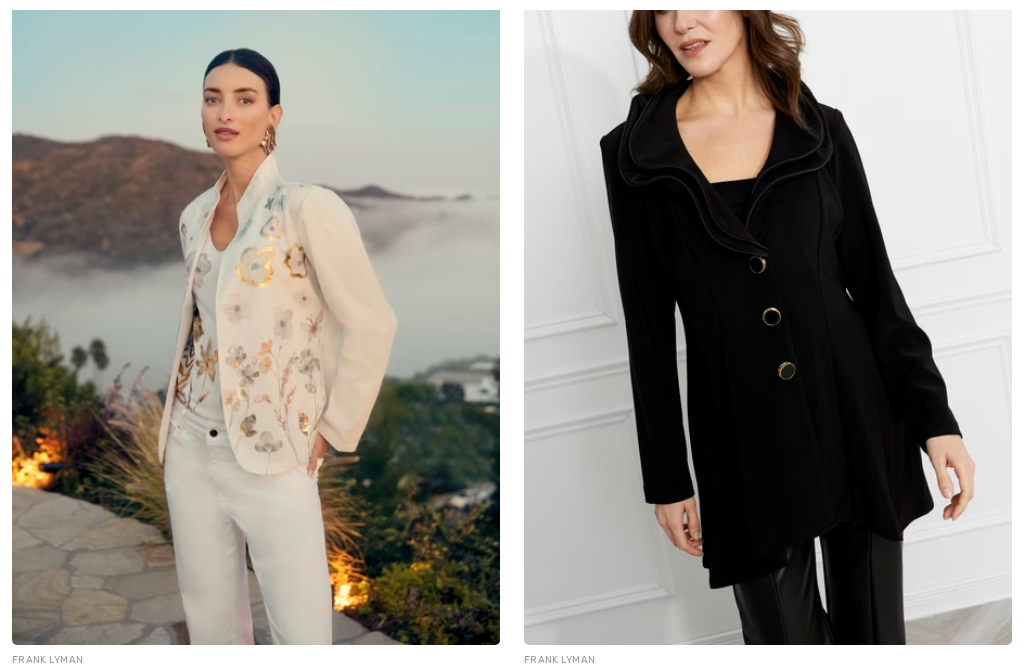 scroll, scrollTop: 1299, scrollLeft: 0, axis: vertical 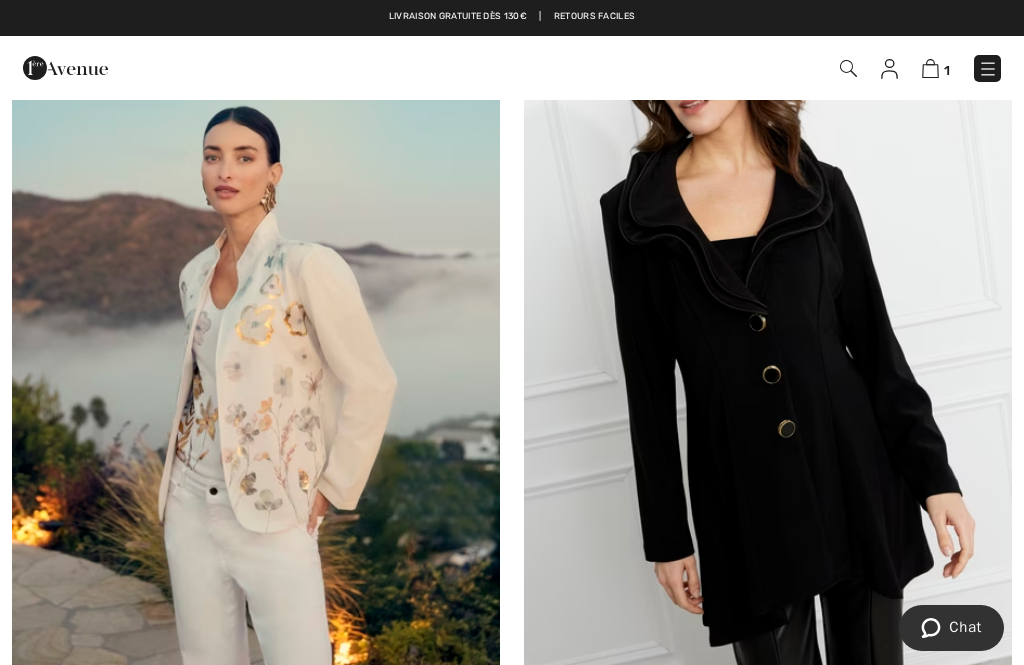 click at bounding box center [768, 337] 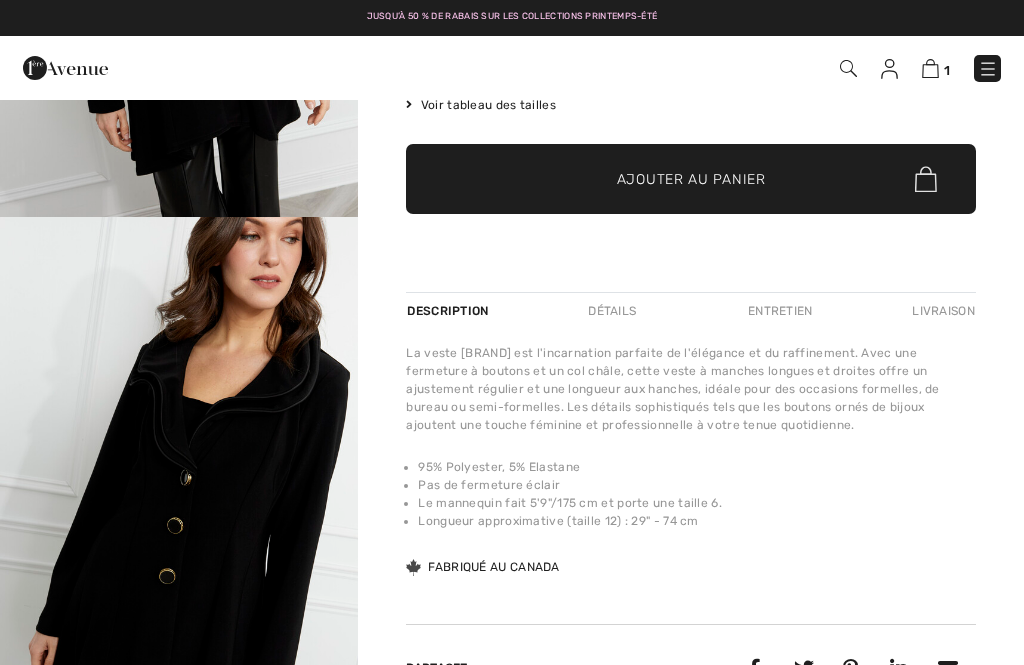 checkbox on "true" 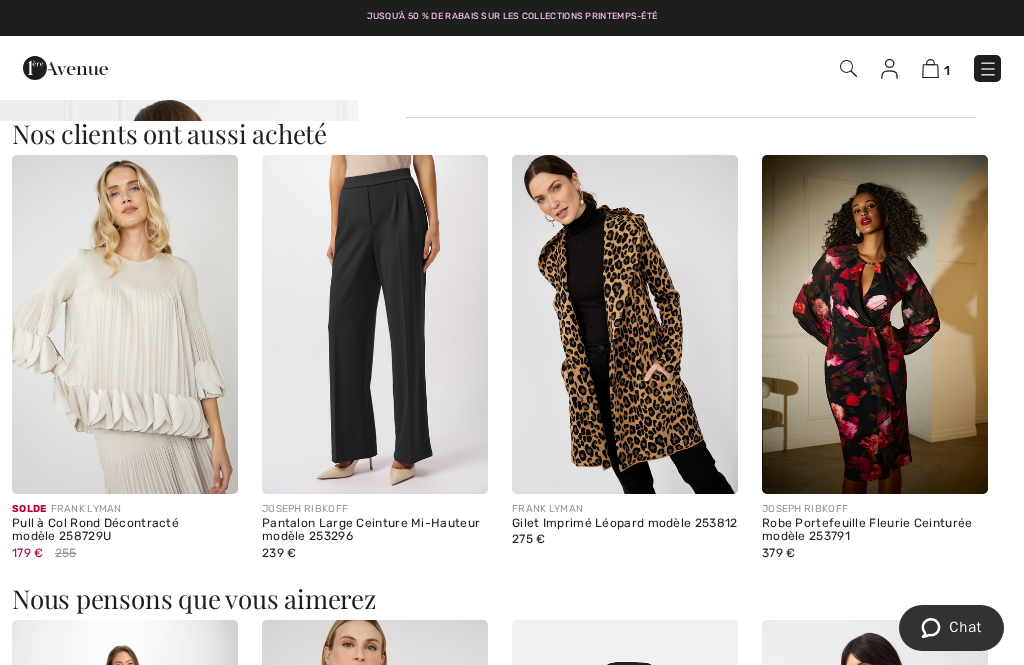 scroll, scrollTop: 0, scrollLeft: 0, axis: both 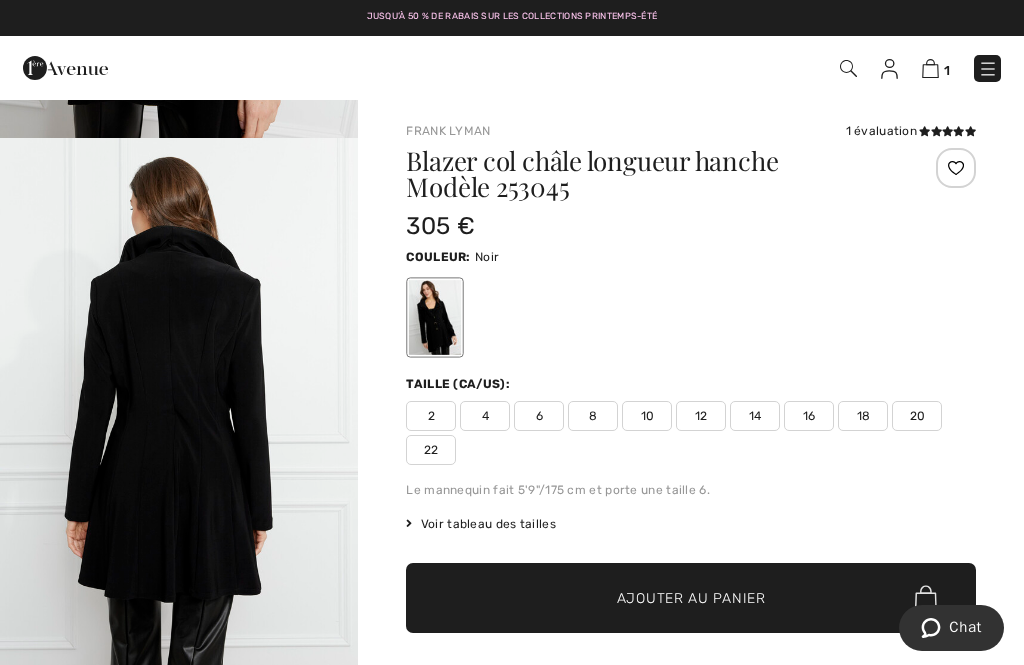 click on "22" at bounding box center [431, 450] 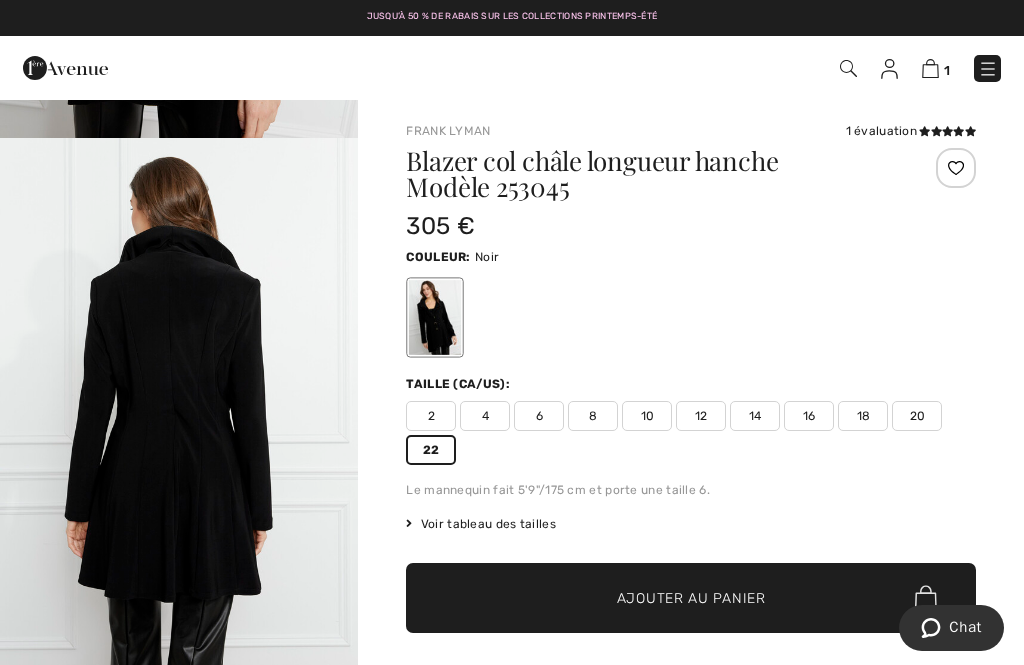 click on "Ajouter au panier" at bounding box center [691, 598] 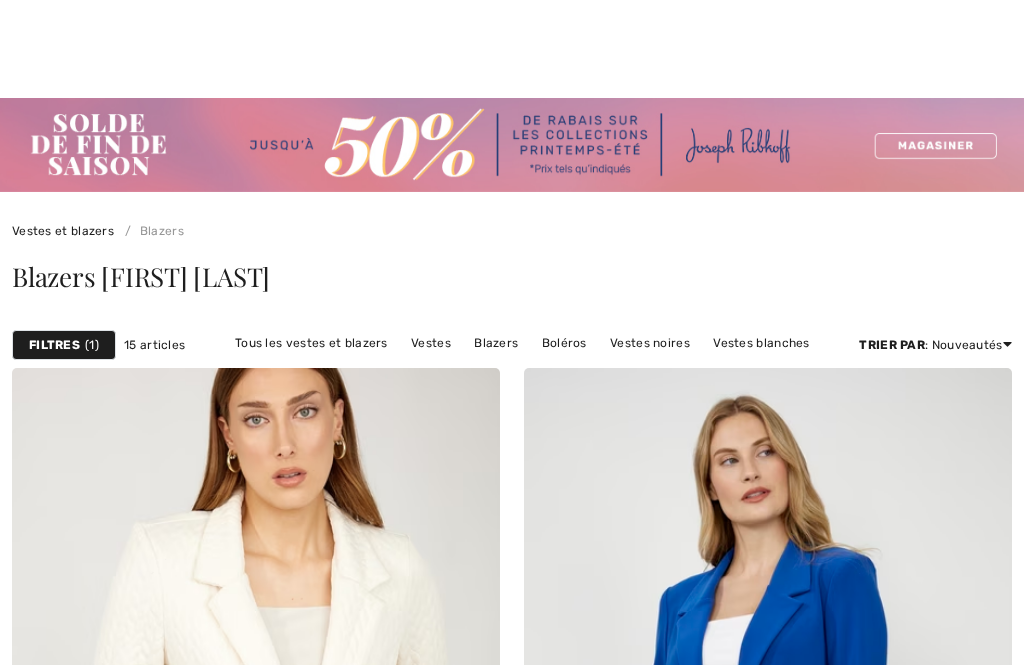 checkbox on "true" 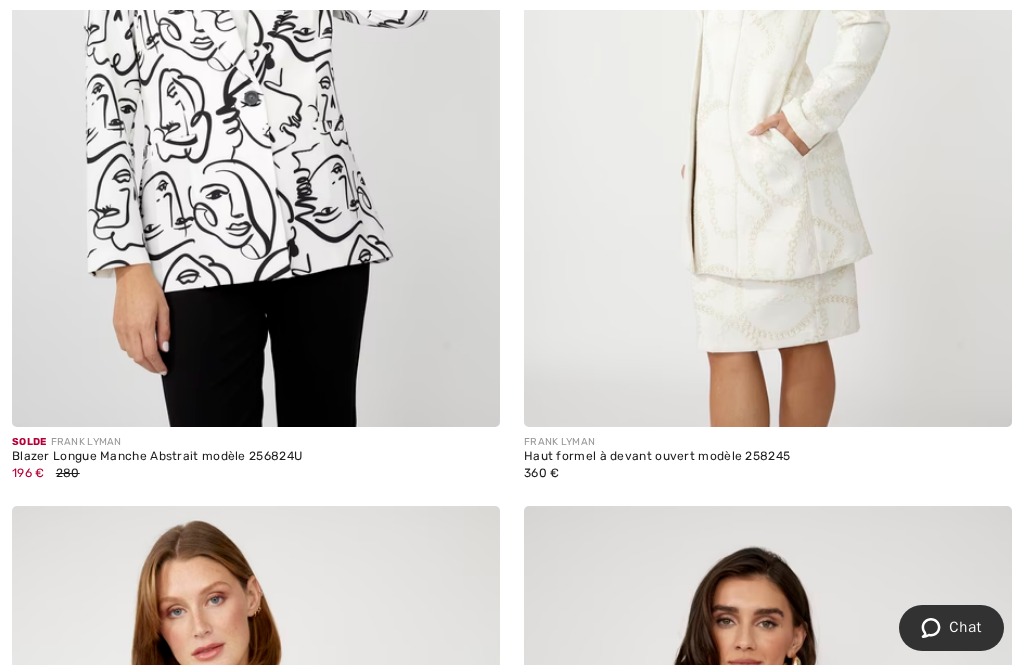 scroll, scrollTop: 0, scrollLeft: 0, axis: both 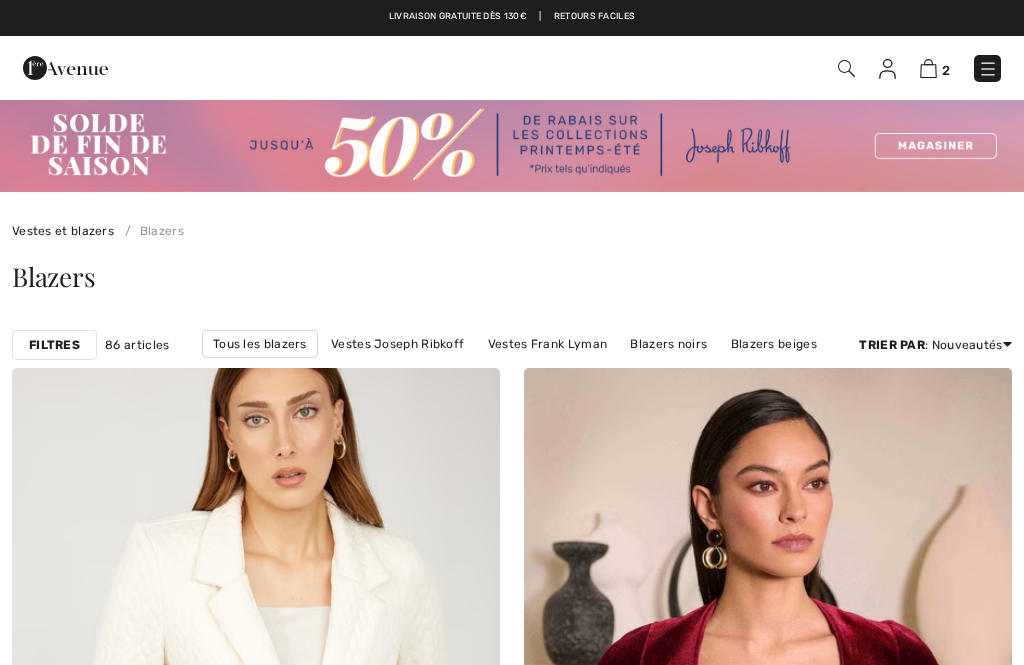 checkbox on "true" 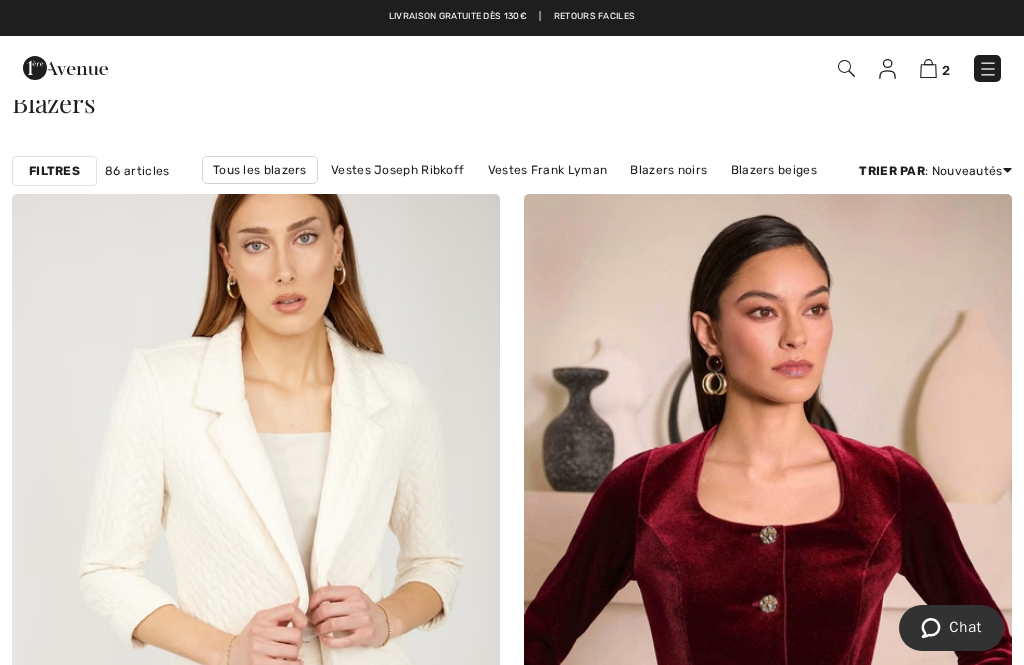 scroll, scrollTop: 0, scrollLeft: 0, axis: both 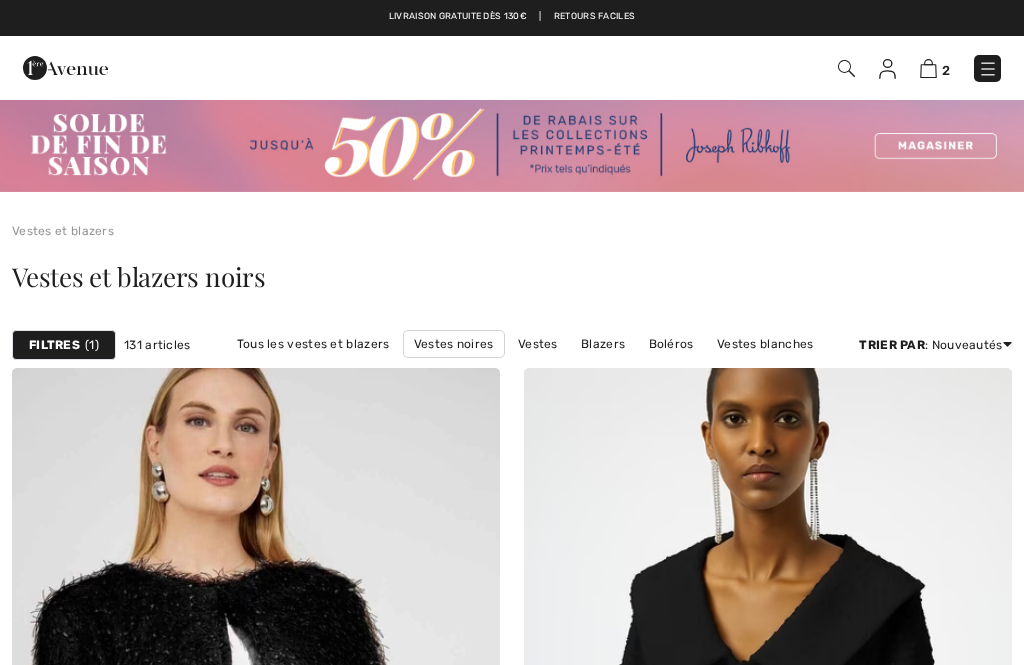 checkbox on "true" 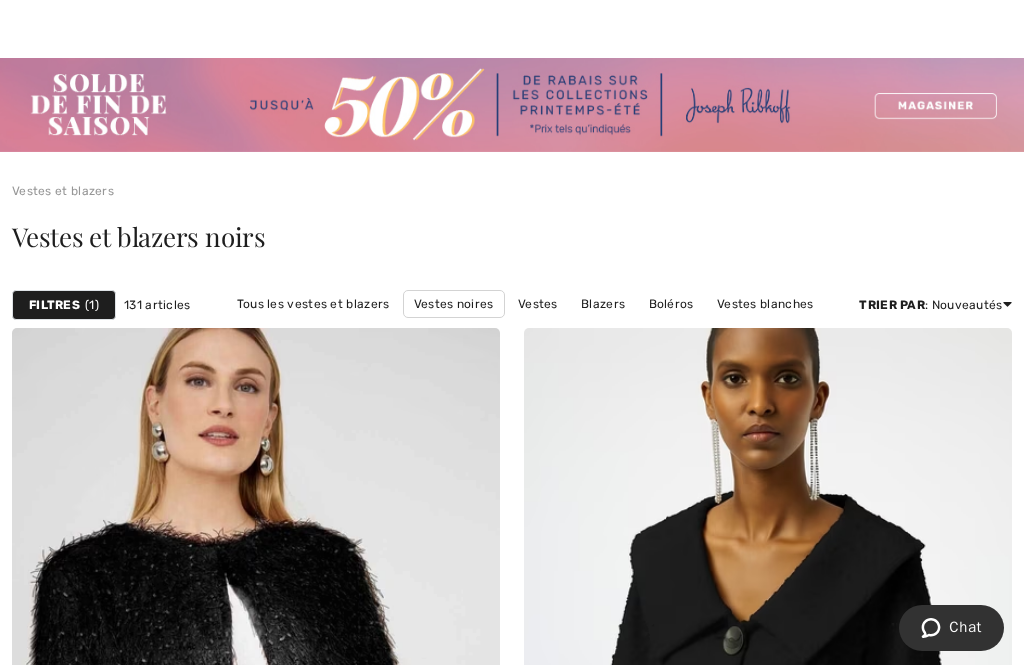 scroll, scrollTop: 18, scrollLeft: 0, axis: vertical 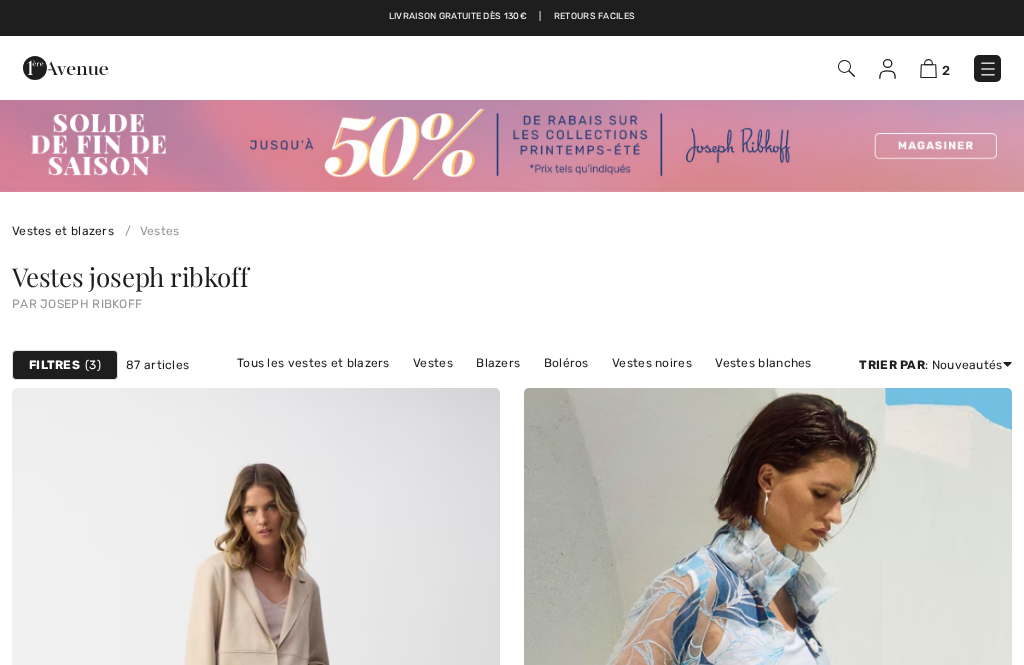 checkbox on "true" 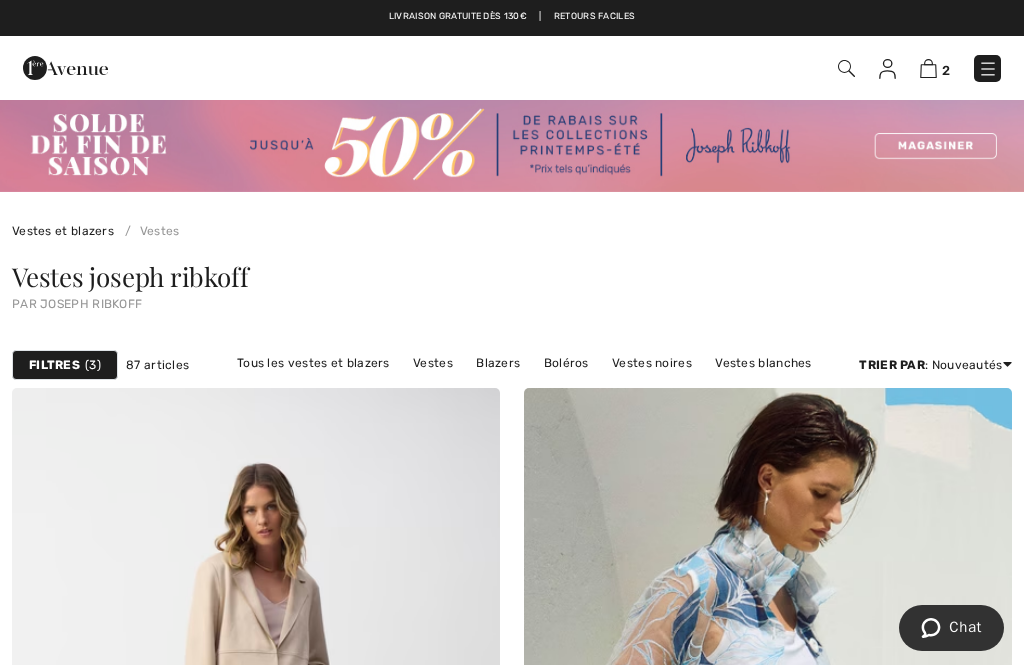 scroll, scrollTop: 0, scrollLeft: 0, axis: both 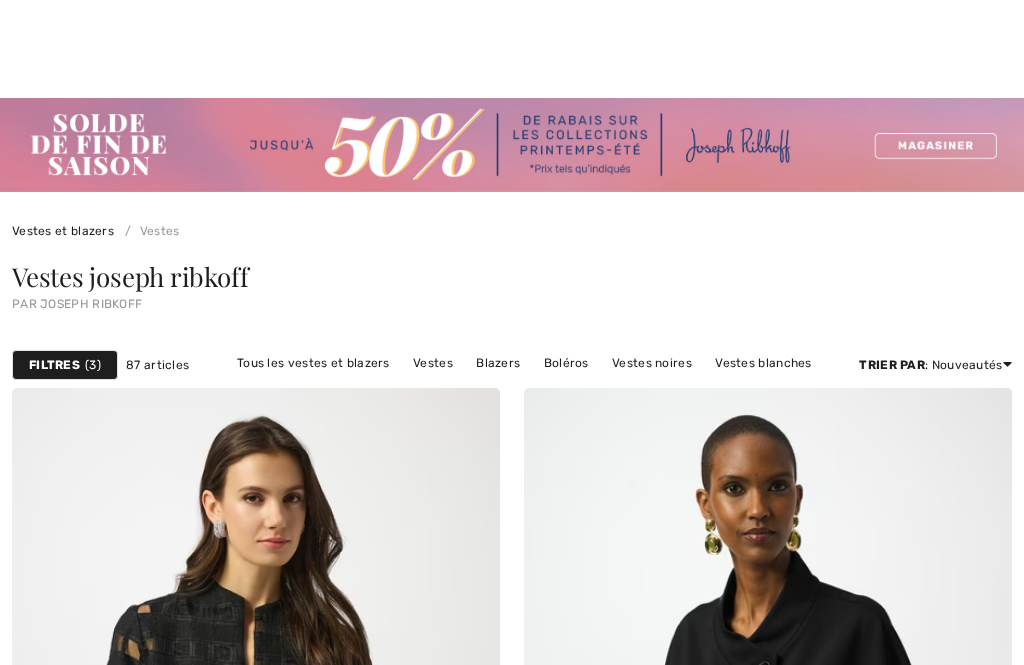 checkbox on "true" 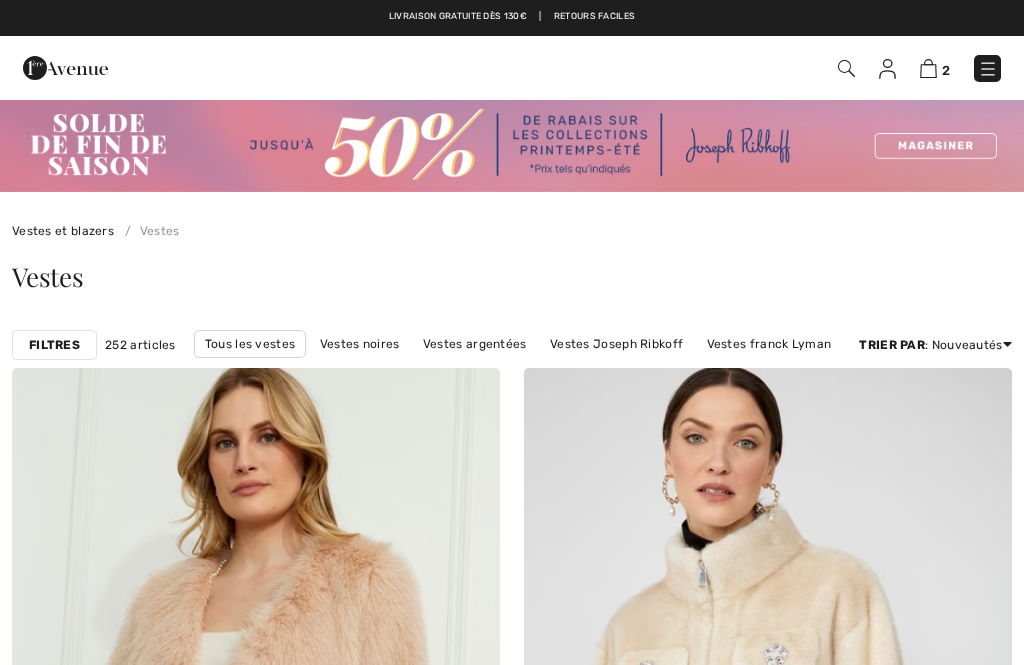 checkbox on "true" 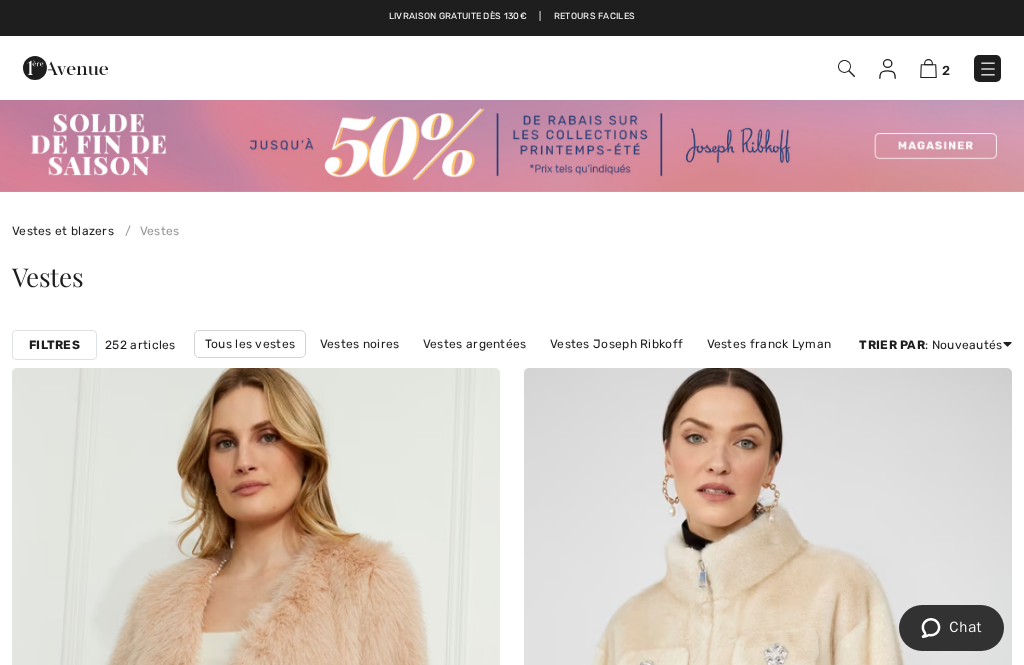 scroll, scrollTop: 0, scrollLeft: 0, axis: both 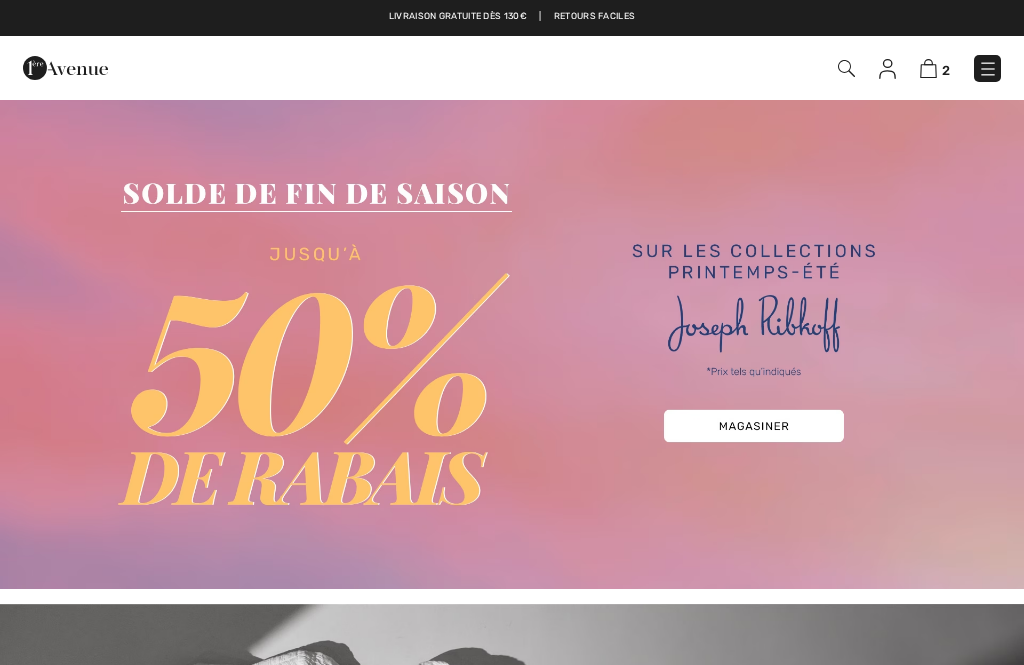 checkbox on "true" 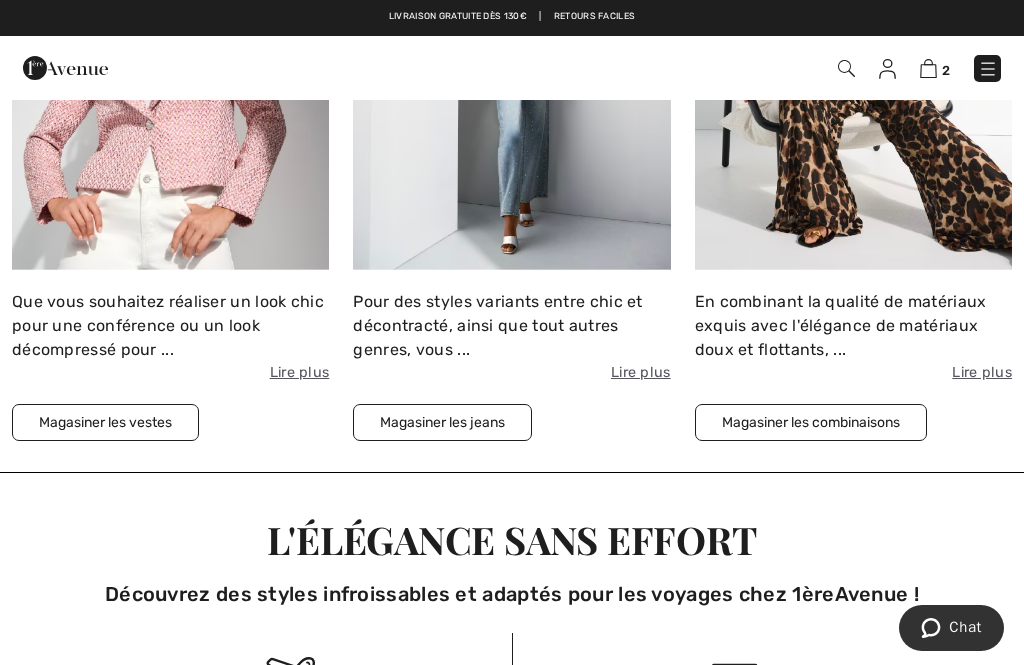 scroll, scrollTop: 0, scrollLeft: 0, axis: both 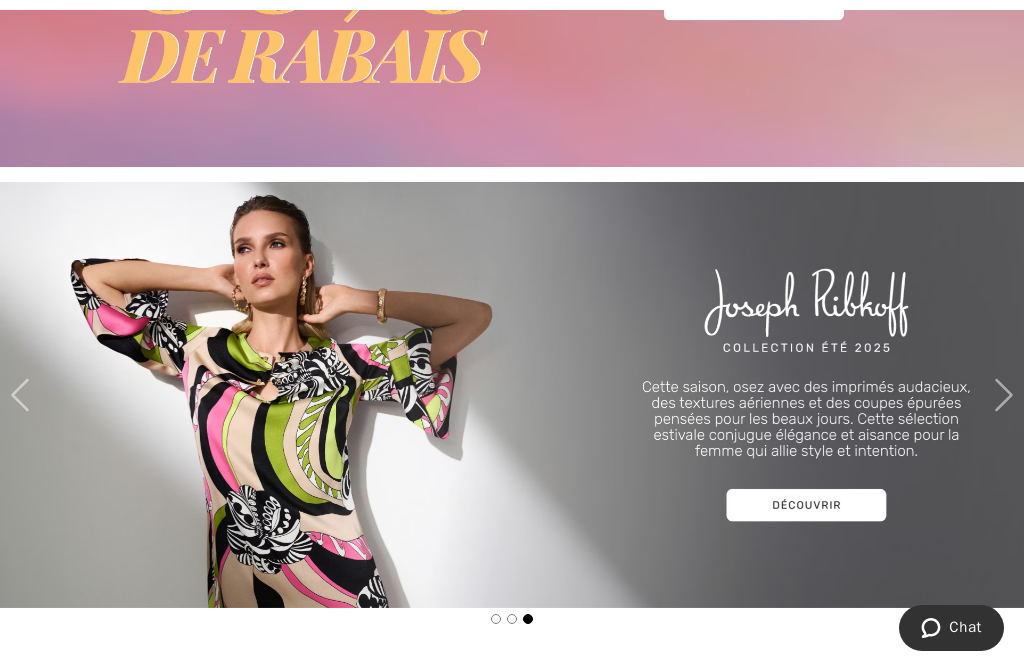 click at bounding box center (512, 395) 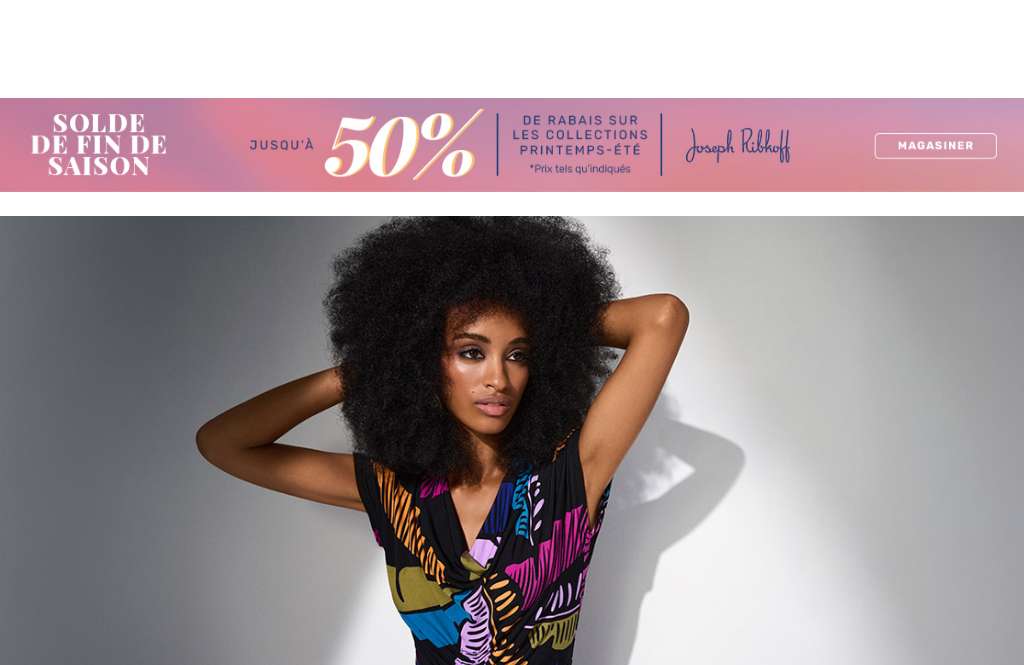 checkbox on "true" 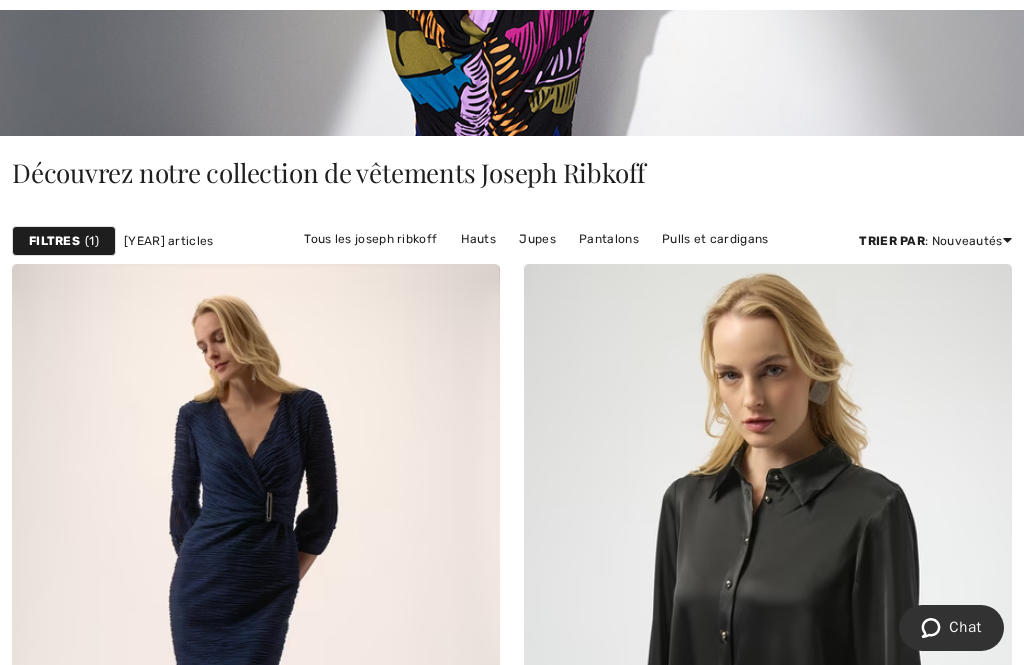 scroll, scrollTop: 536, scrollLeft: 0, axis: vertical 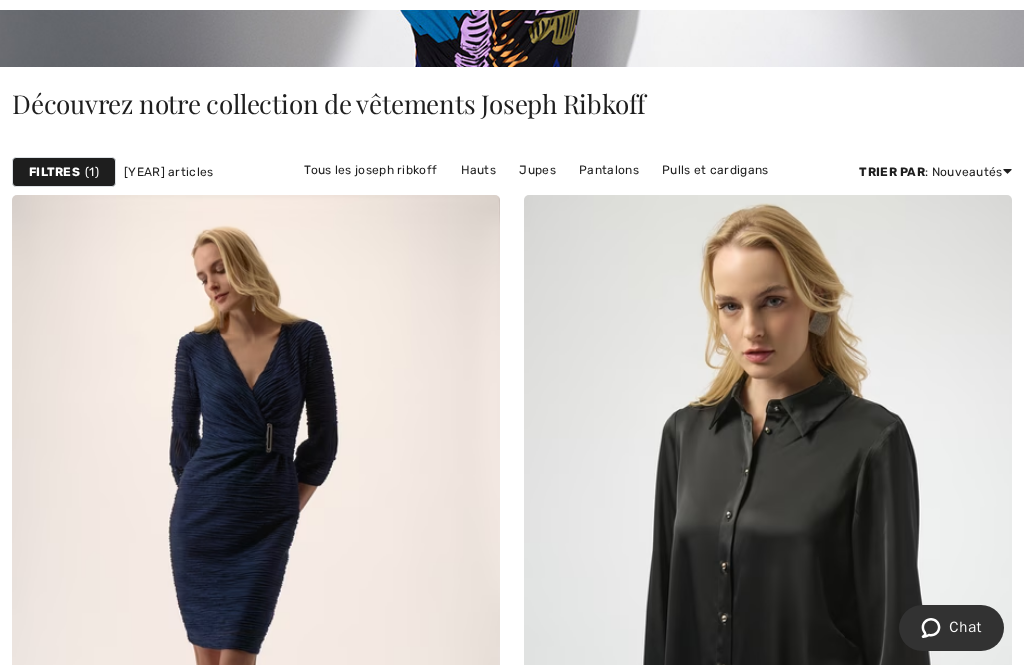 click on "Filtres" at bounding box center [54, 172] 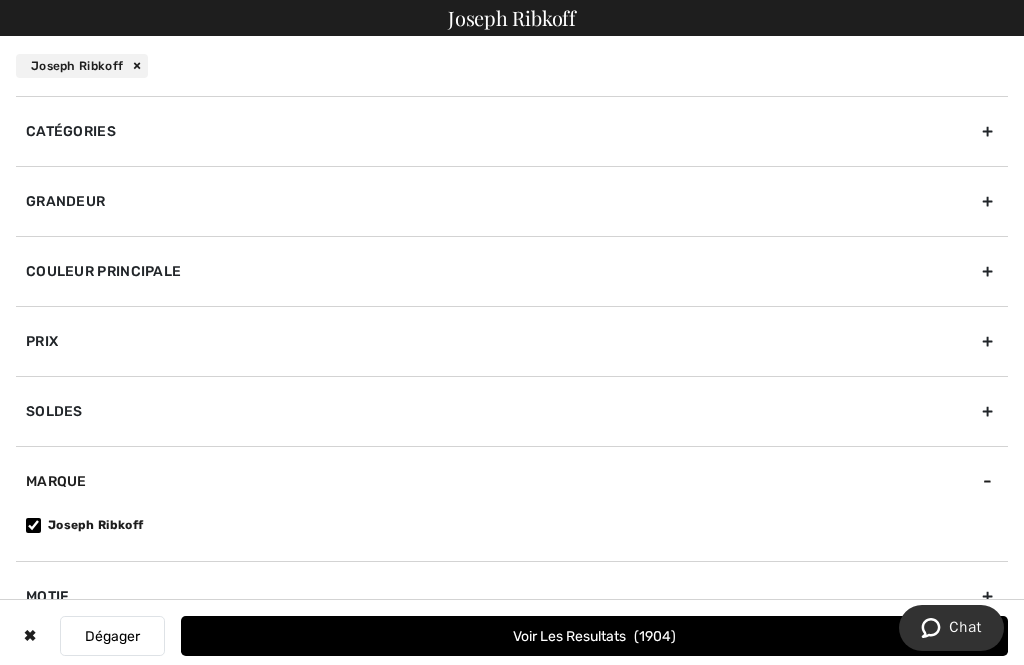 click on "Grandeur" at bounding box center [512, 201] 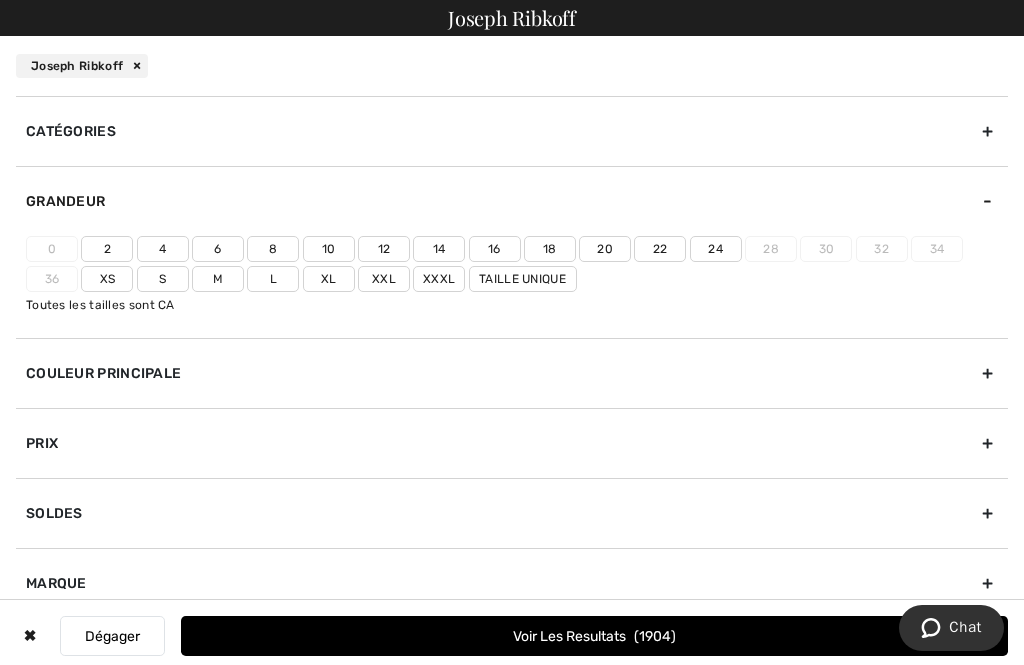 click on "Xxl" at bounding box center (384, 279) 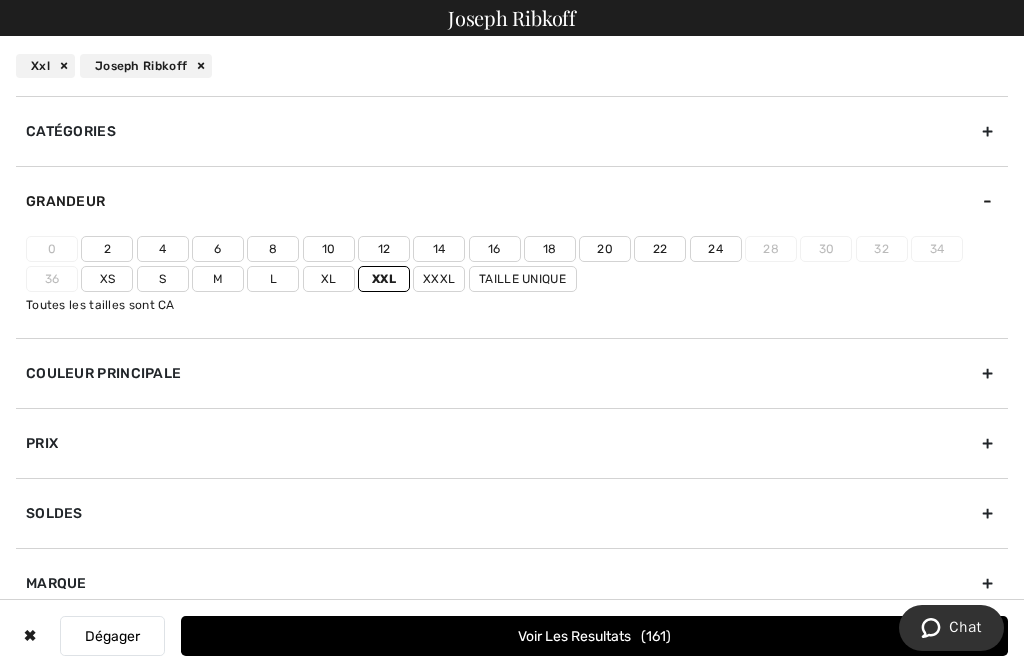 click on "22" at bounding box center [660, 249] 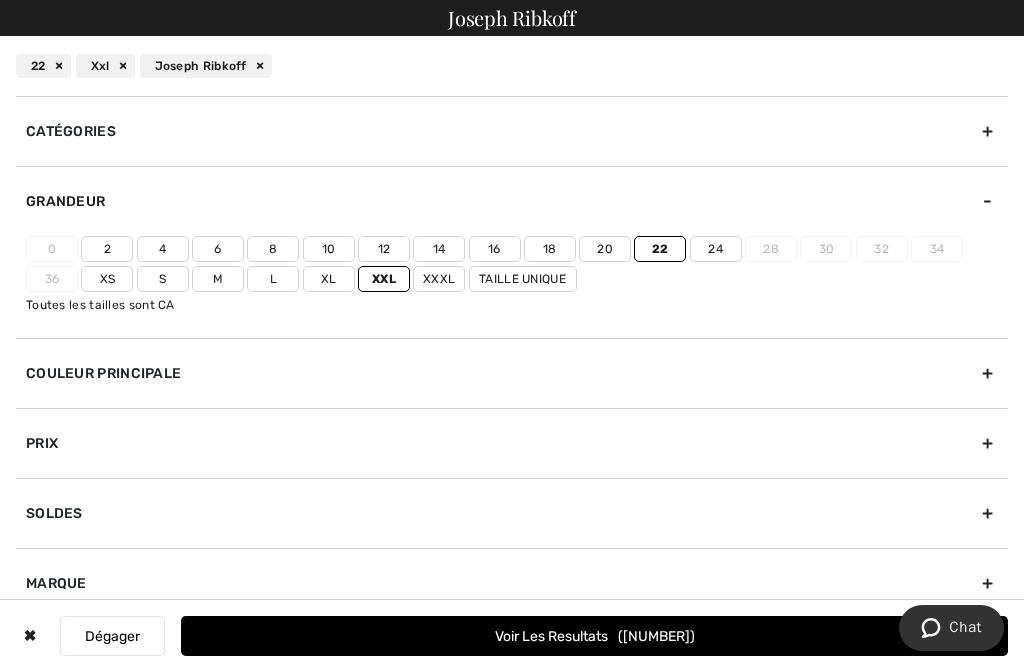 click on "Couleur Principale" at bounding box center (512, 373) 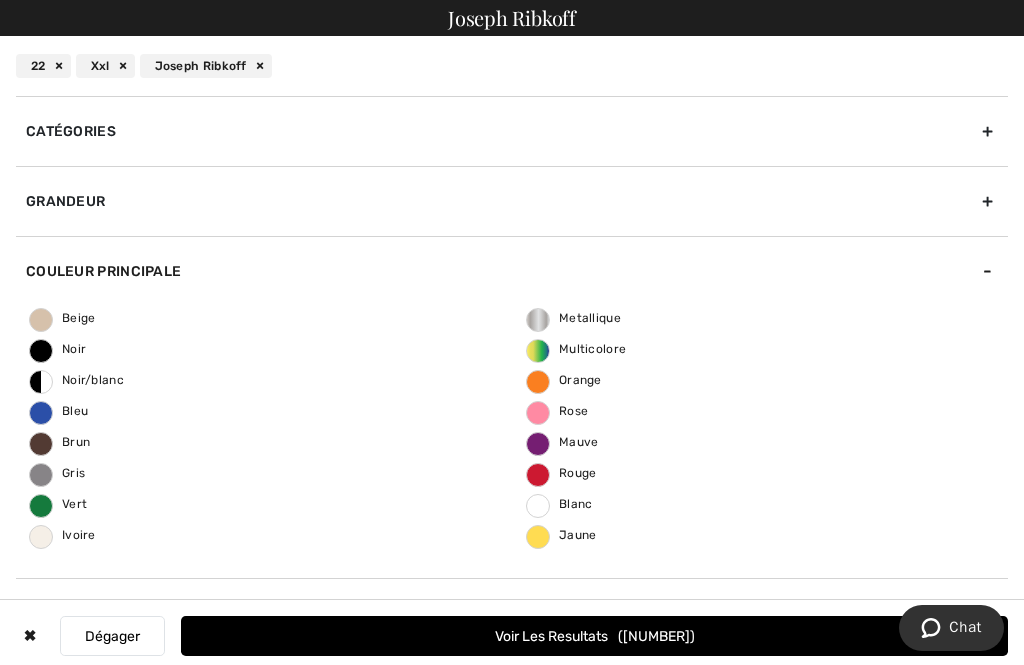 click on "Beige
Noir
Noir/blanc
Bleu
Brun
Gris
Vert
Ivoire
Metallique
Multicolore
Orange
Rose
Mauve
Rouge
Blanc
Jaune" at bounding box center [512, 442] 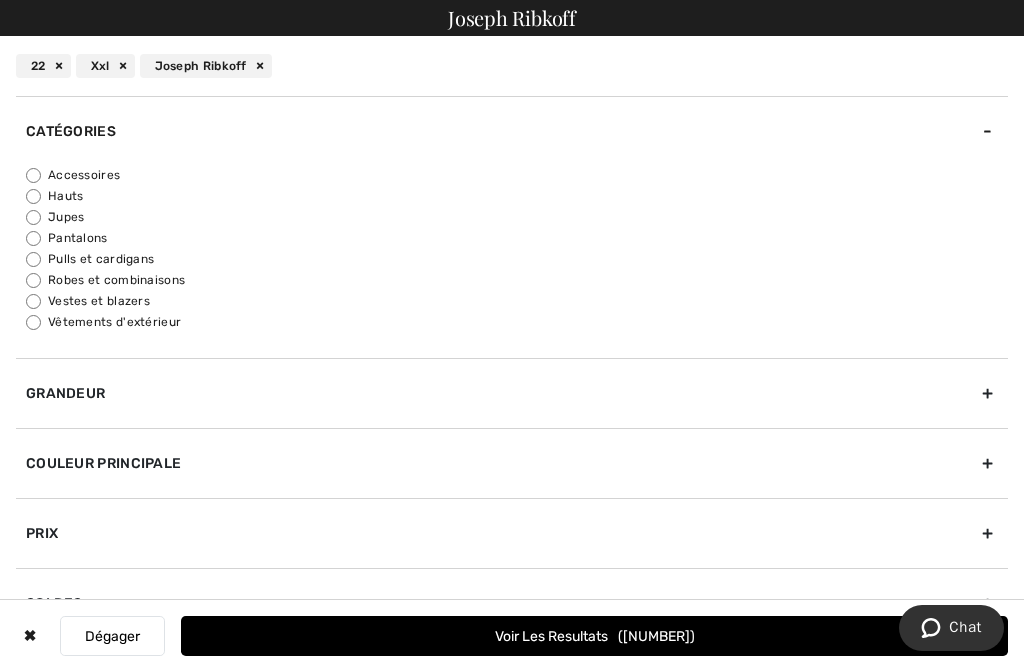 click on "Vestes et blazers" at bounding box center (33, 301) 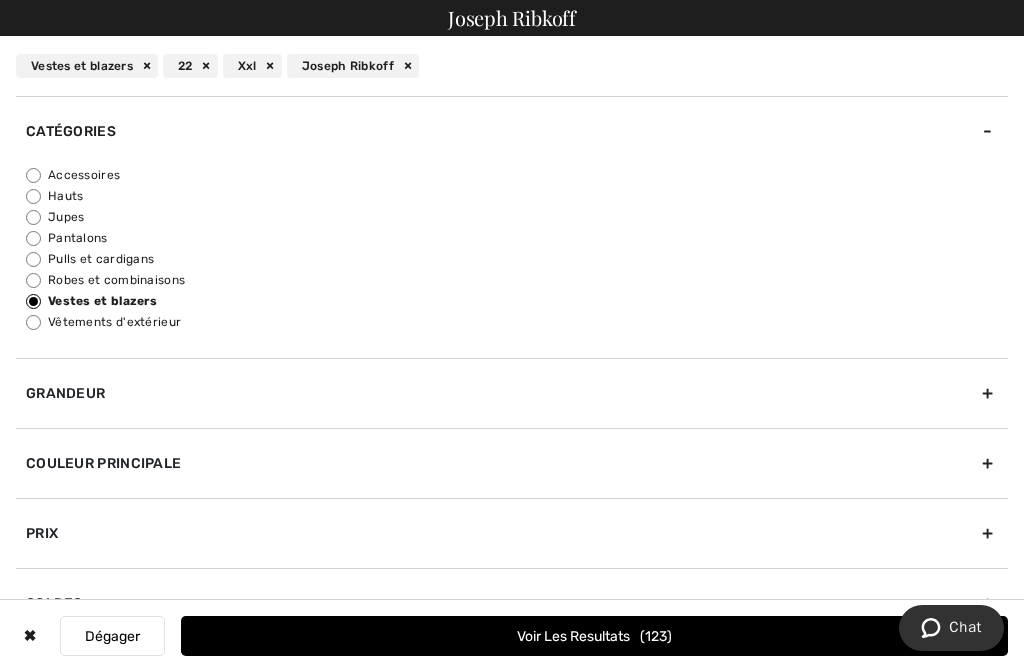 click on "Voir les resultats 123" at bounding box center (594, 636) 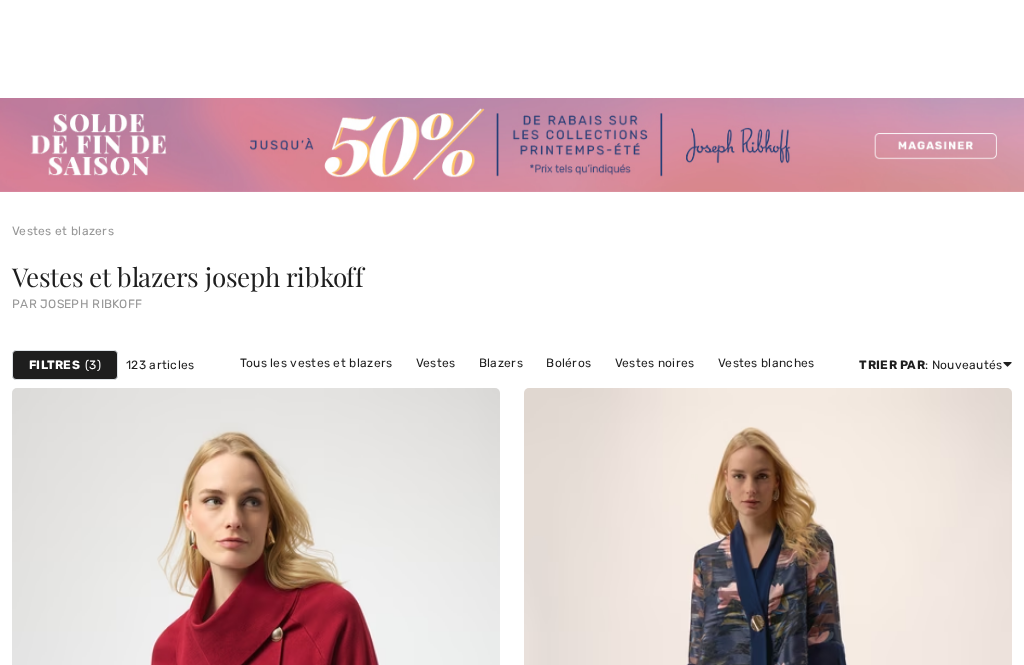 checkbox on "true" 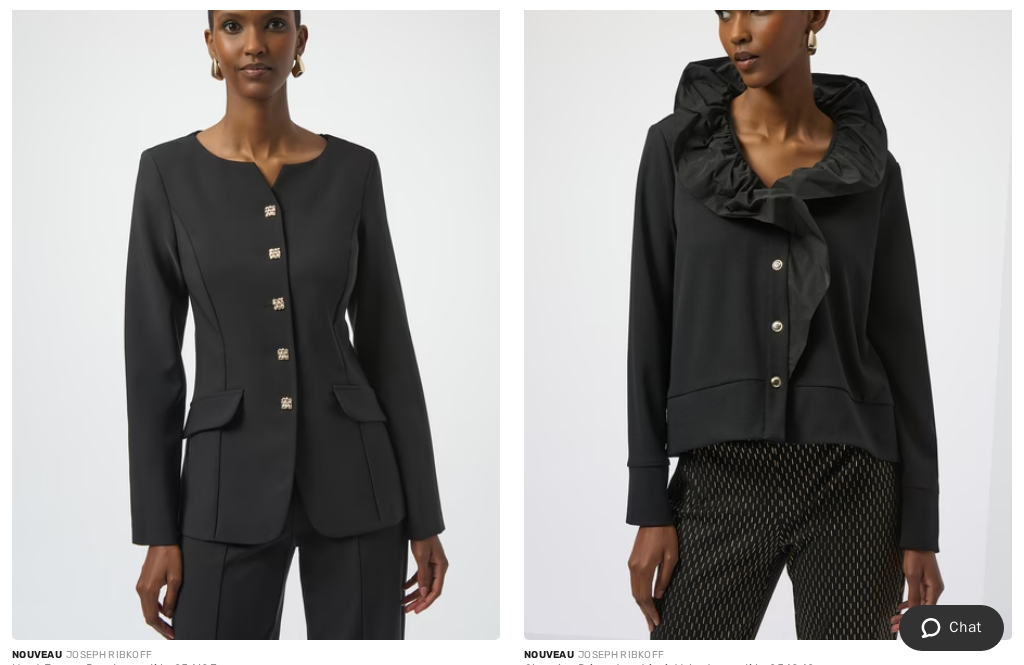 scroll, scrollTop: 0, scrollLeft: 0, axis: both 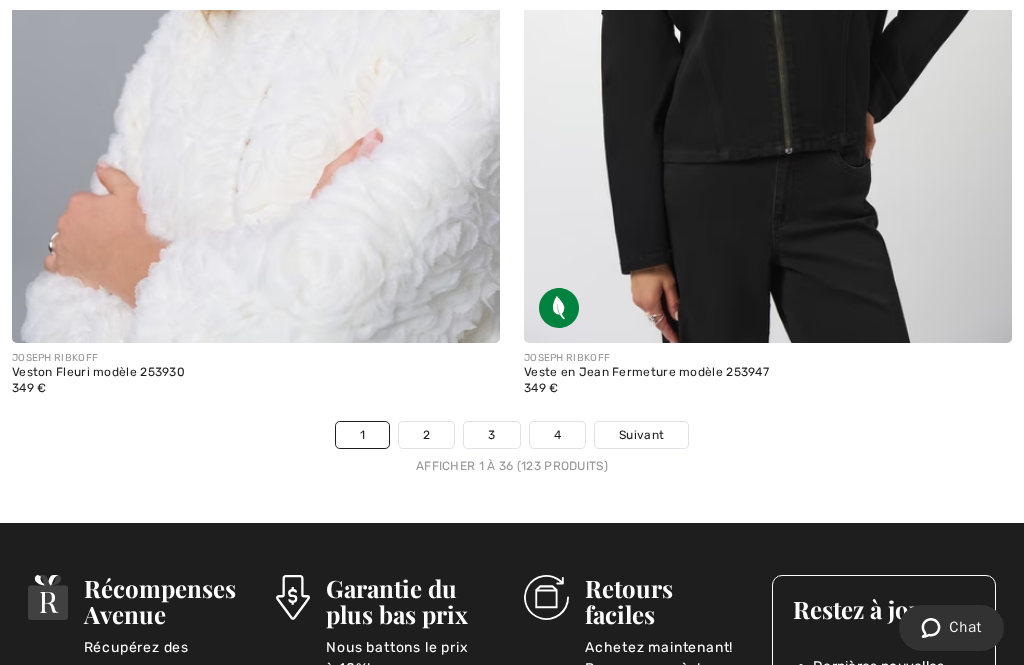 click on "Suivant" at bounding box center (641, 435) 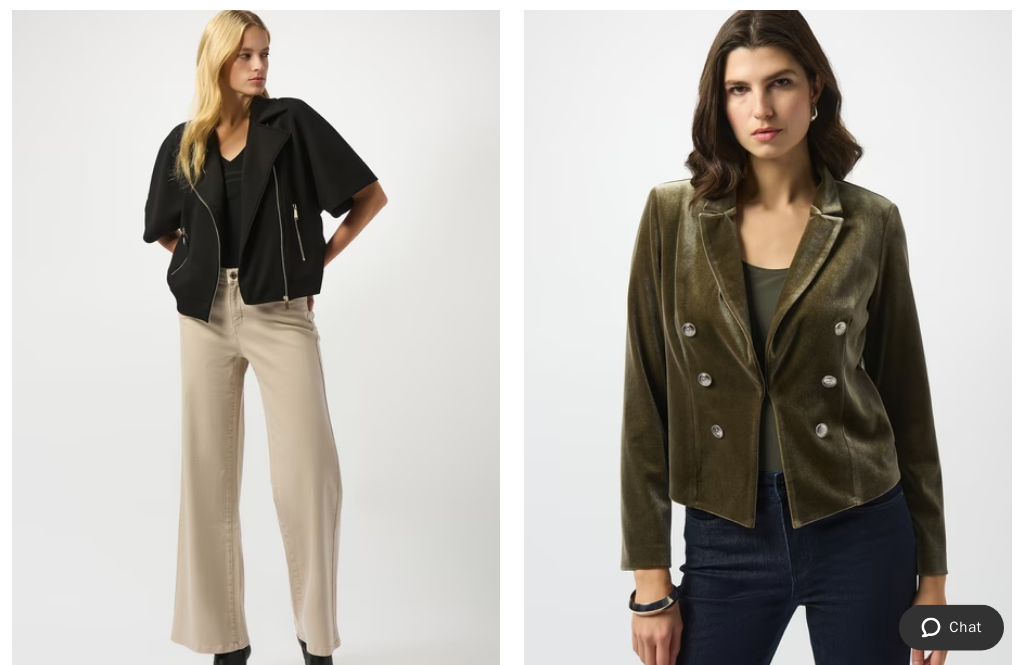 scroll, scrollTop: 0, scrollLeft: 0, axis: both 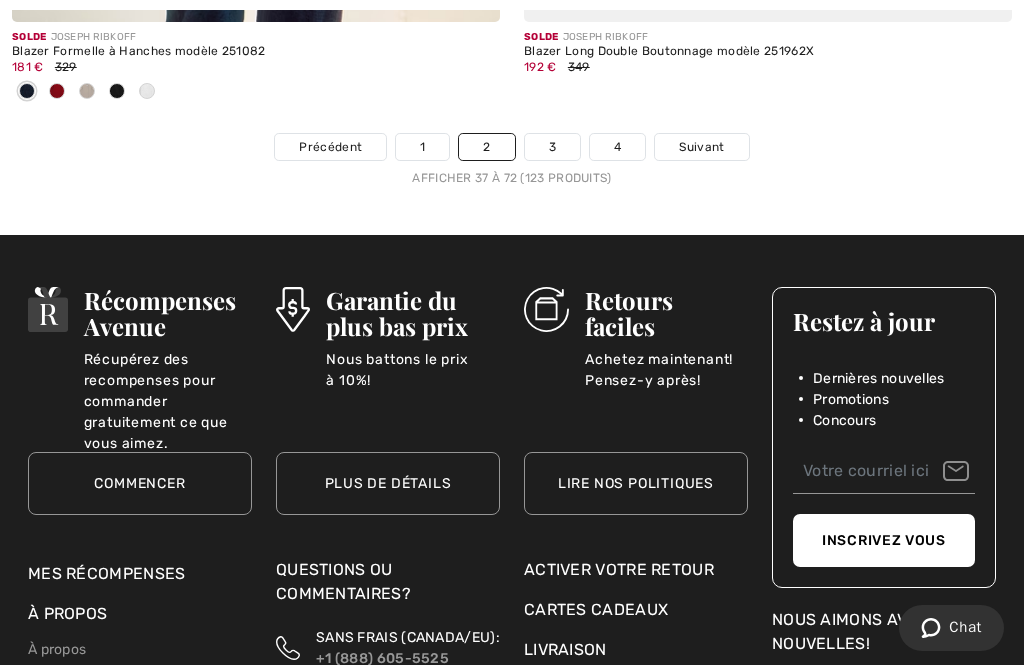 click on "Suivant" at bounding box center [701, 147] 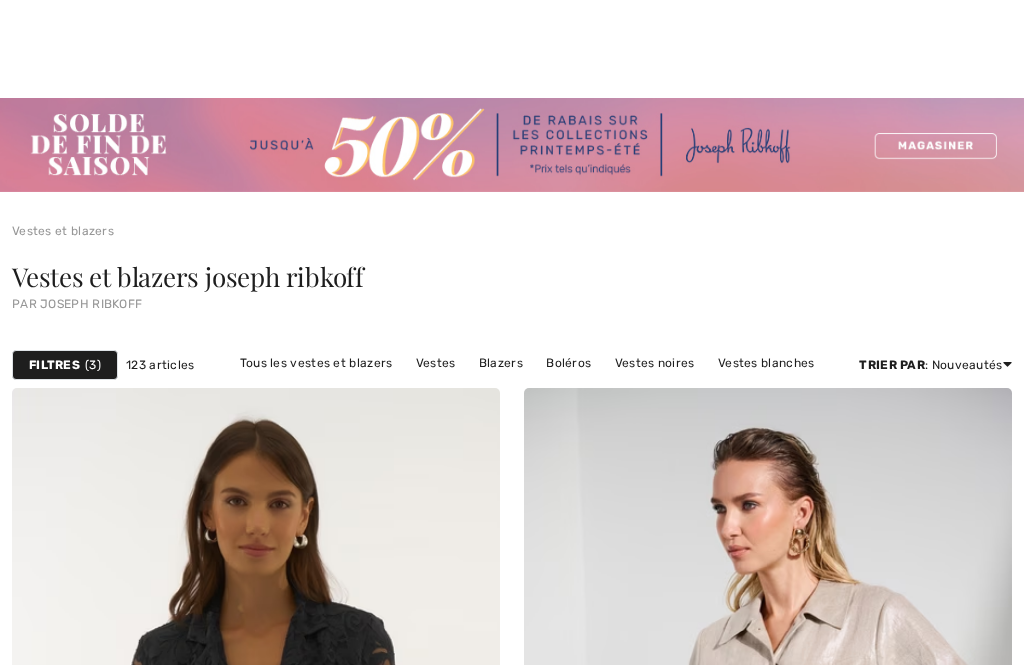checkbox on "true" 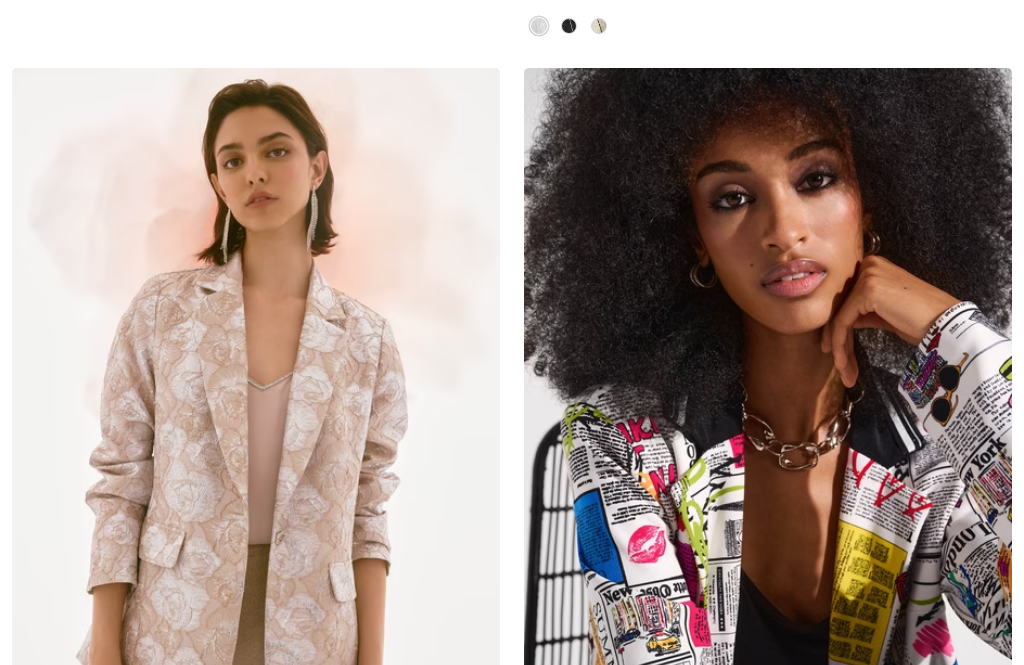 scroll, scrollTop: 2855, scrollLeft: 0, axis: vertical 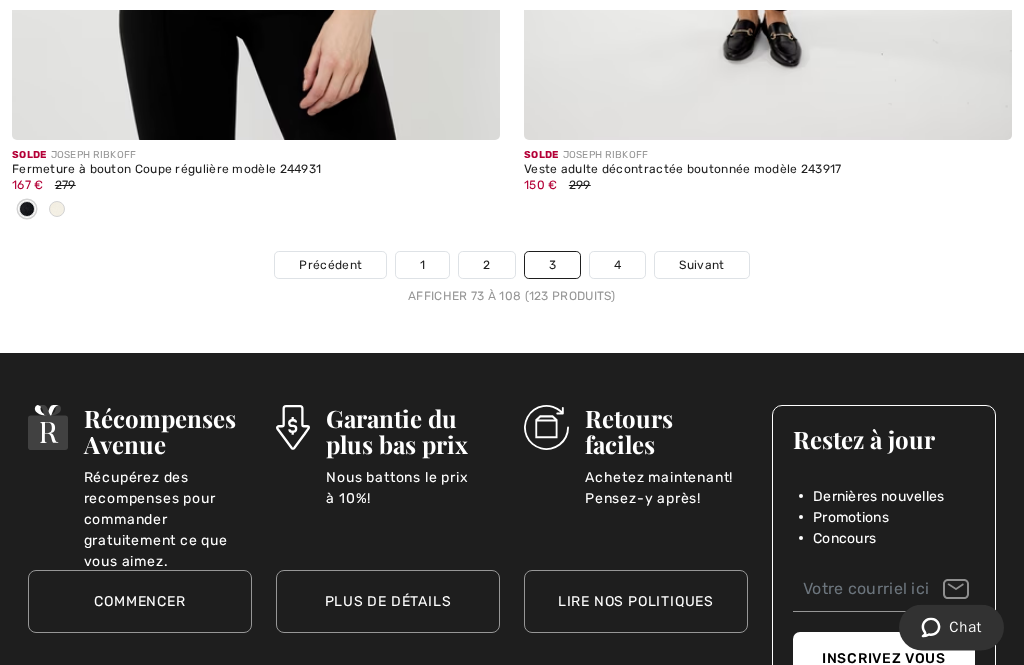 click on "Suivant" at bounding box center (701, 266) 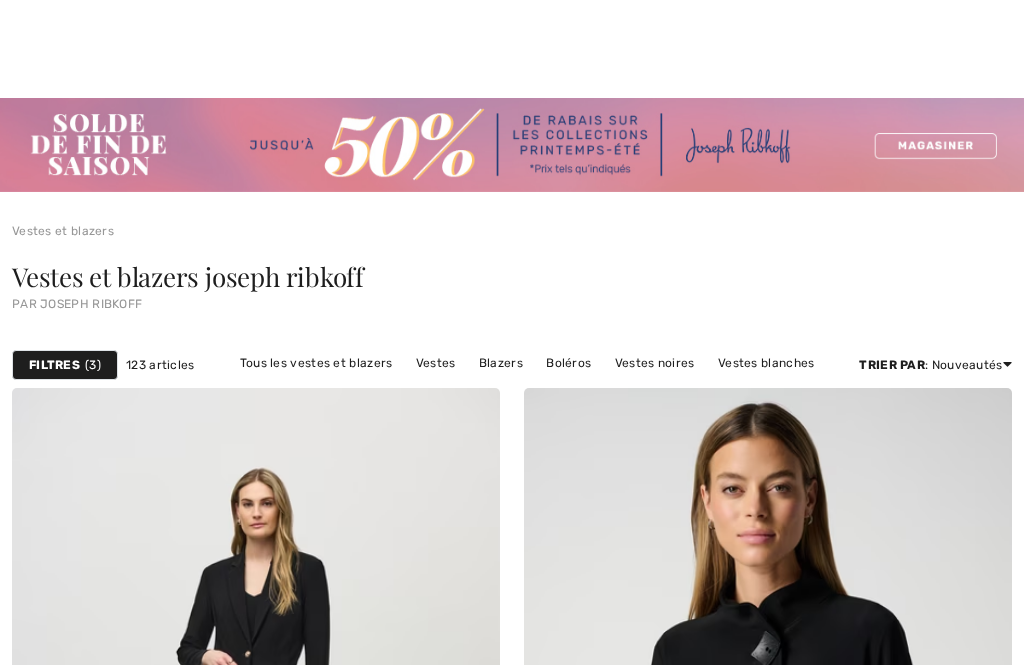 checkbox on "true" 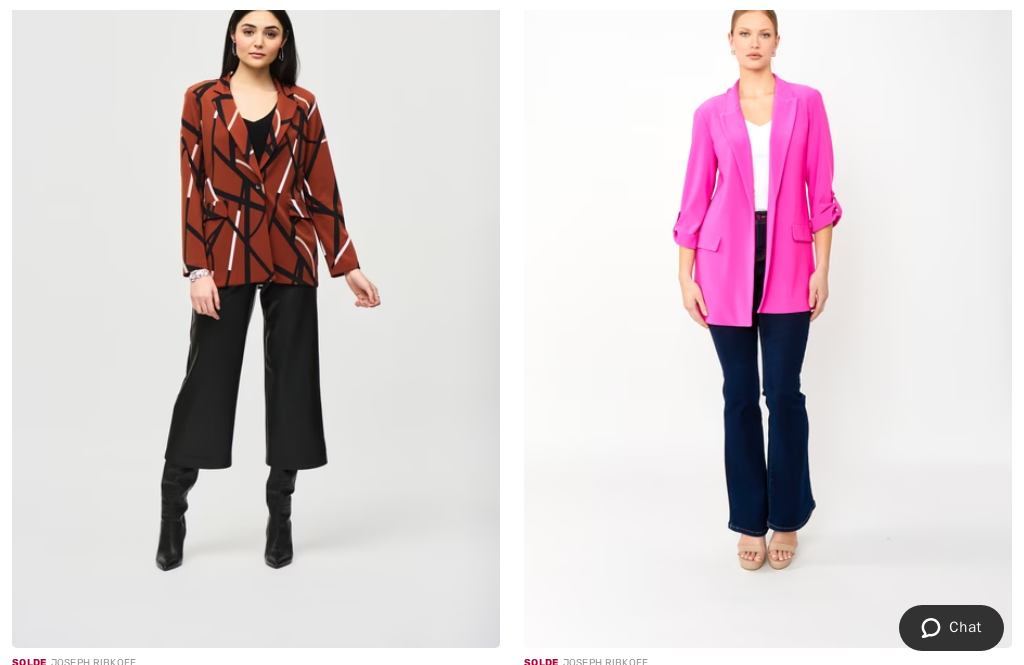 scroll, scrollTop: 2126, scrollLeft: 0, axis: vertical 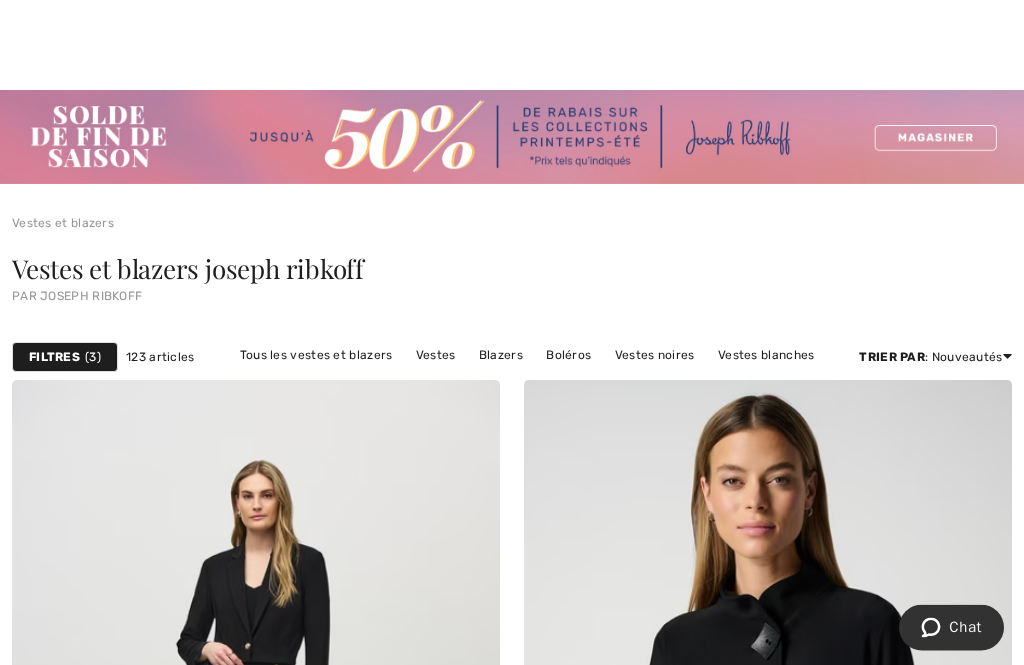 click at bounding box center [512, 42] 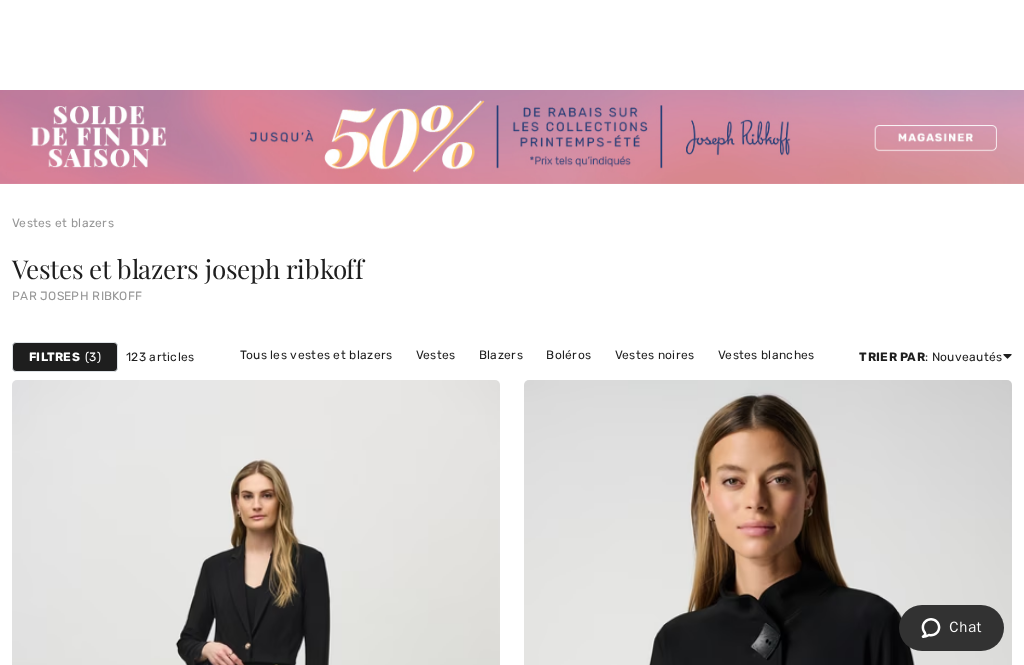click at bounding box center (512, 41) 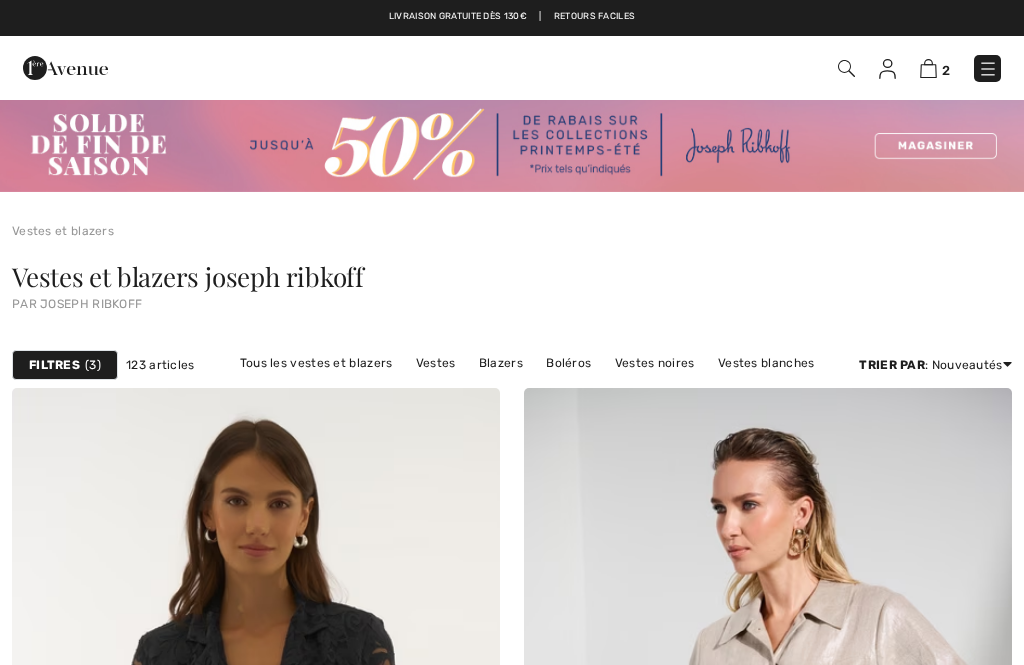 scroll, scrollTop: 15582, scrollLeft: 0, axis: vertical 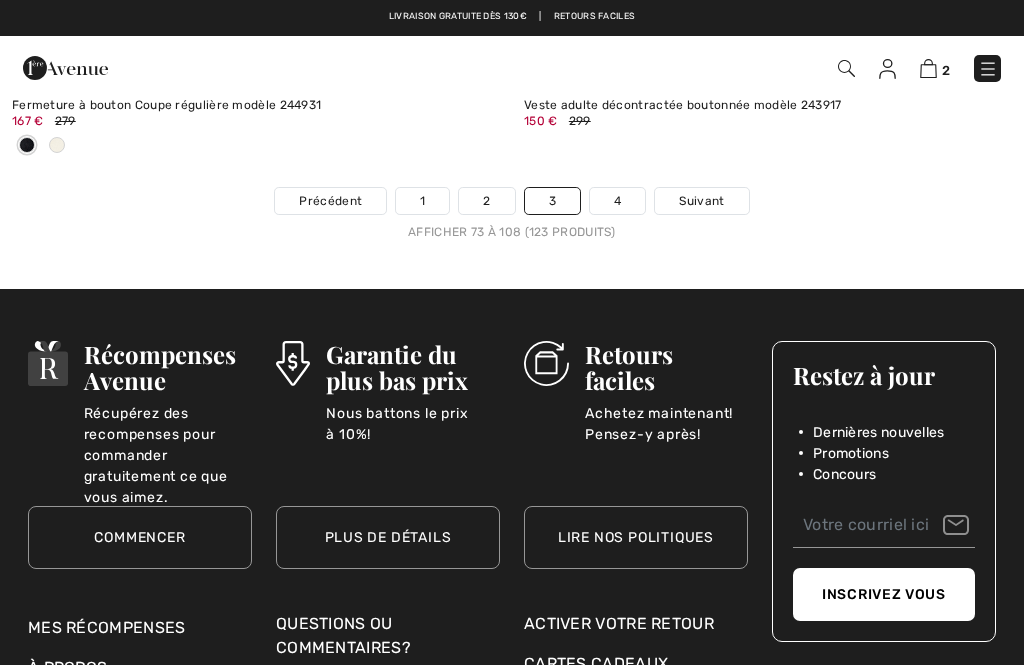 checkbox on "true" 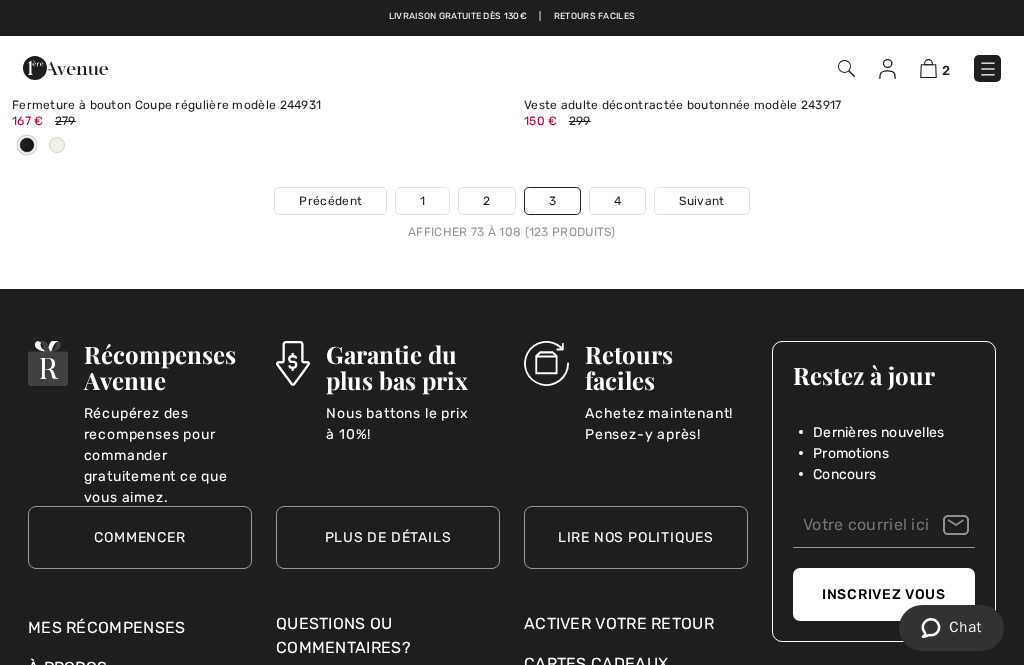 scroll, scrollTop: 0, scrollLeft: 0, axis: both 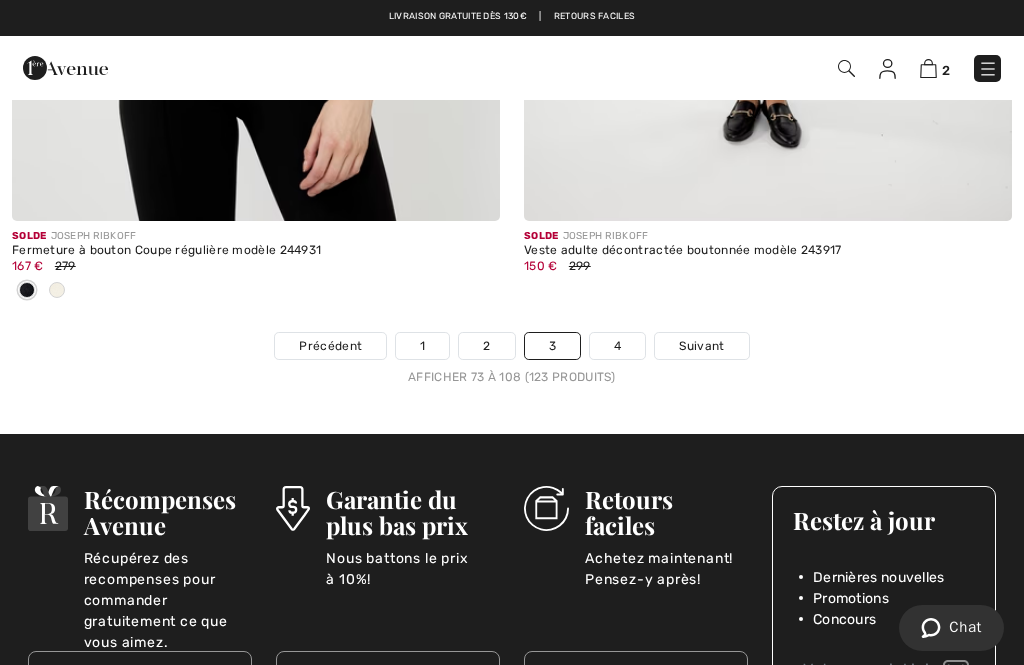 click at bounding box center (928, 68) 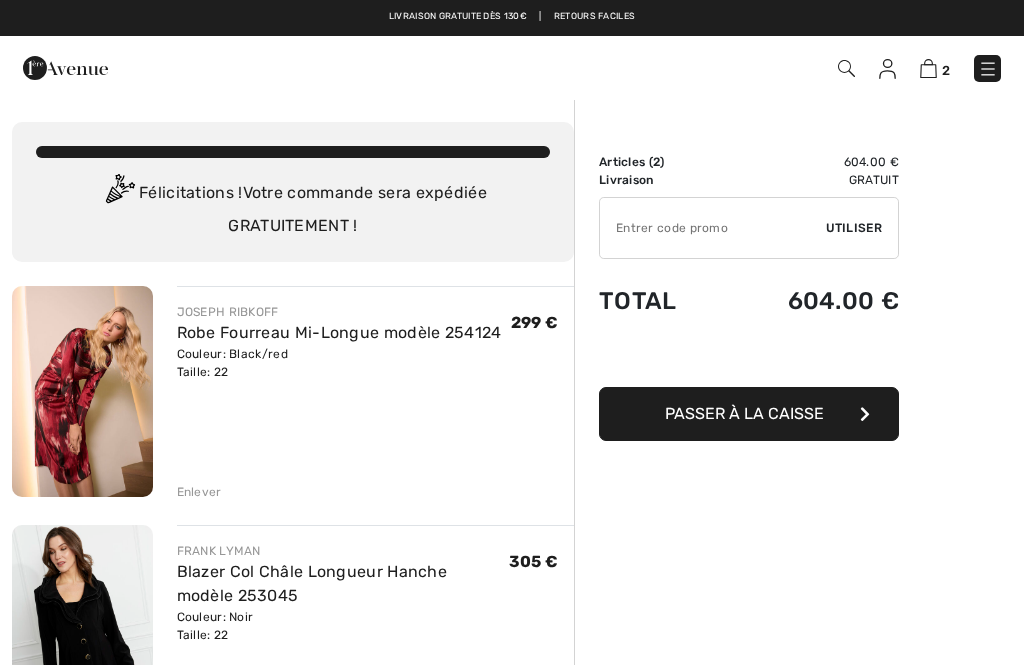 scroll, scrollTop: 300, scrollLeft: 0, axis: vertical 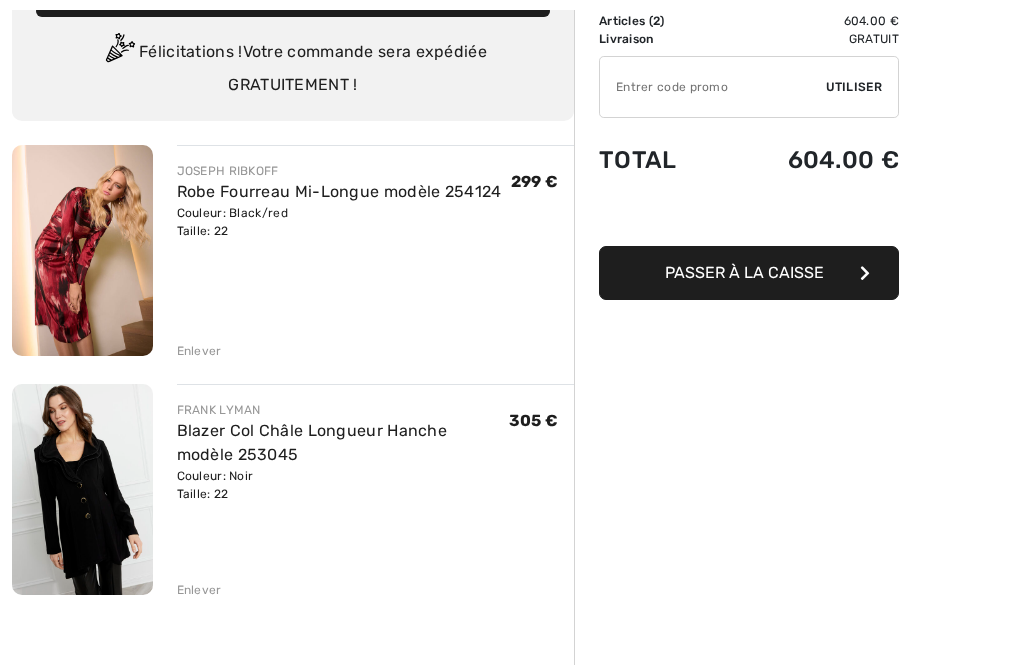 click at bounding box center [82, 489] 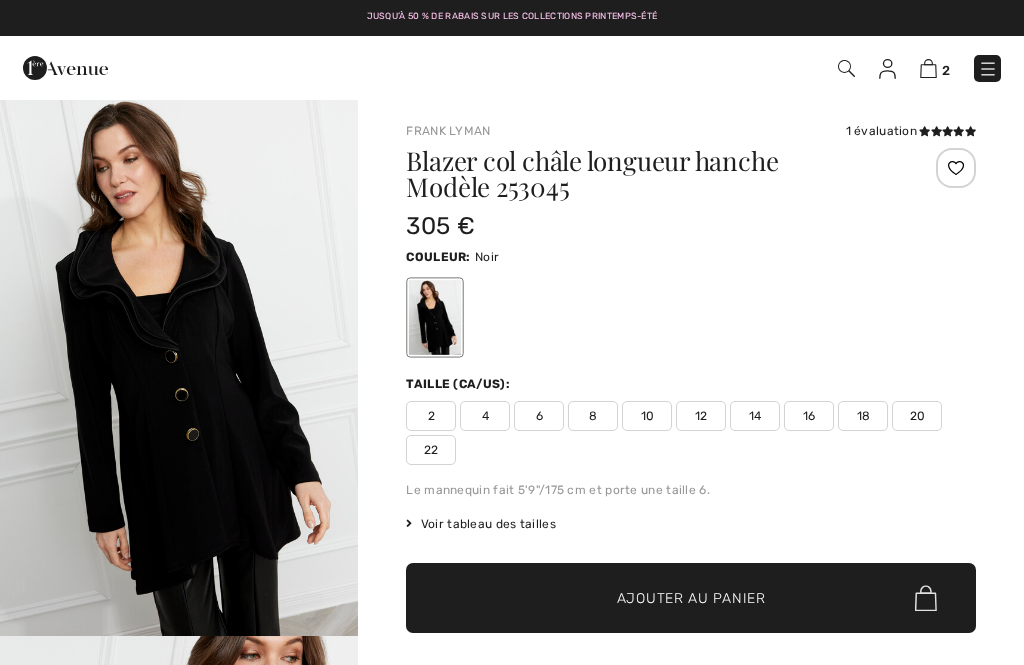 checkbox on "true" 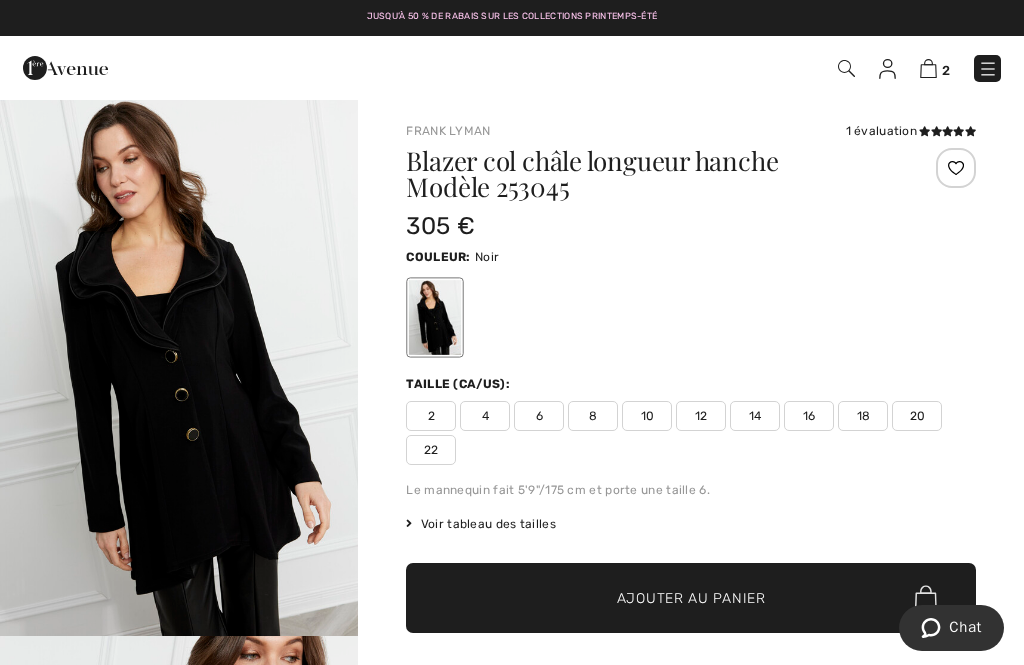scroll, scrollTop: 0, scrollLeft: 0, axis: both 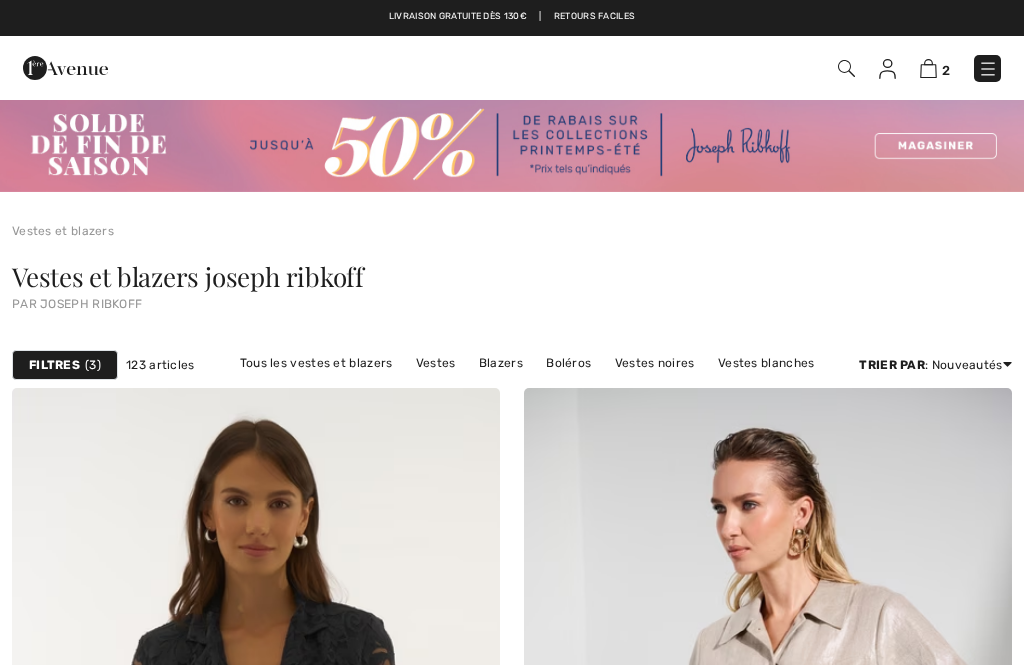checkbox on "true" 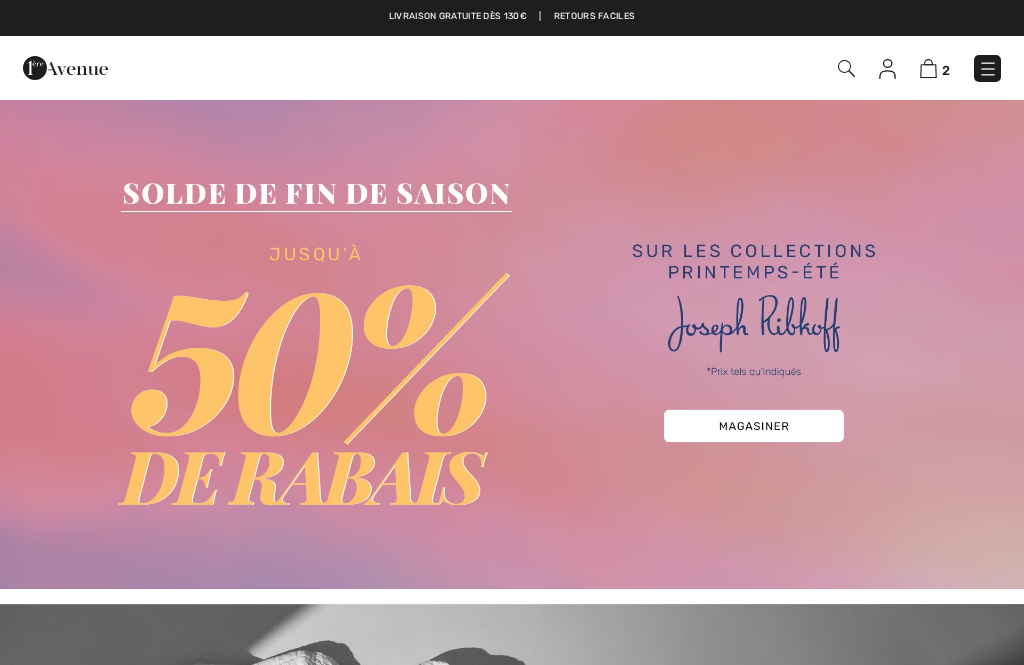 checkbox on "true" 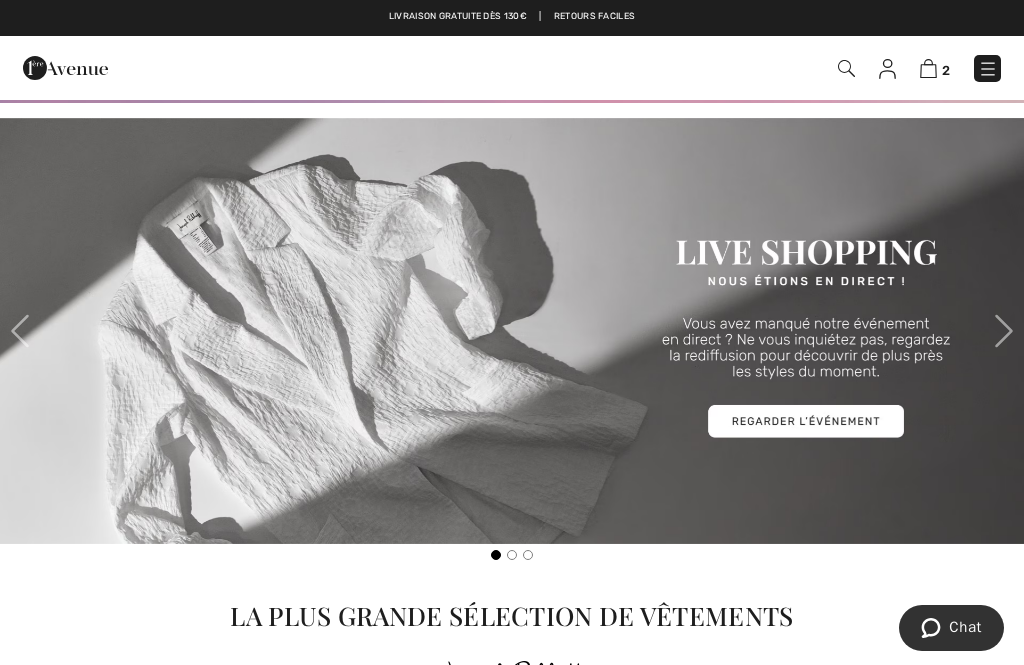 scroll, scrollTop: 486, scrollLeft: 0, axis: vertical 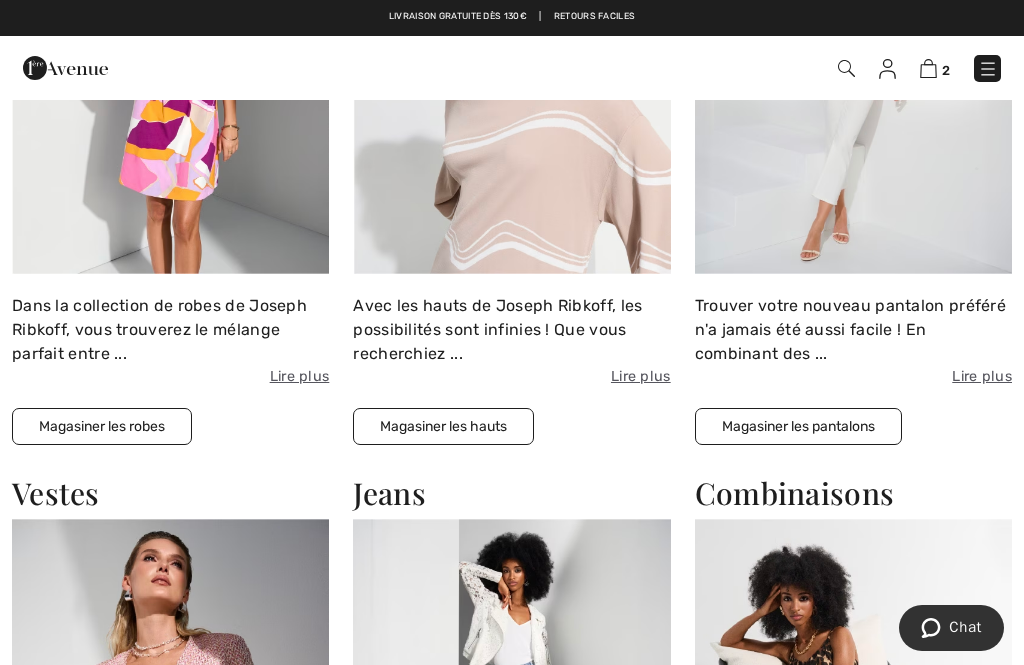 click on "Magasiner les pantalons" at bounding box center (798, 426) 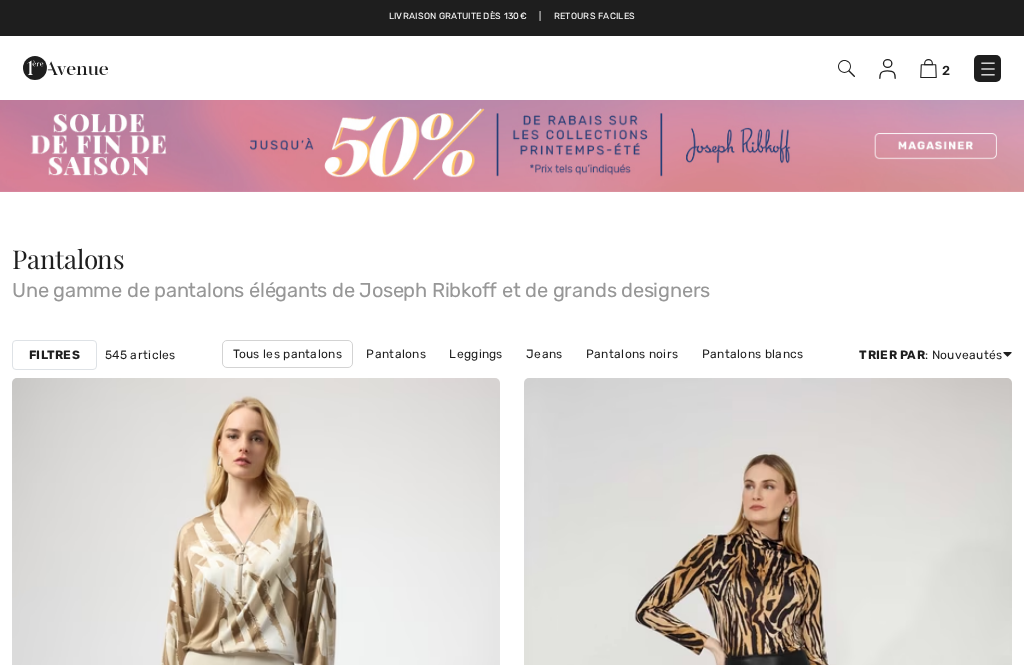 scroll, scrollTop: 0, scrollLeft: 0, axis: both 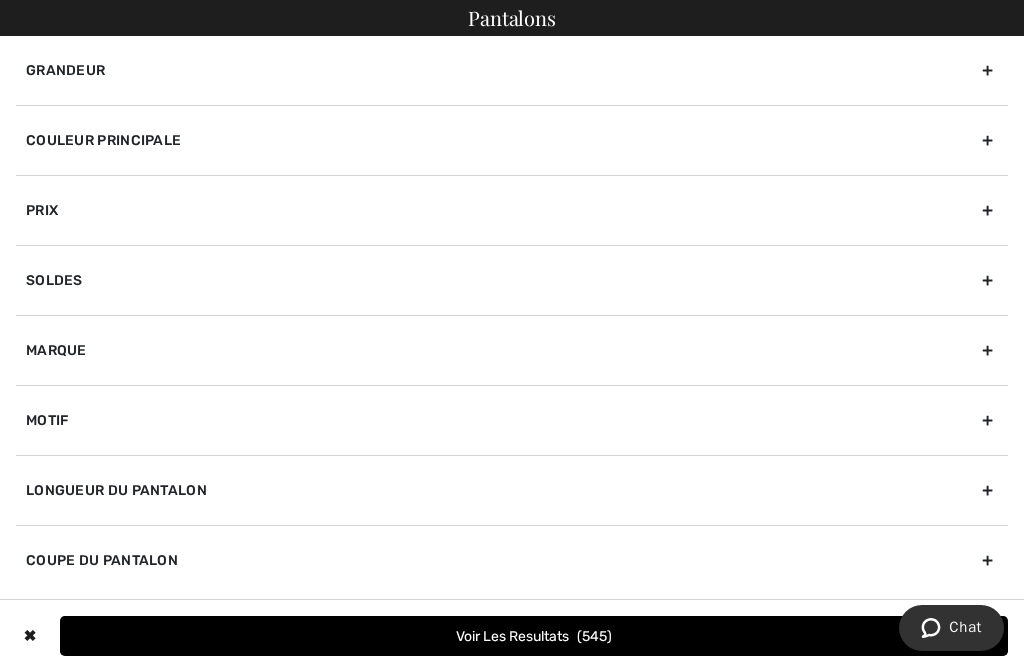 click on "Marque" at bounding box center (512, 350) 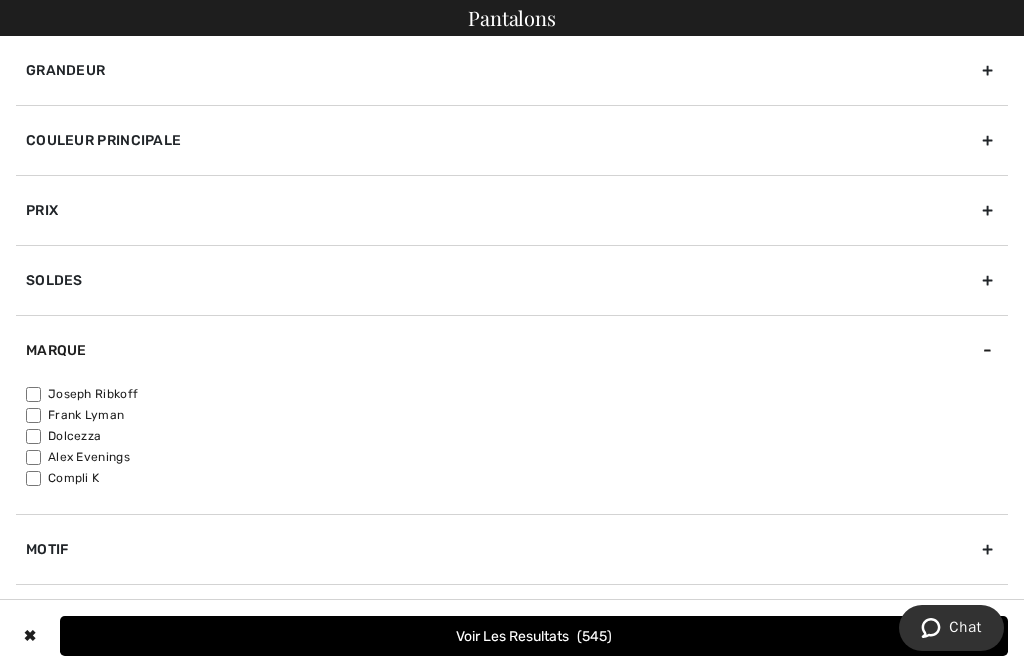 click on "Joseph Ribkoff" at bounding box center [33, 394] 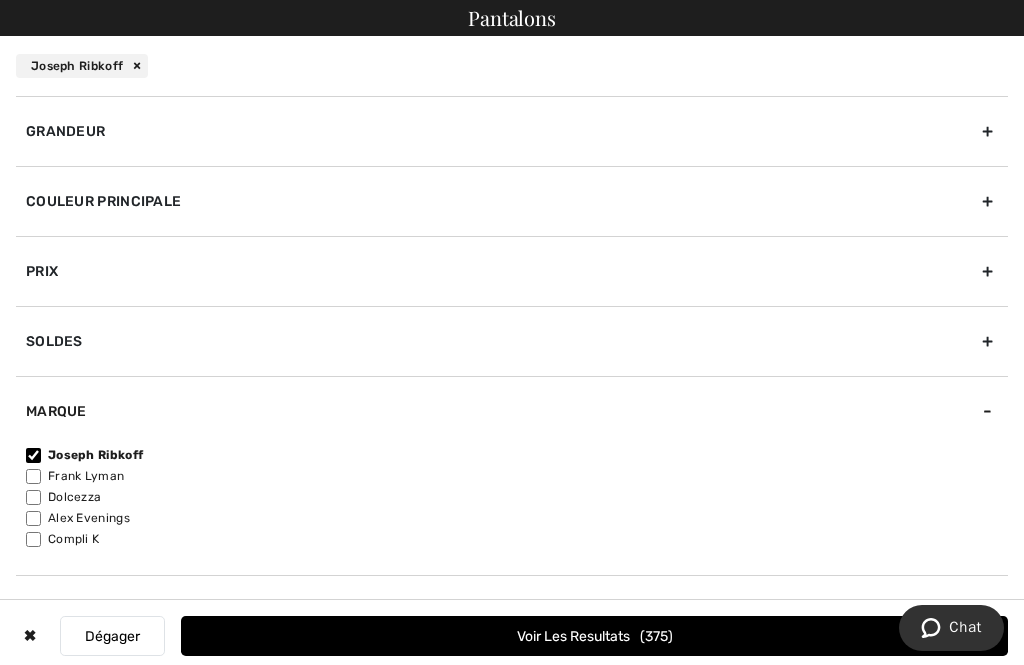 click on "Grandeur" at bounding box center [512, 131] 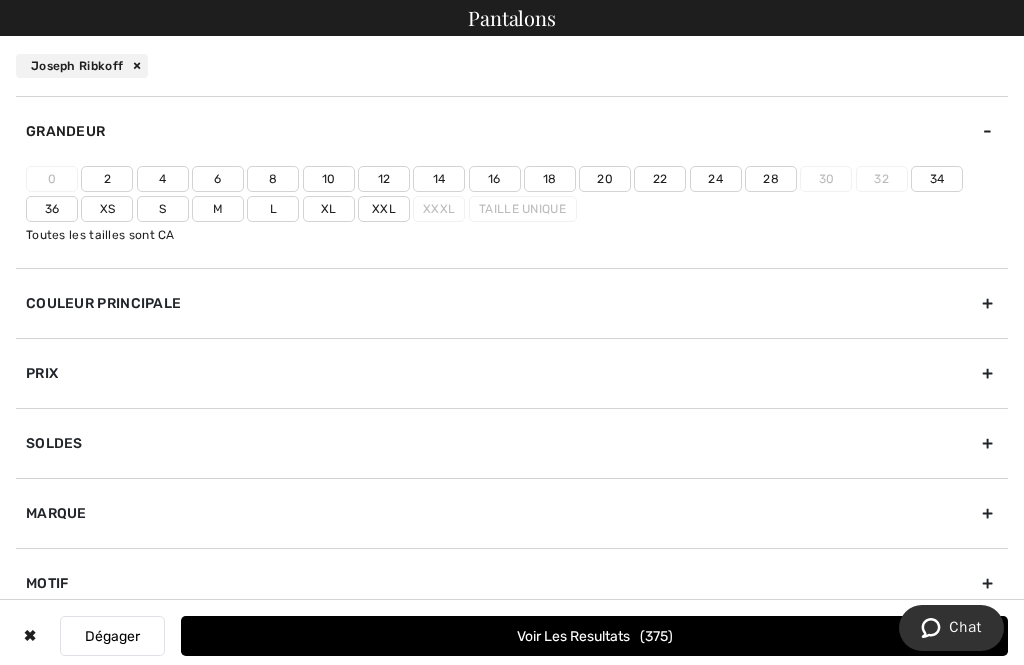 click on "20" at bounding box center (605, 179) 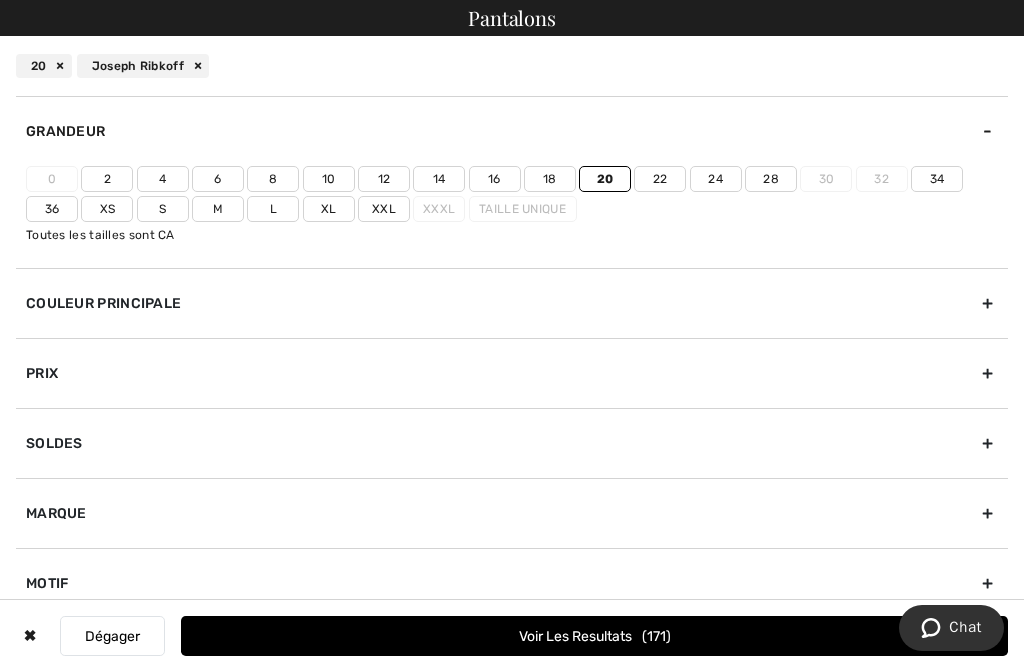 click on "Voir les resultats 171" at bounding box center [594, 636] 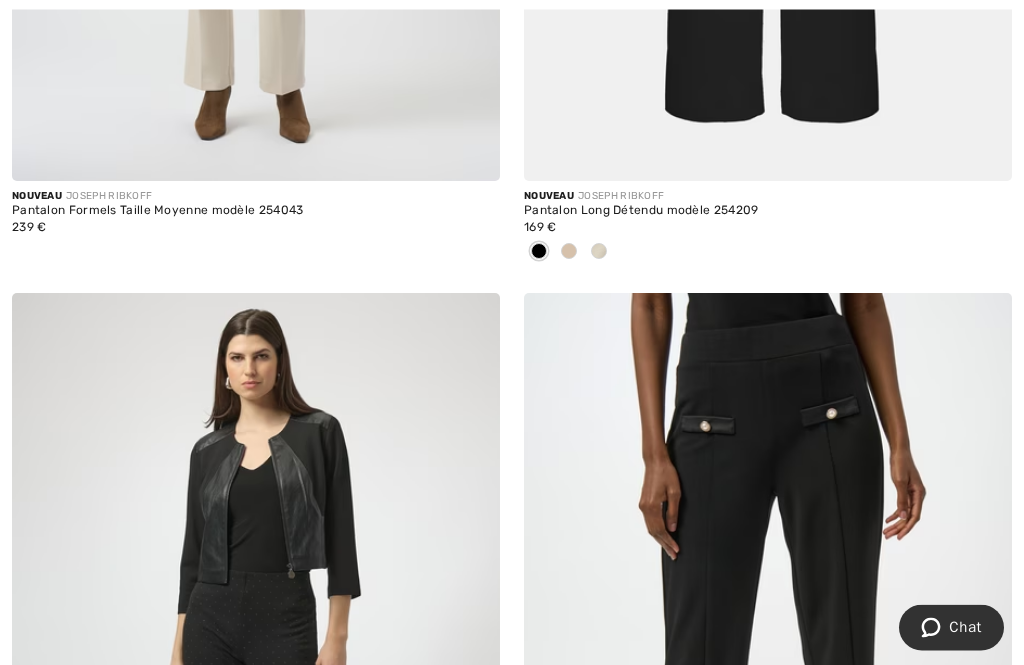 scroll, scrollTop: 939, scrollLeft: 0, axis: vertical 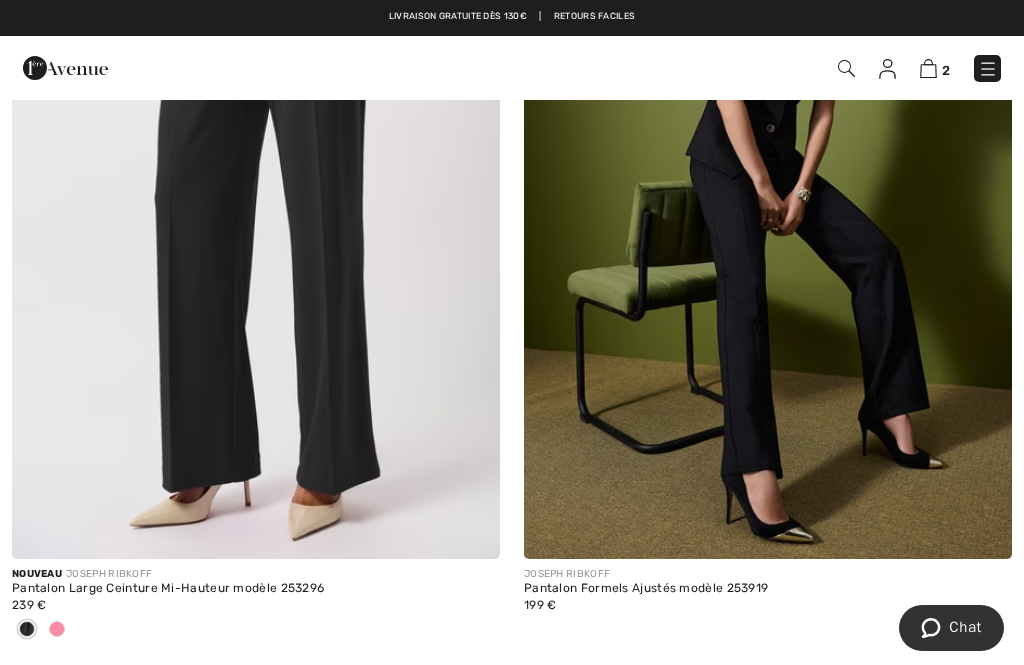 click at bounding box center [57, 629] 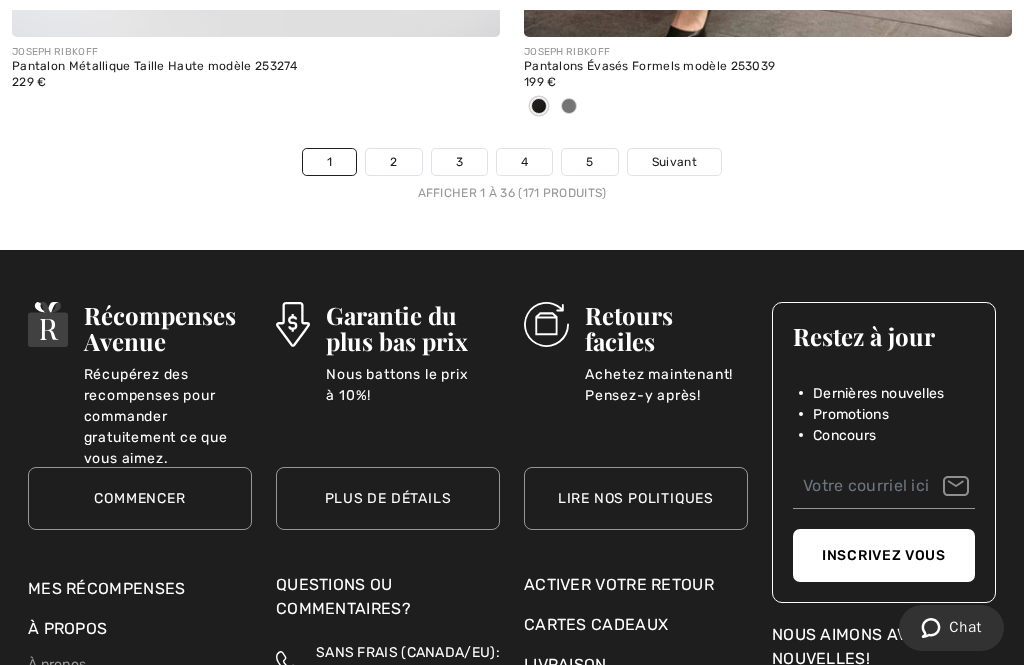 scroll, scrollTop: 15643, scrollLeft: 0, axis: vertical 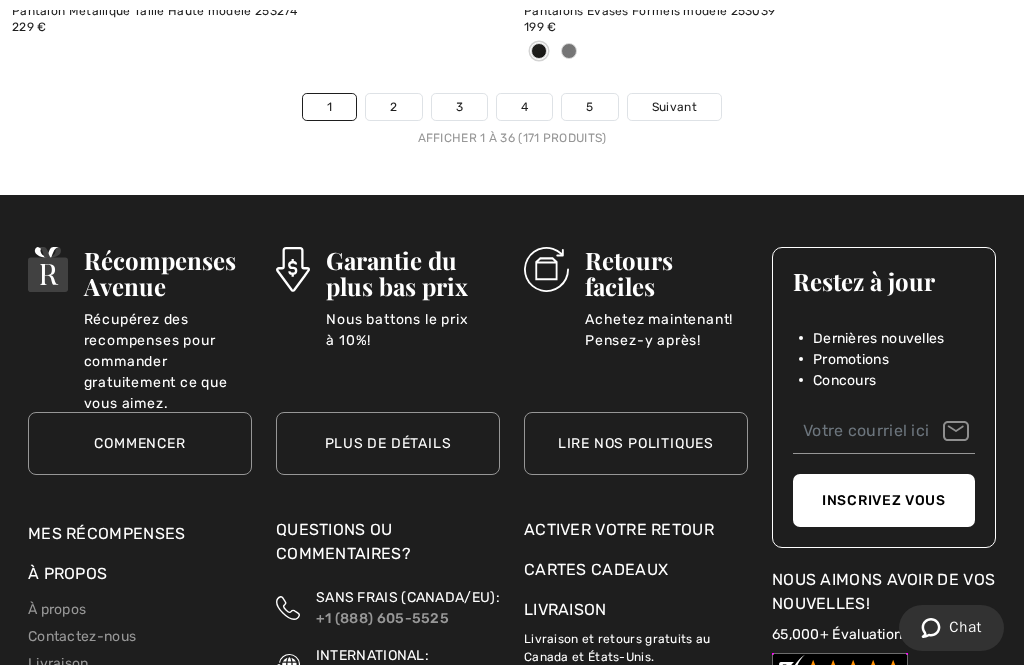 click on "Suivant" at bounding box center [674, 107] 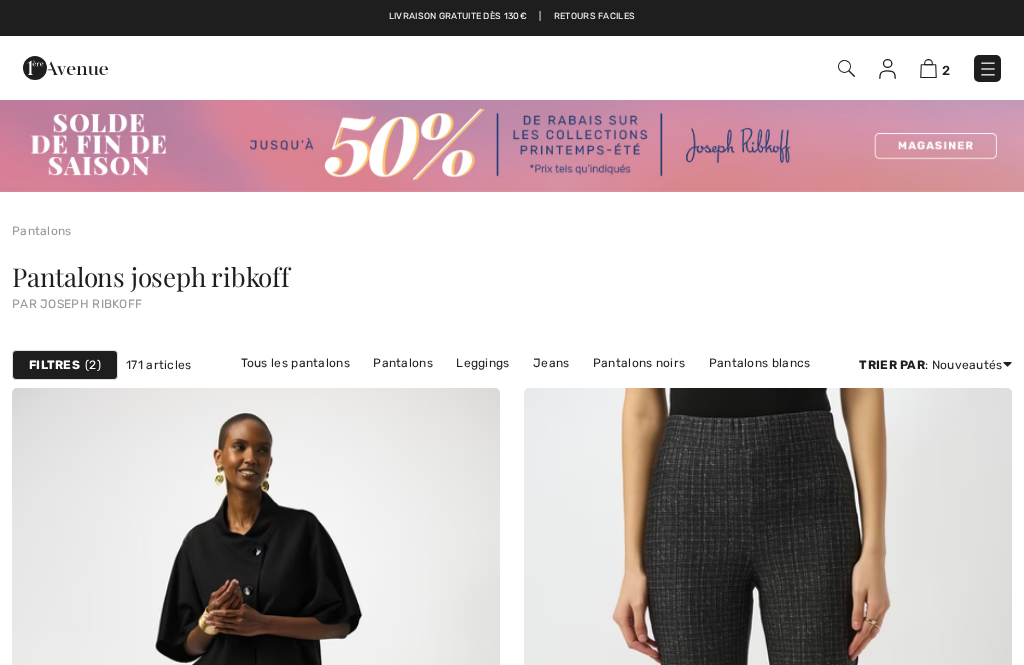 checkbox on "true" 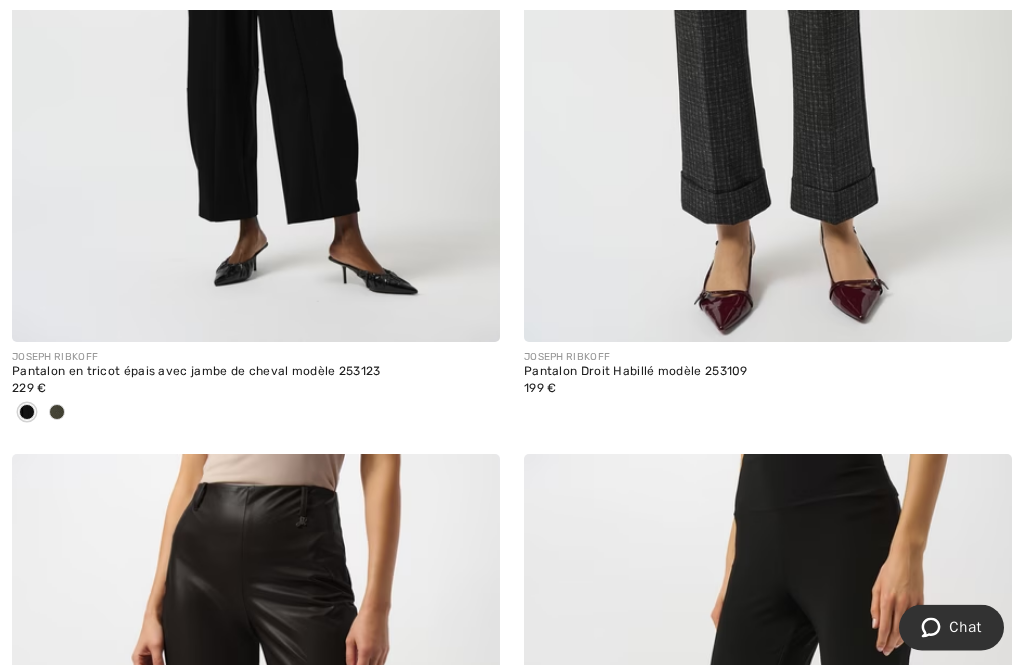 scroll, scrollTop: 0, scrollLeft: 0, axis: both 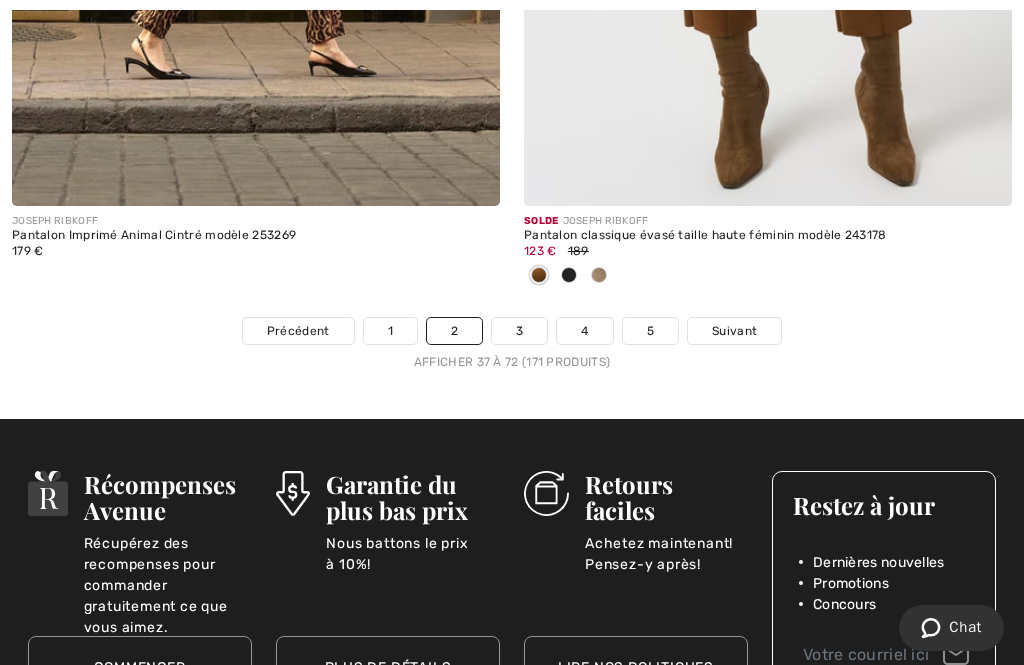 click on "3" at bounding box center (519, 331) 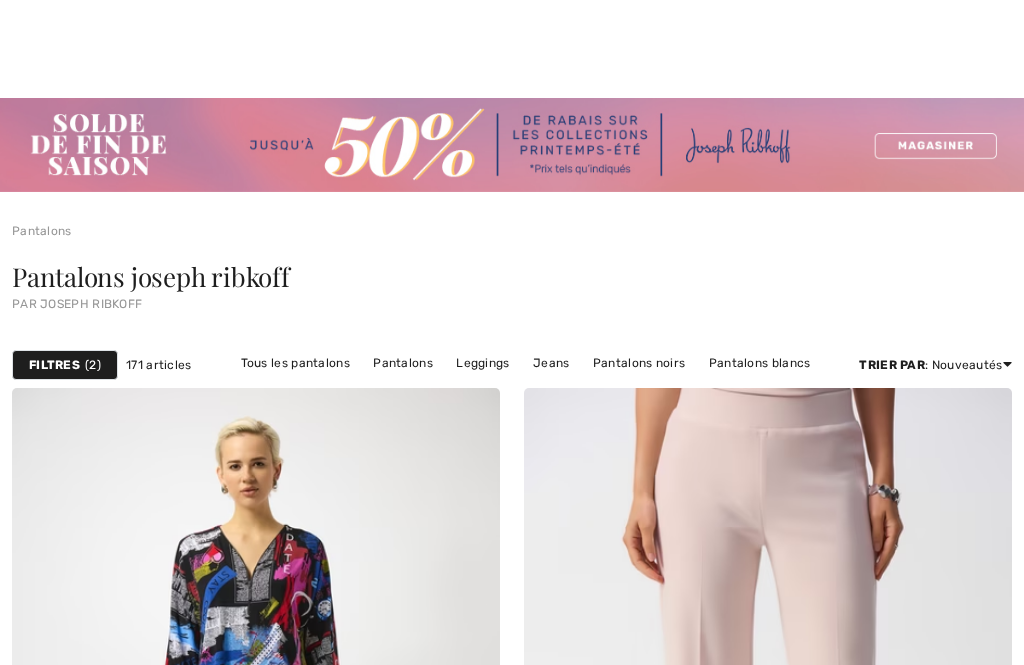 checkbox on "true" 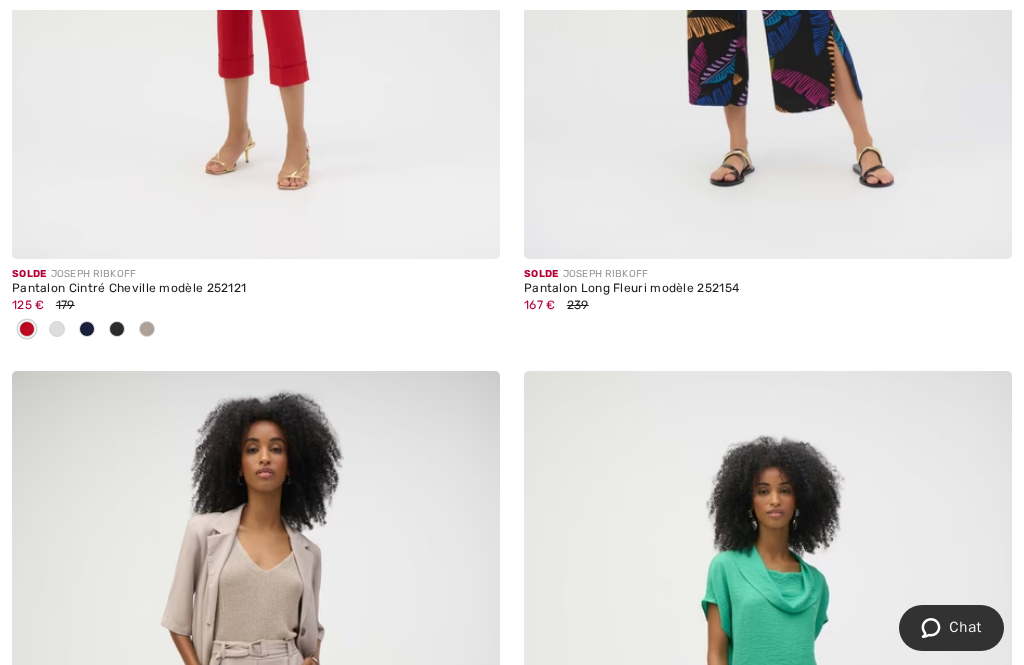 scroll, scrollTop: 3661, scrollLeft: 0, axis: vertical 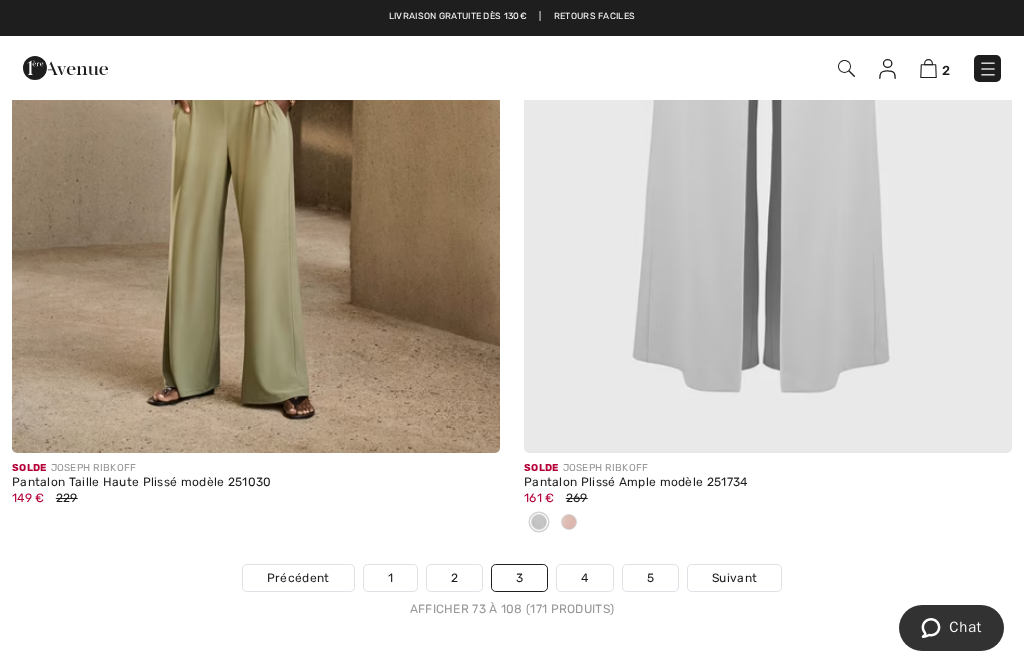 click on "Suivant" at bounding box center [734, 578] 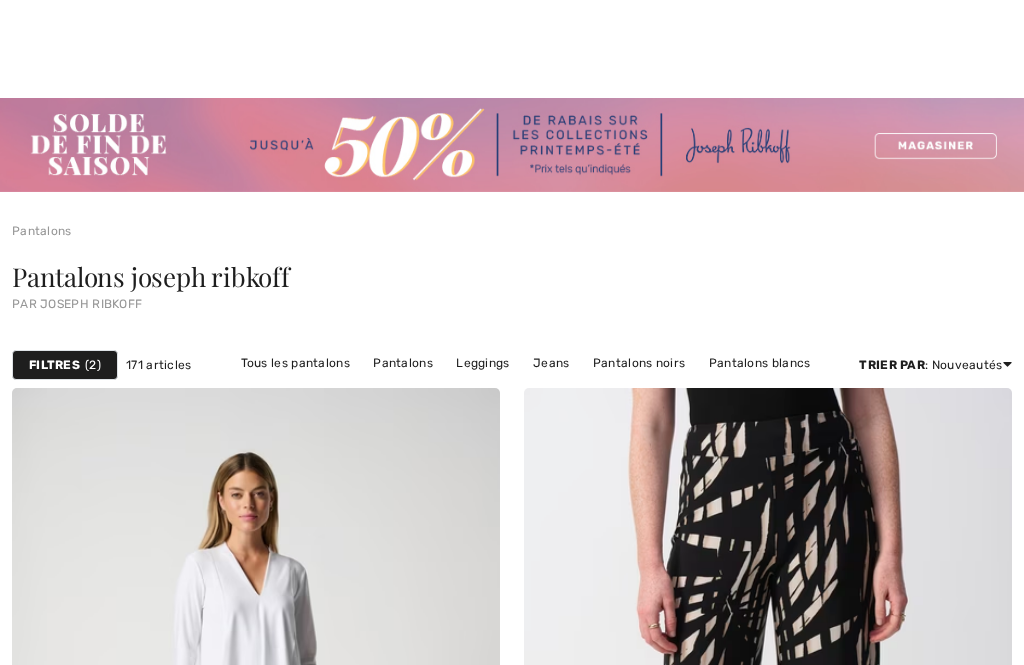 checkbox on "true" 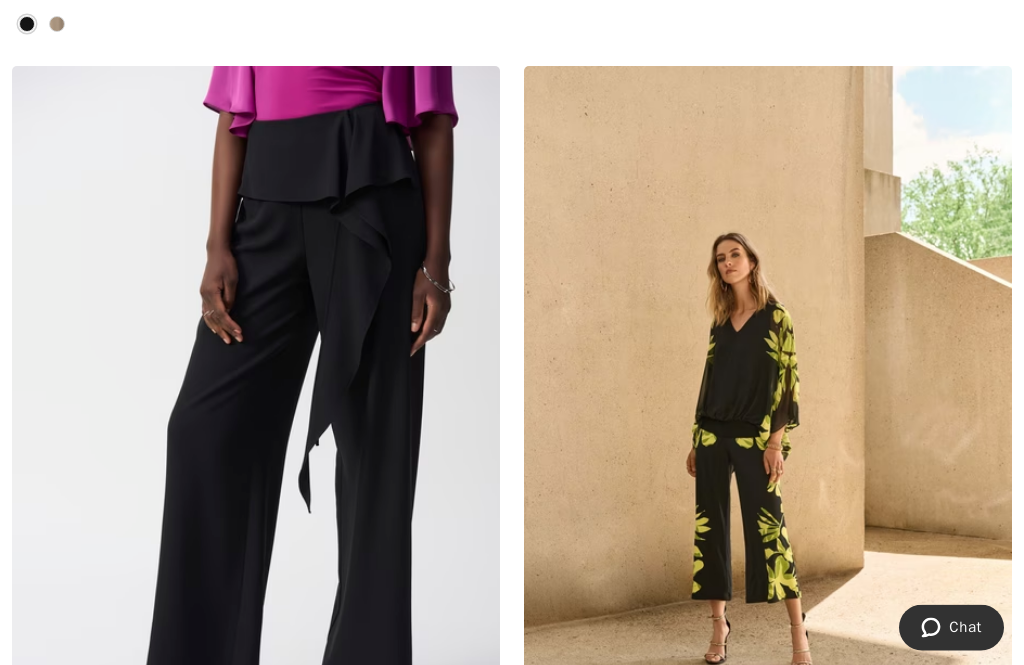 scroll, scrollTop: 0, scrollLeft: 0, axis: both 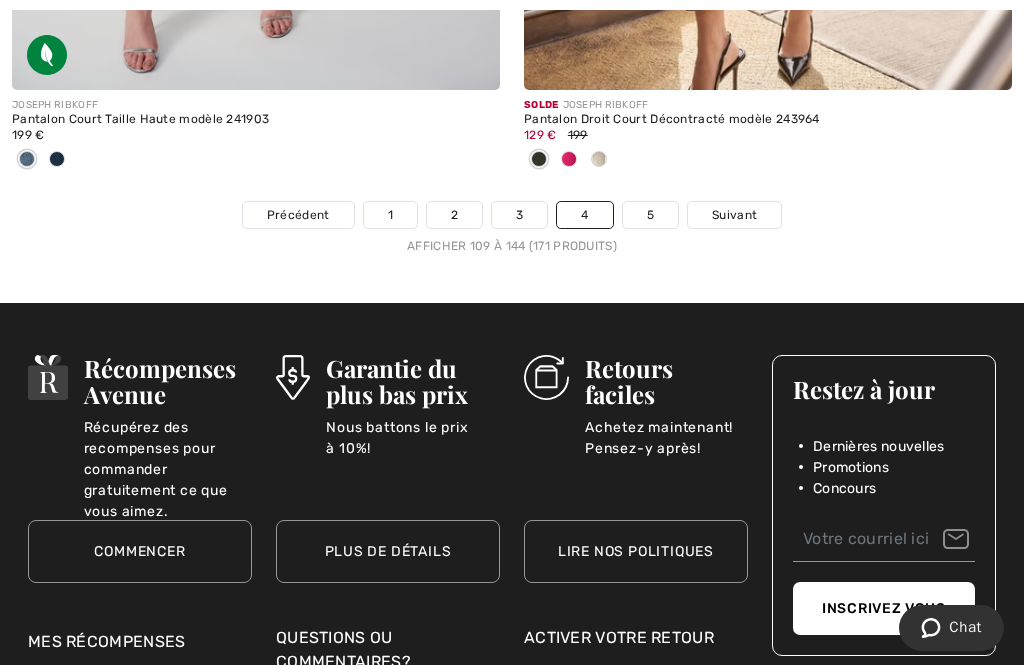 click on "Suivant" at bounding box center (734, 215) 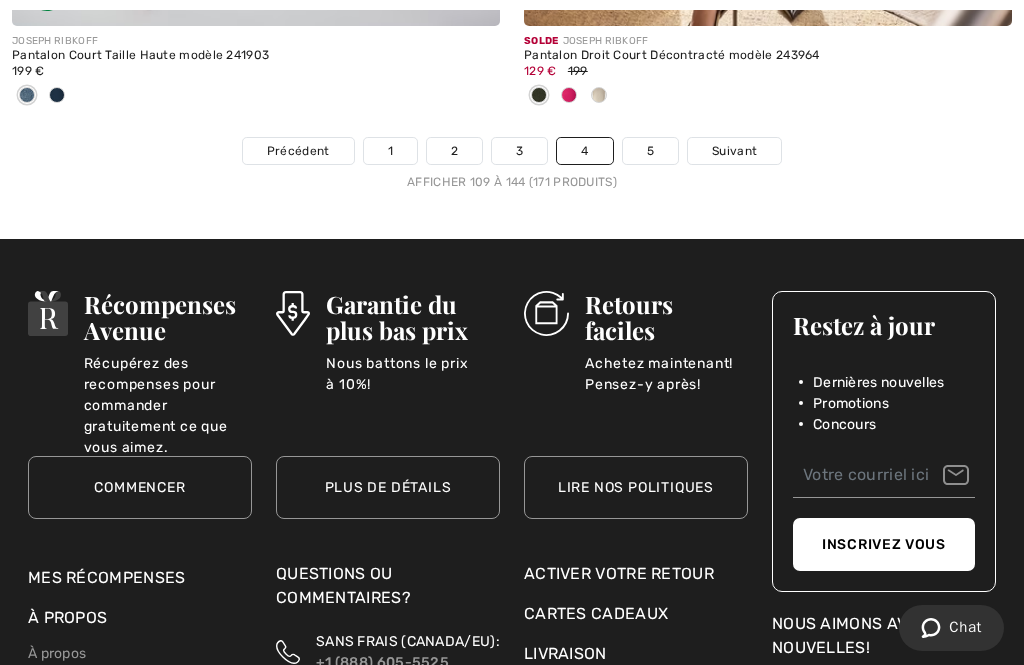click on "Précédent
1
2
3
4
5
Suivant" at bounding box center (512, 151) 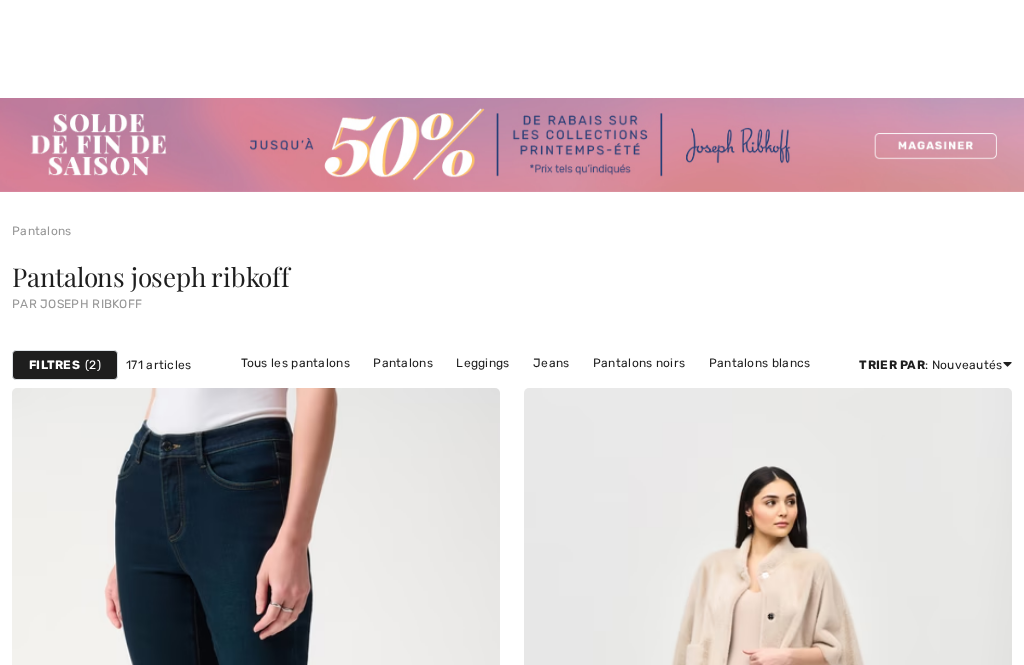 checkbox on "true" 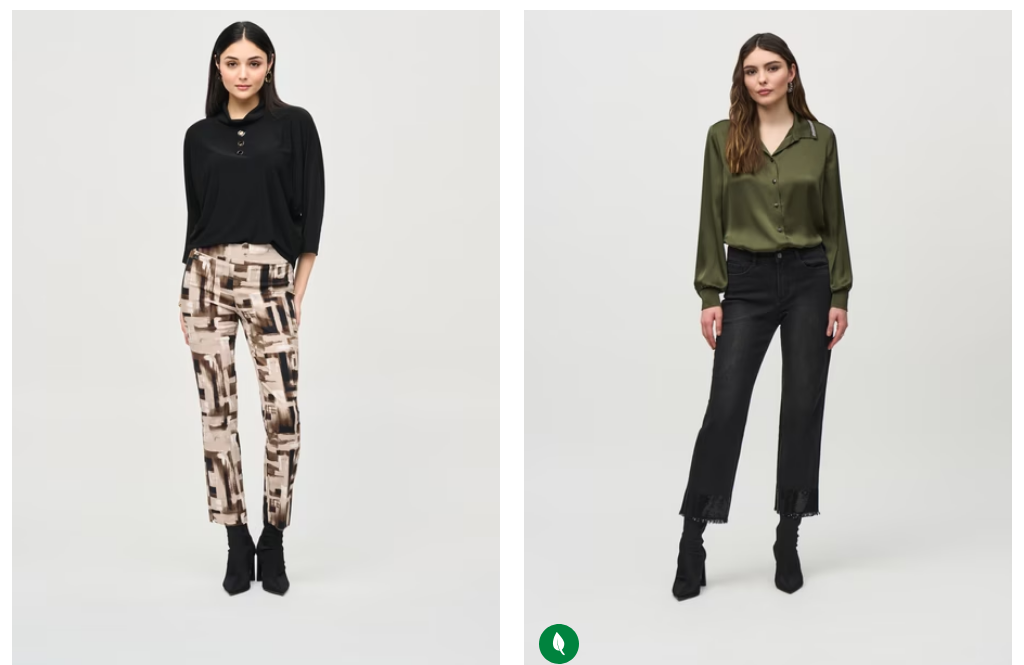 scroll, scrollTop: 2124, scrollLeft: 0, axis: vertical 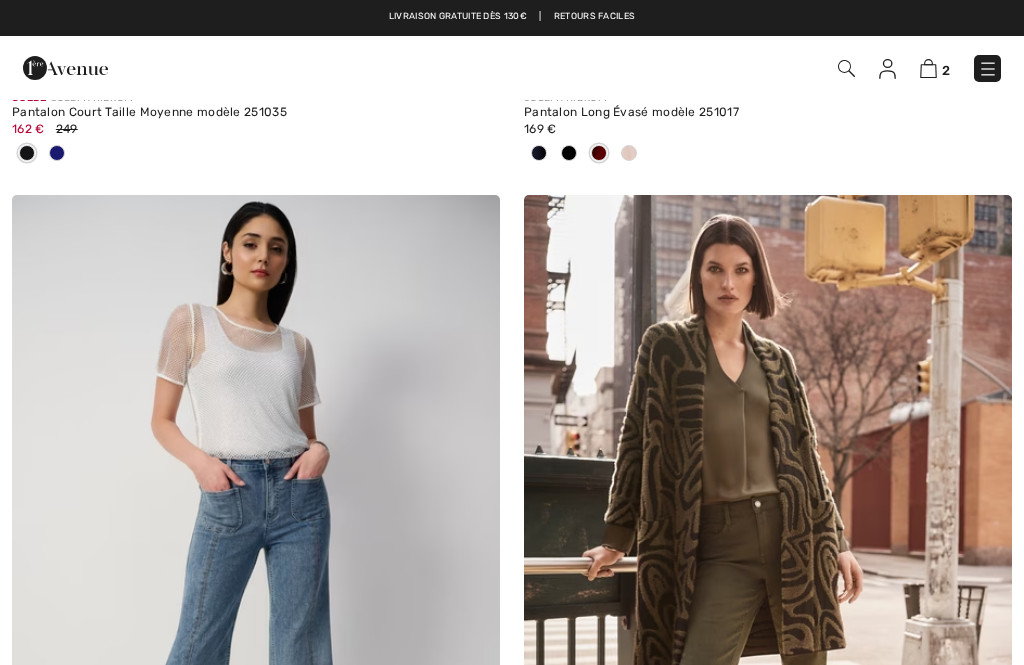 checkbox on "true" 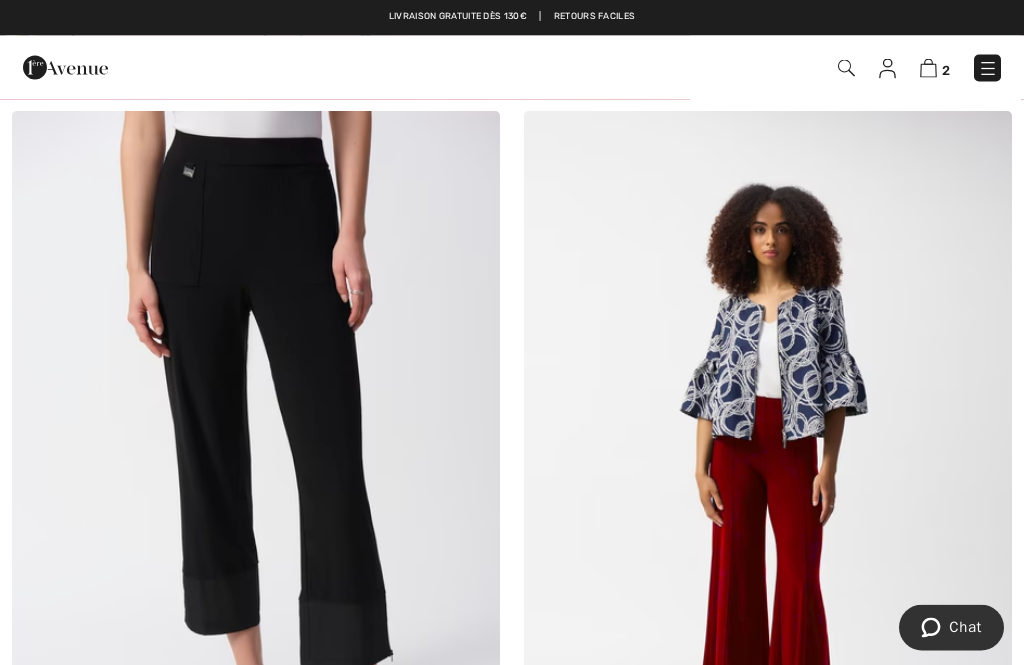scroll, scrollTop: 0, scrollLeft: 0, axis: both 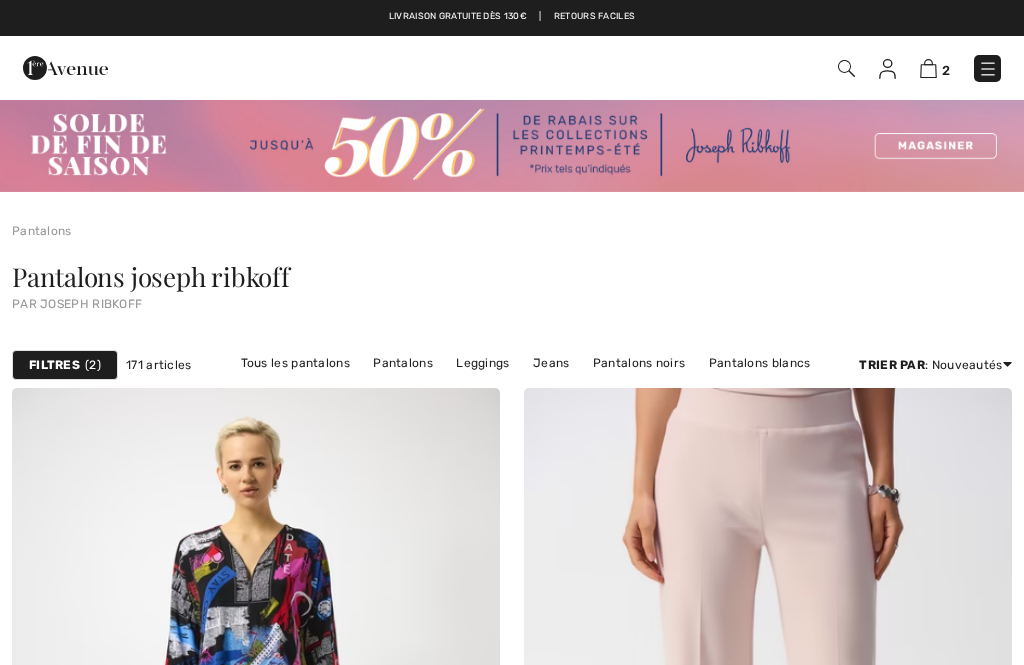 checkbox on "true" 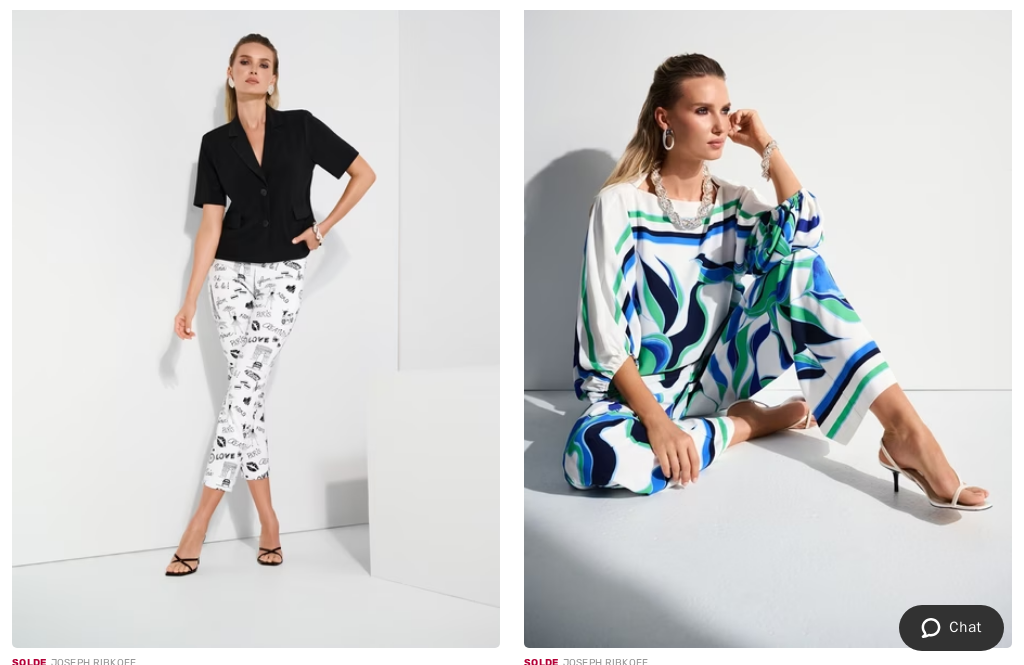 scroll, scrollTop: 15269, scrollLeft: 0, axis: vertical 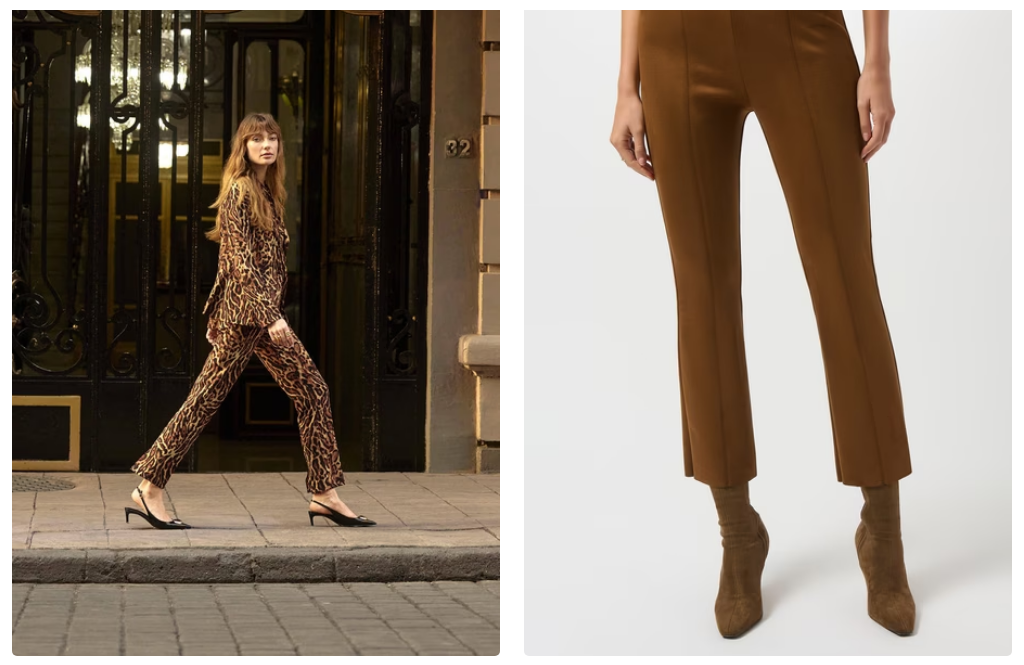 checkbox on "true" 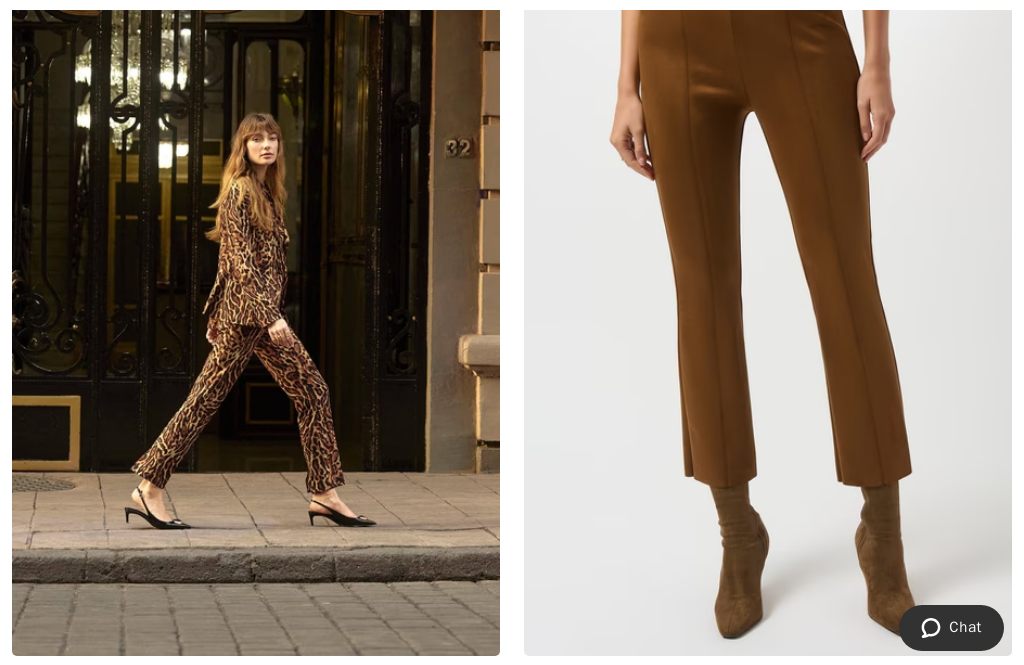 scroll, scrollTop: 0, scrollLeft: 0, axis: both 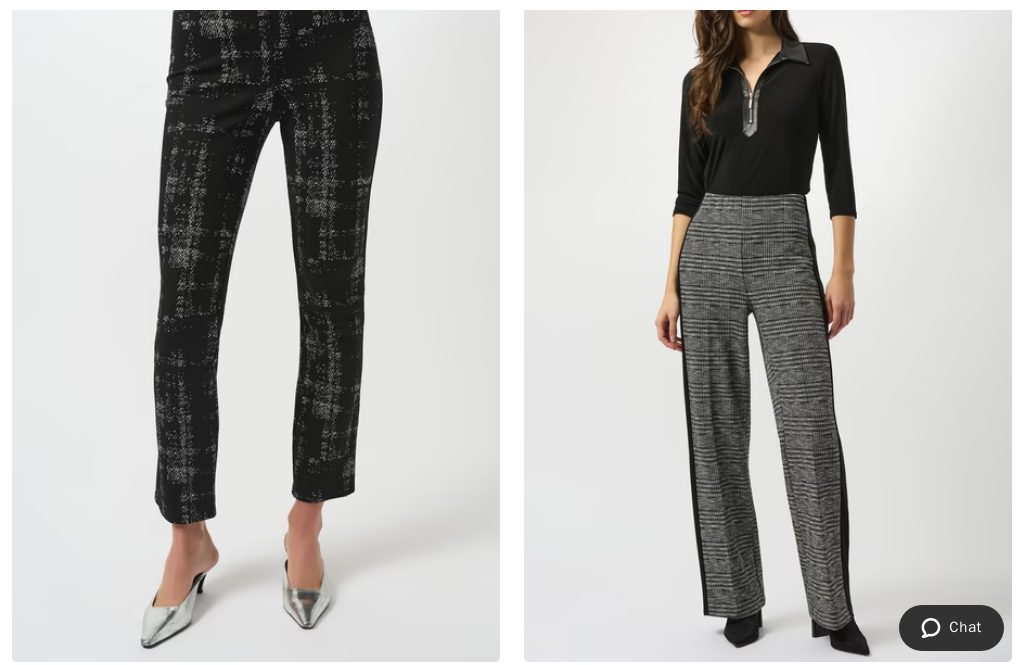 click at bounding box center (768, 296) 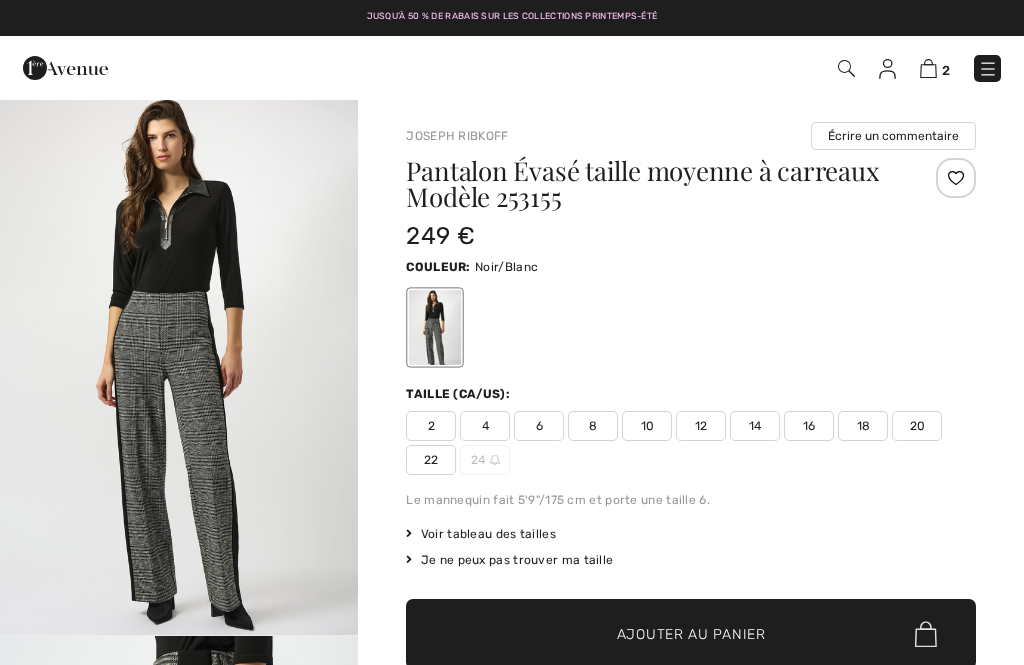 scroll, scrollTop: 0, scrollLeft: 0, axis: both 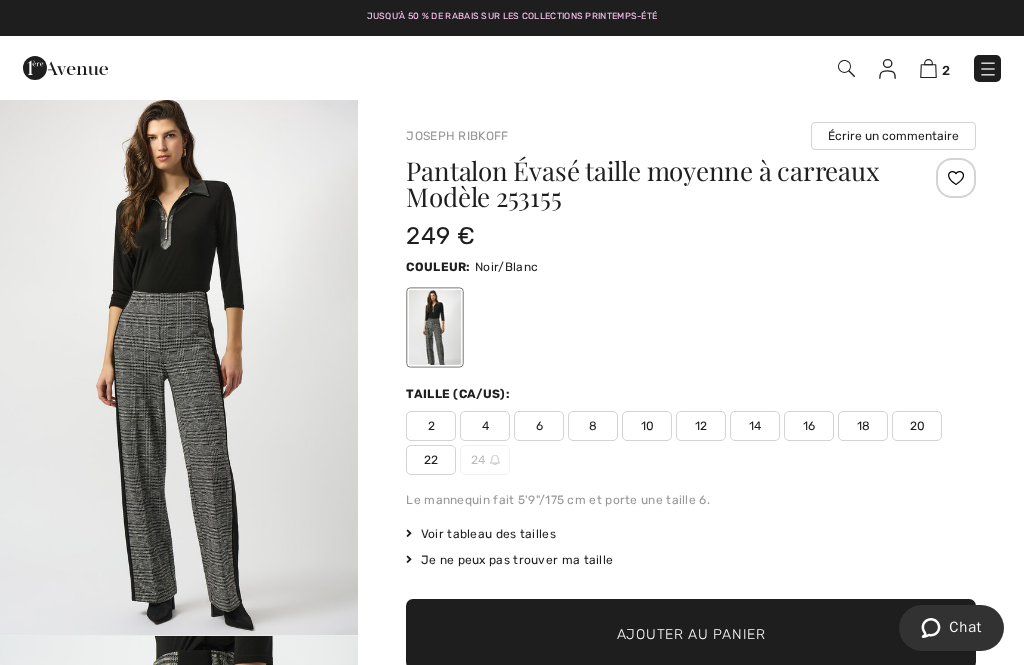 click on "Joseph Ribkoff
Écrire un commentaire
Pantalon Évasé taille moyenne à carreaux  Modèle 253155
249 €
Couleur:
Noir/Blanc
Taille (CA/US):
2 4 6 8 10 12 14 16 18 20 22 24
Le mannequin fait 5'9"/175 cm et porte une taille 6.
Voir tableau des tailles
Je ne peux pas trouver ma taille
Choisir taille
2
4
6
8
10
12
14
16
18
20
22
24 - Épuisé
✔ Ajouté au panier
Ajouter au panier" at bounding box center (691, 1047) 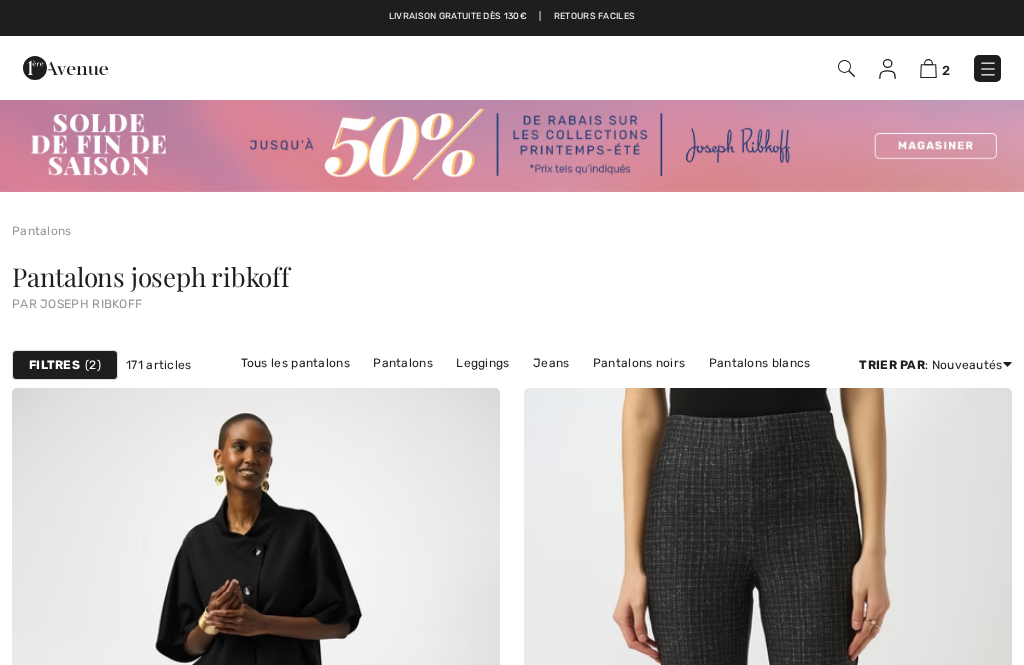 checkbox on "true" 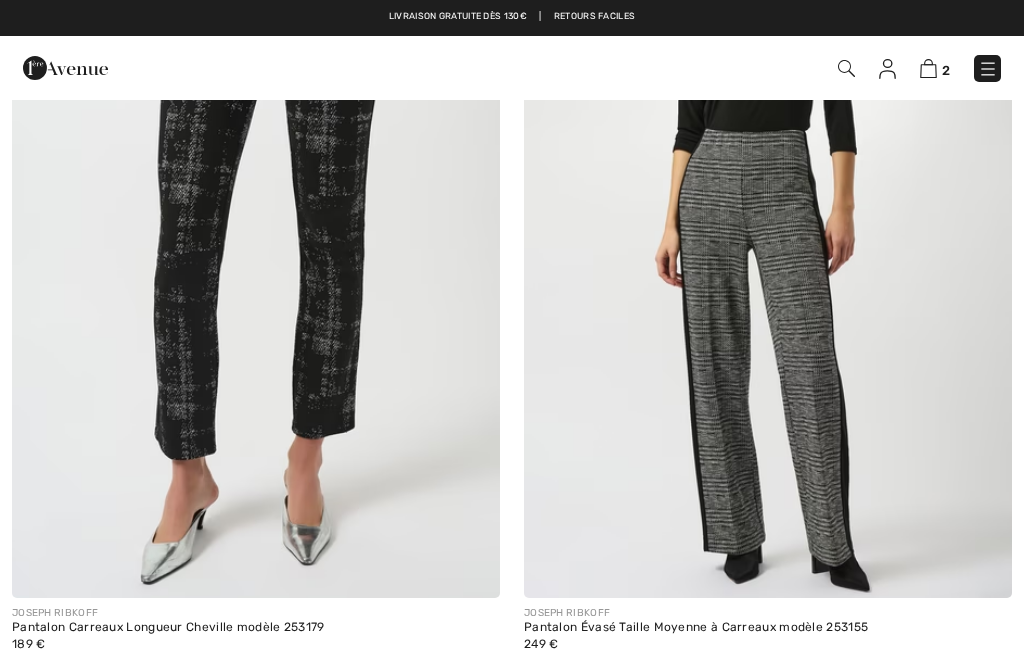 scroll, scrollTop: 8214, scrollLeft: 0, axis: vertical 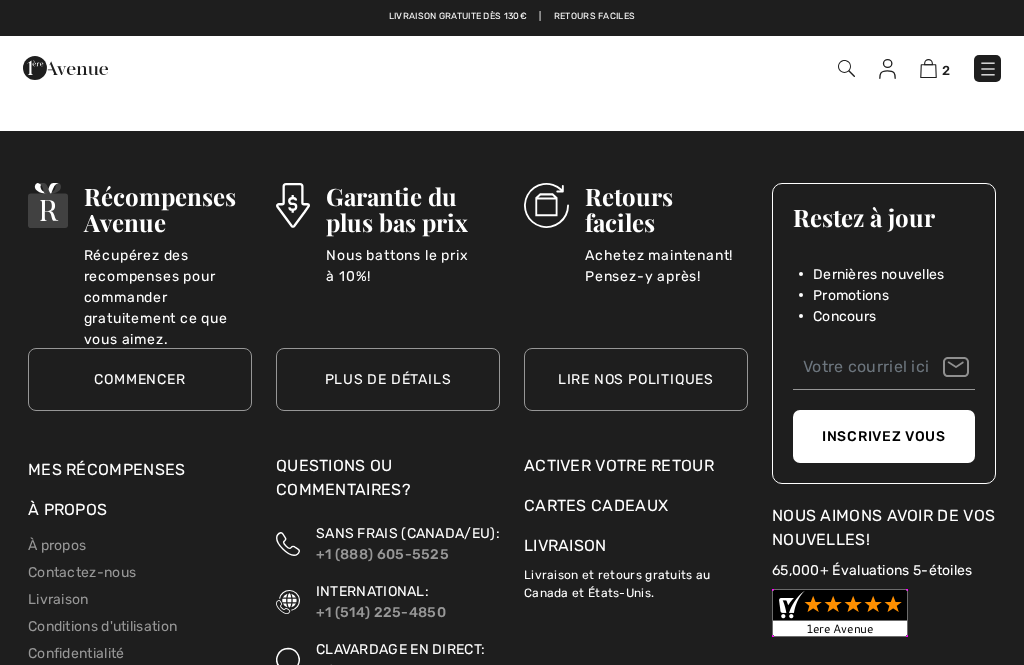 checkbox on "true" 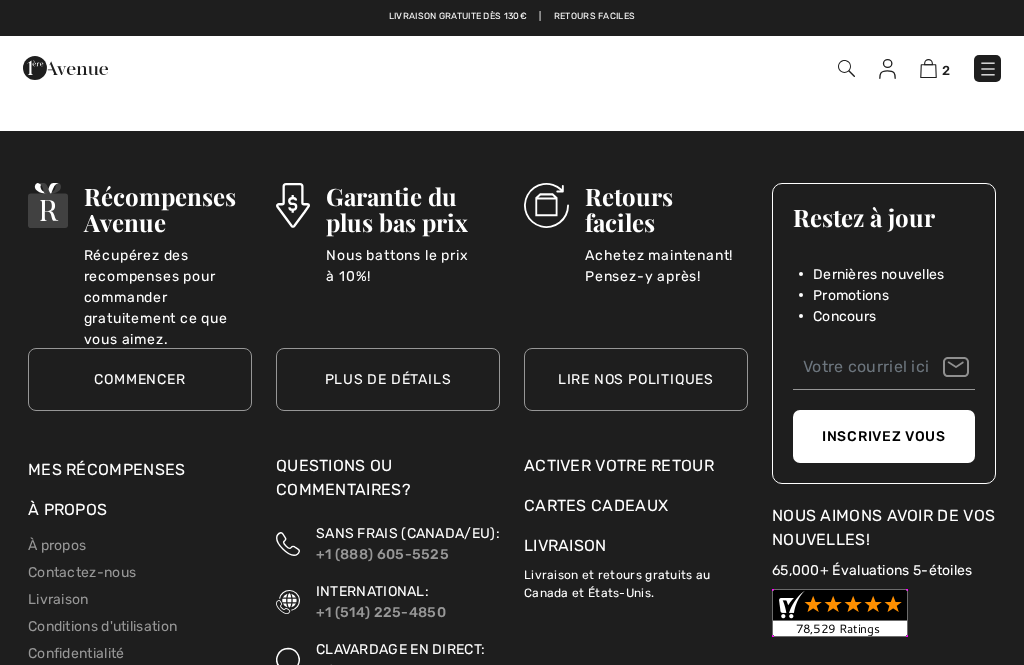 checkbox on "true" 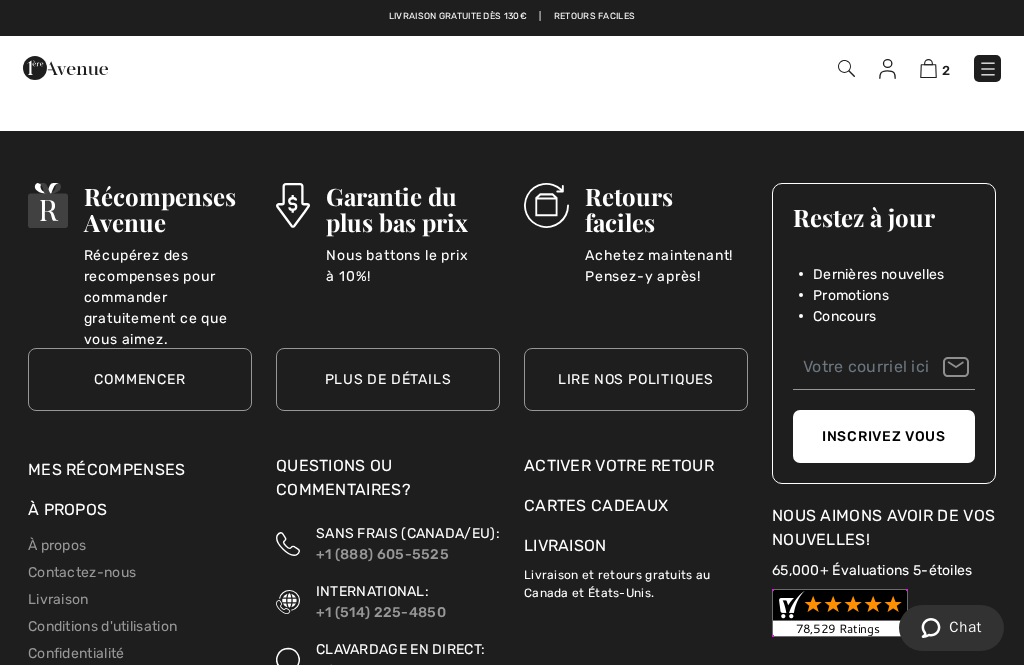 scroll, scrollTop: 15707, scrollLeft: 0, axis: vertical 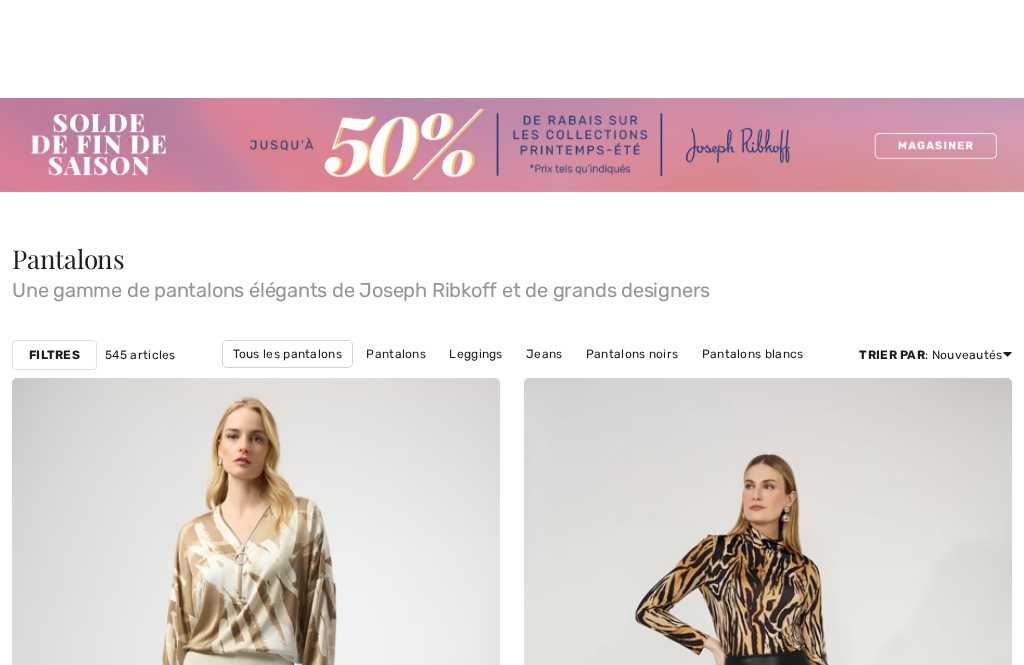 checkbox on "true" 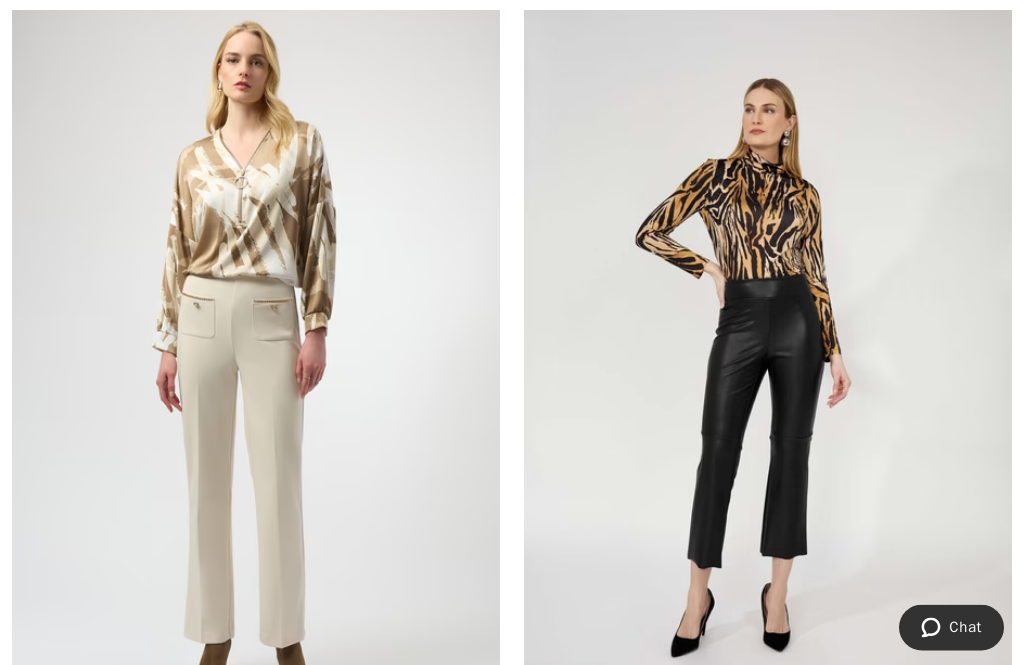 scroll, scrollTop: 0, scrollLeft: 0, axis: both 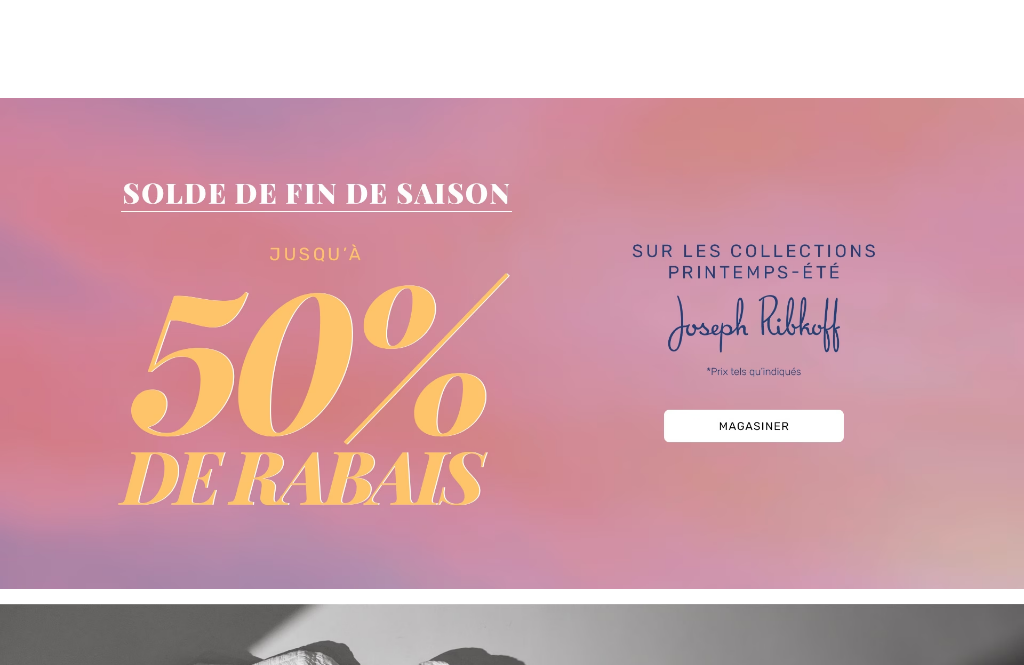 checkbox on "true" 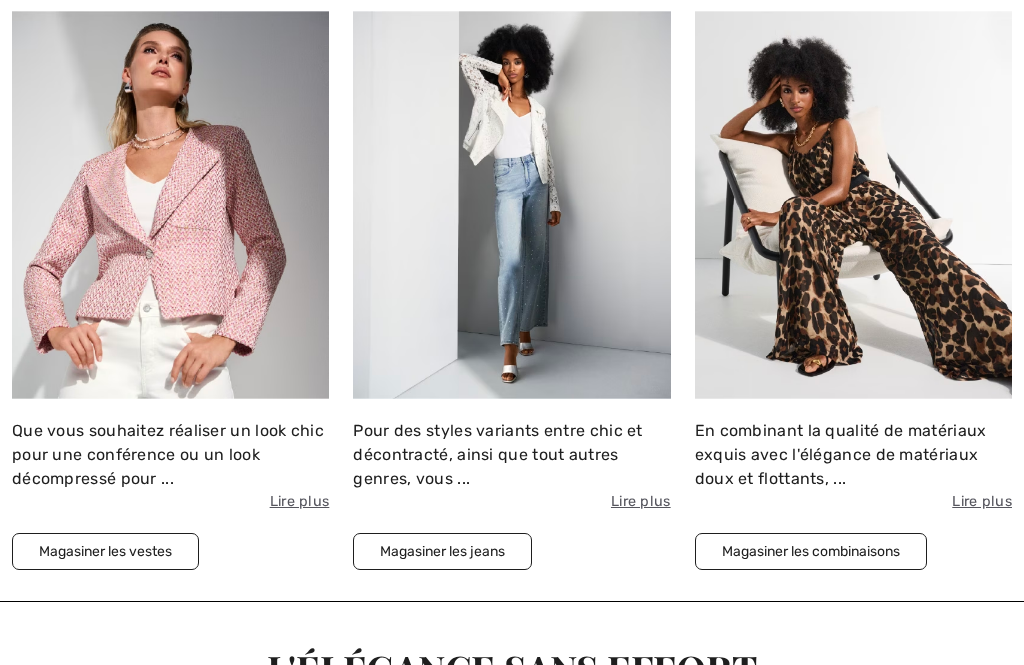 scroll, scrollTop: 0, scrollLeft: 0, axis: both 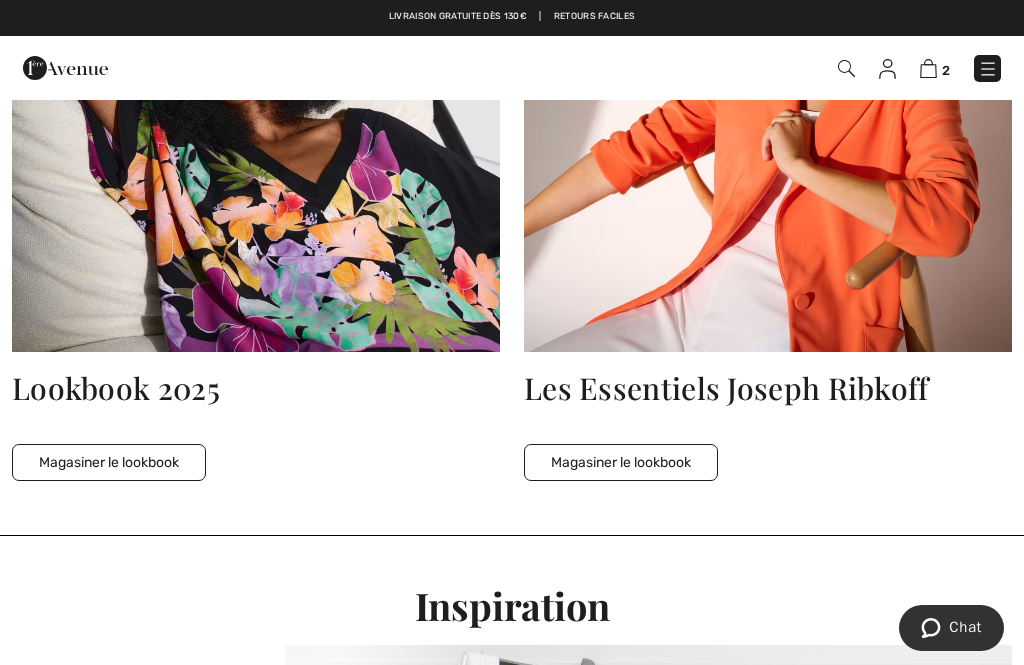 click on "Magasiner le lookbook" at bounding box center (621, 462) 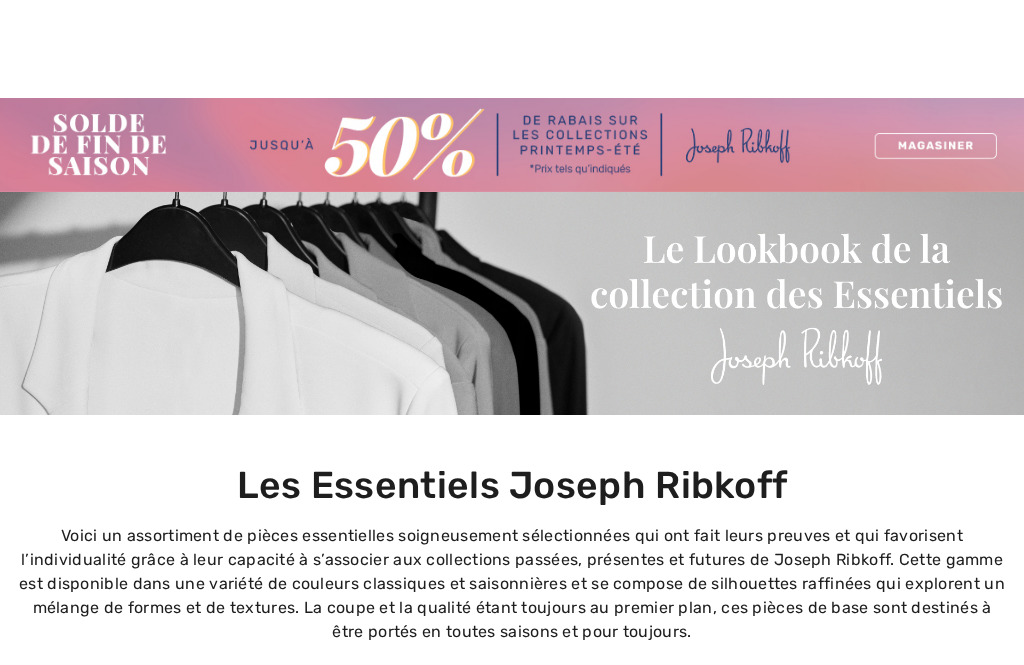 checkbox on "true" 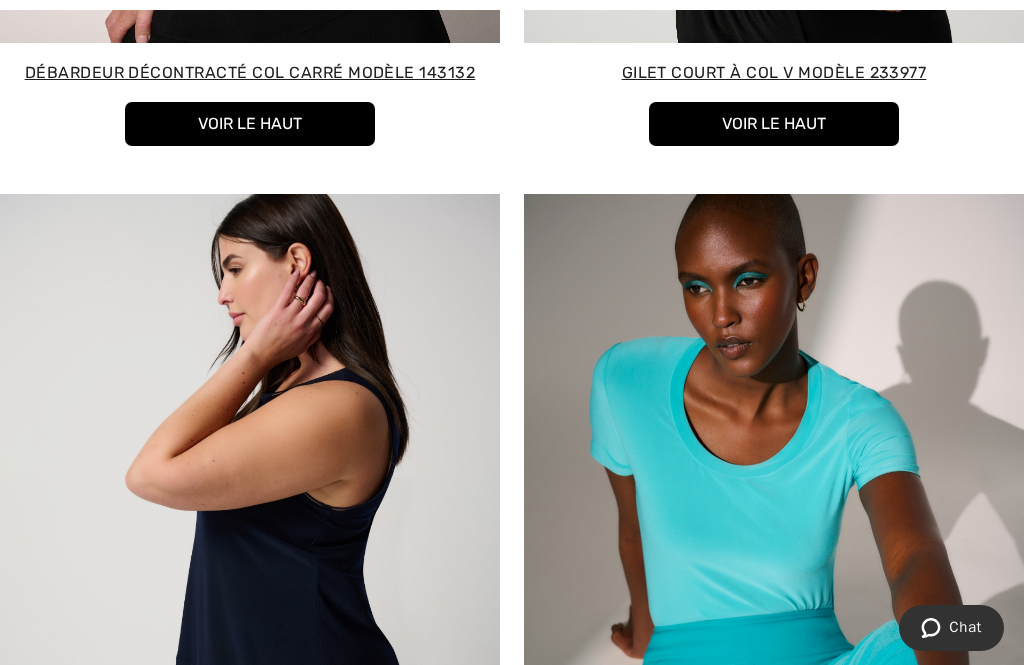 scroll, scrollTop: 0, scrollLeft: 0, axis: both 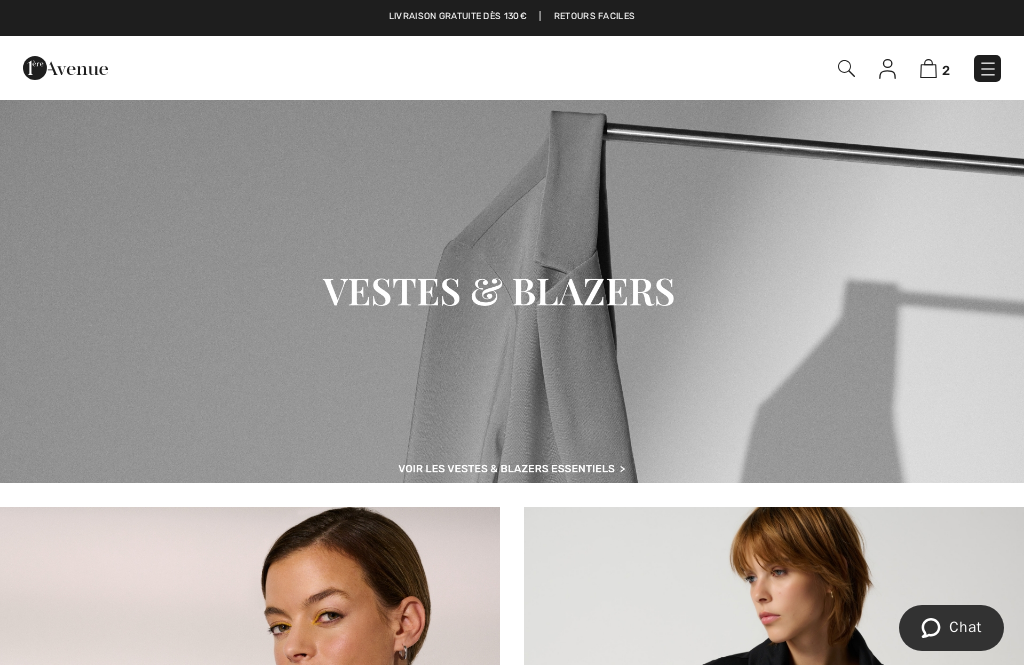 click at bounding box center (512, 291) 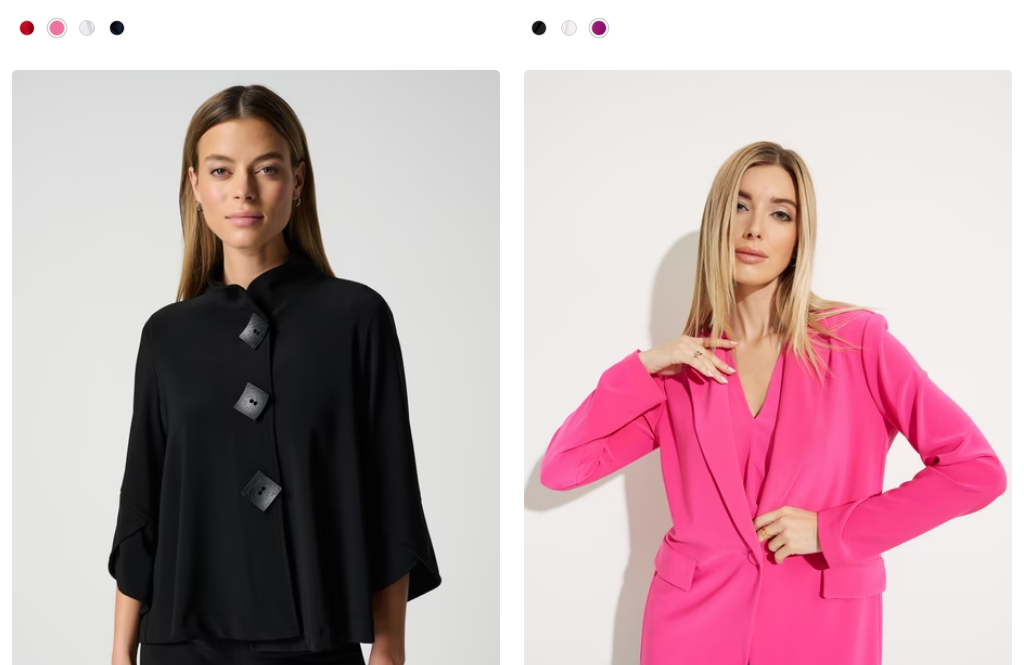checkbox on "true" 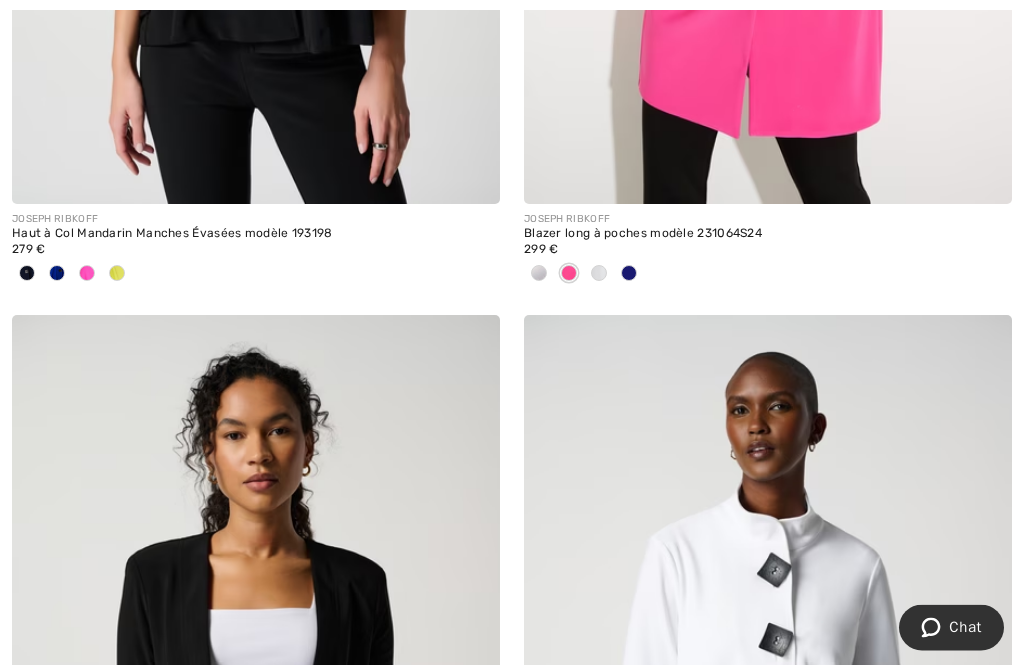 scroll, scrollTop: 1893, scrollLeft: 0, axis: vertical 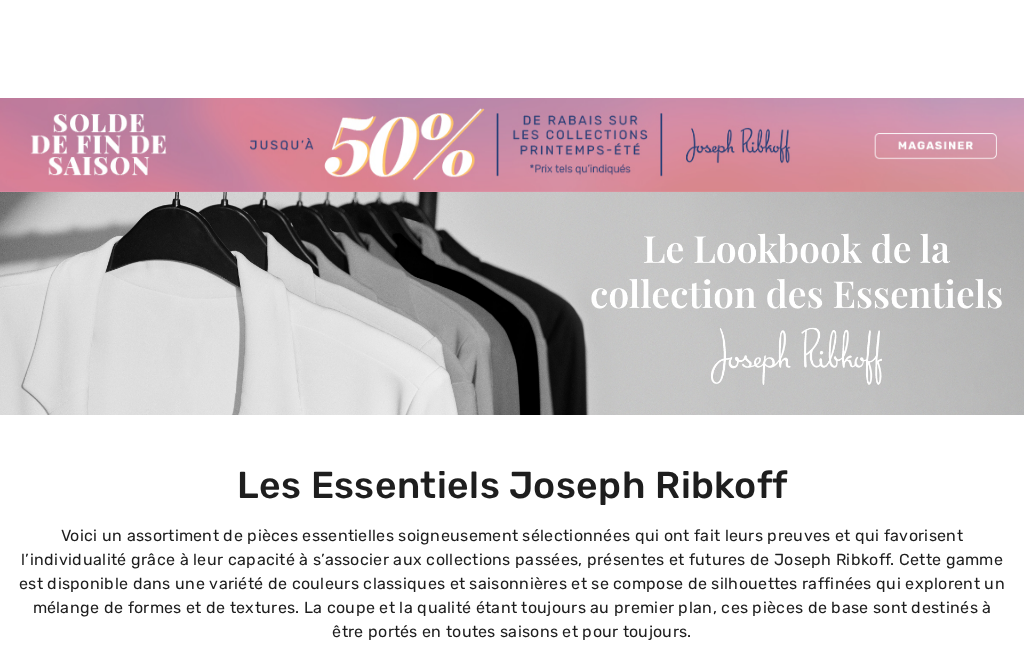 checkbox on "true" 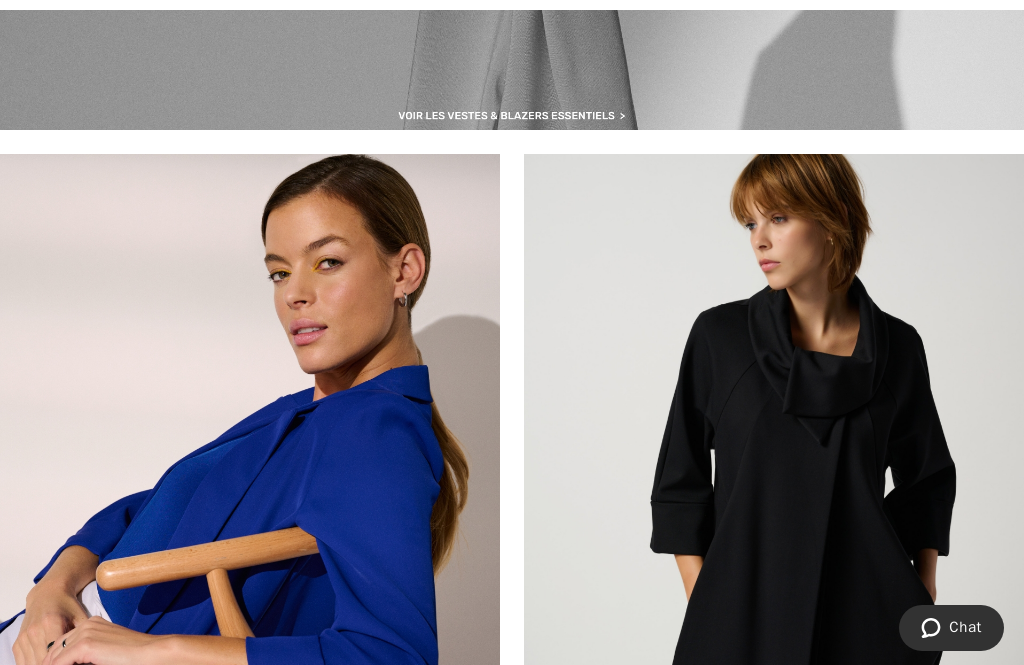 scroll, scrollTop: 5030, scrollLeft: 0, axis: vertical 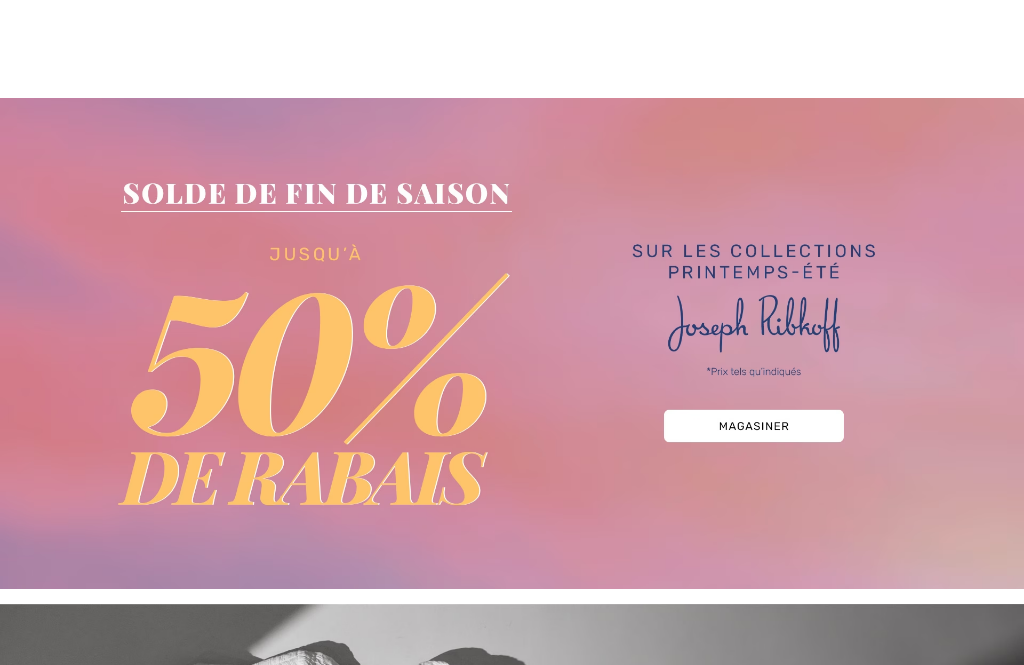 checkbox on "true" 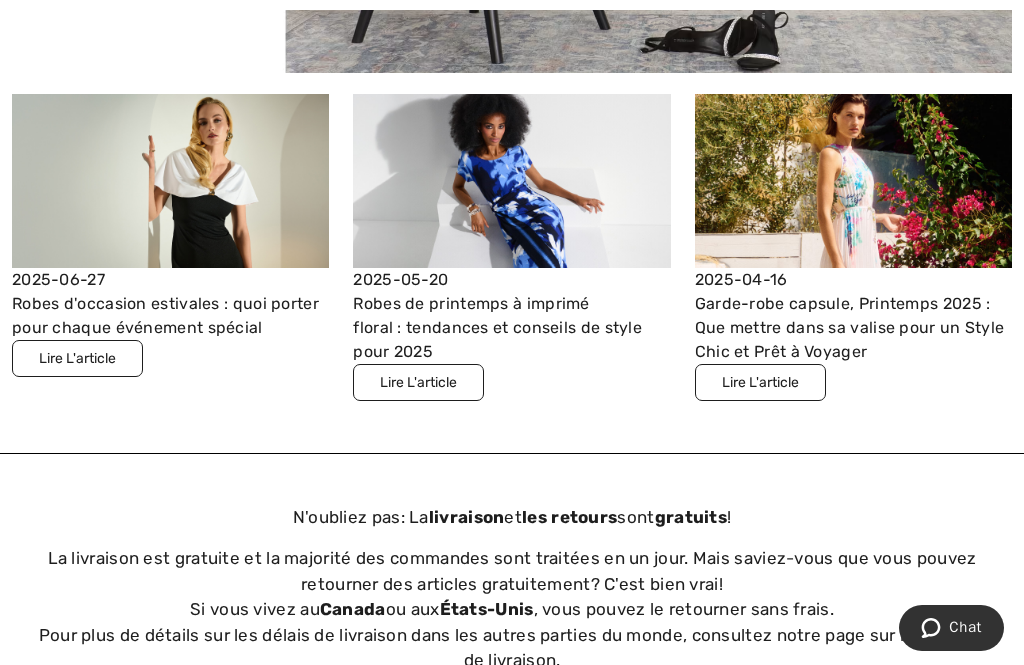 scroll, scrollTop: 0, scrollLeft: 0, axis: both 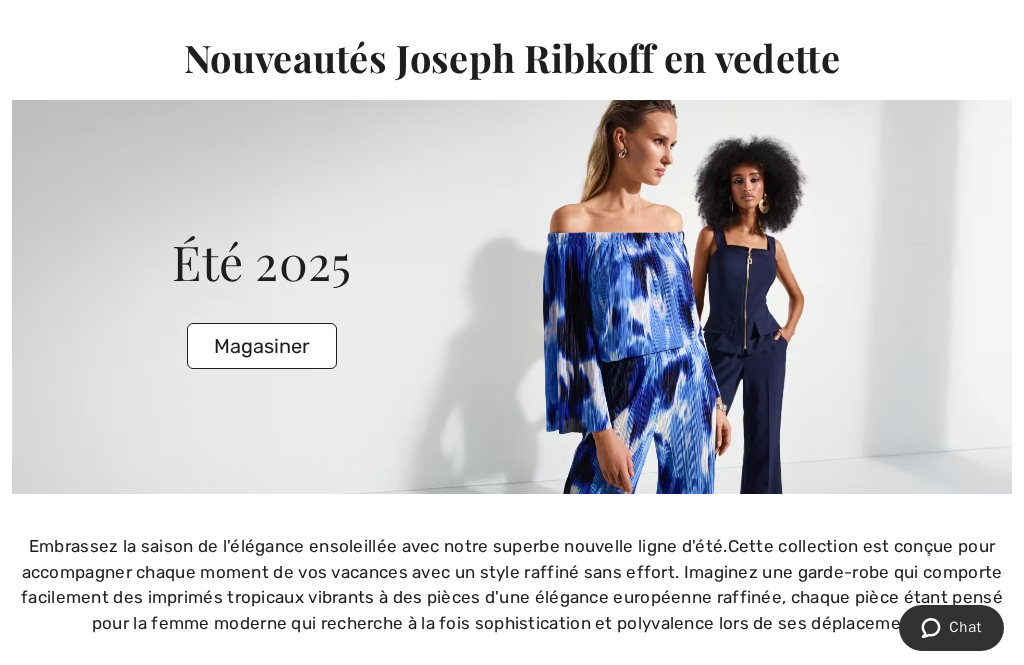 click on "Magasiner" at bounding box center (262, 346) 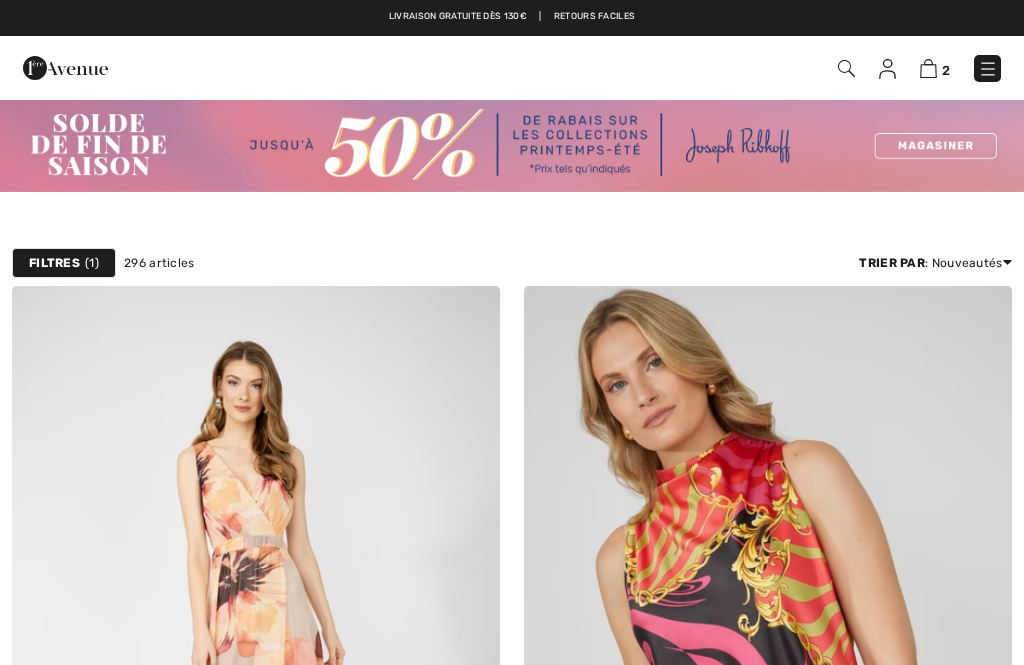 checkbox on "true" 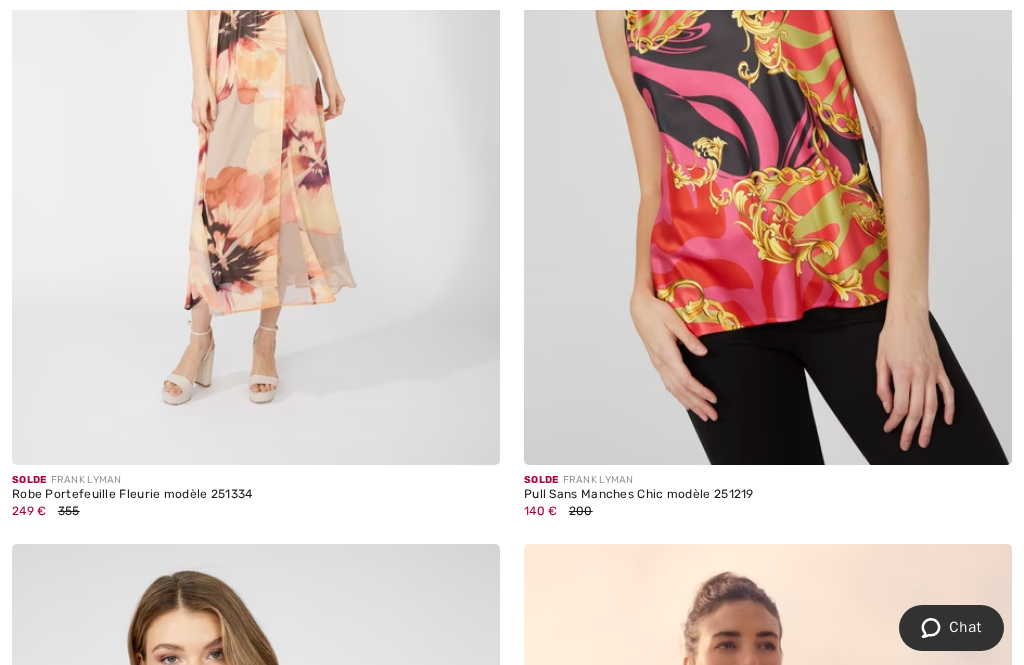 scroll, scrollTop: 0, scrollLeft: 0, axis: both 